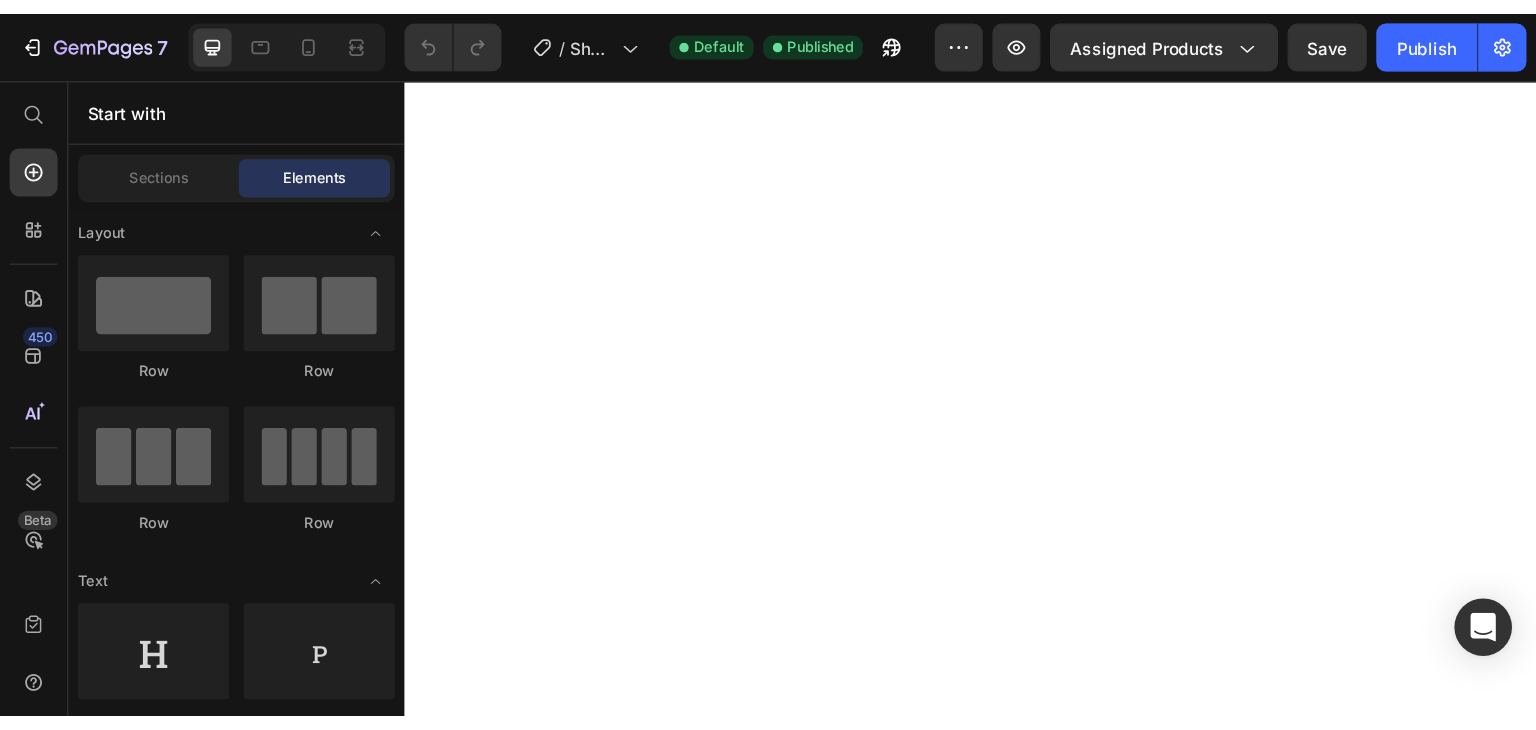 scroll, scrollTop: 0, scrollLeft: 0, axis: both 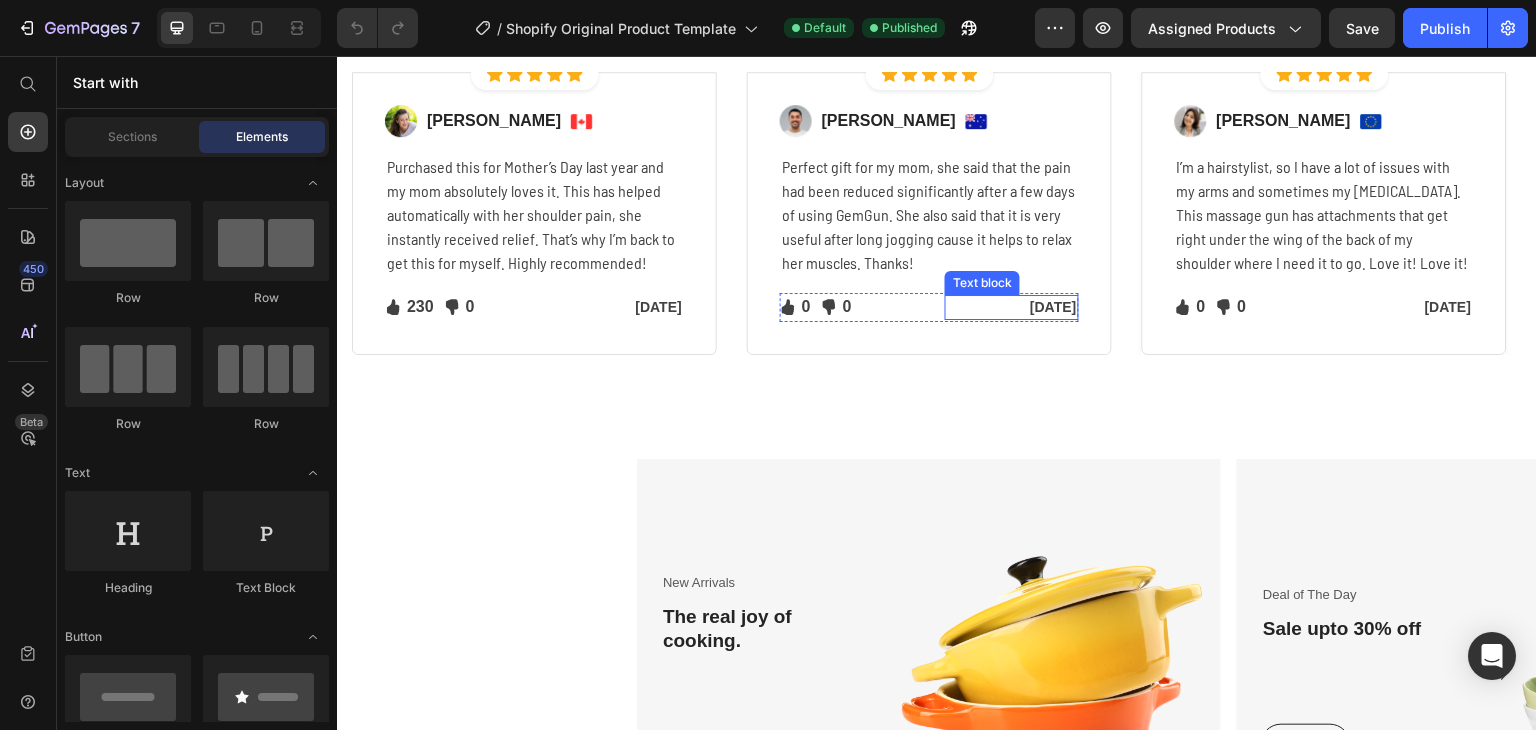 click on "[DATE]" at bounding box center (1011, 307) 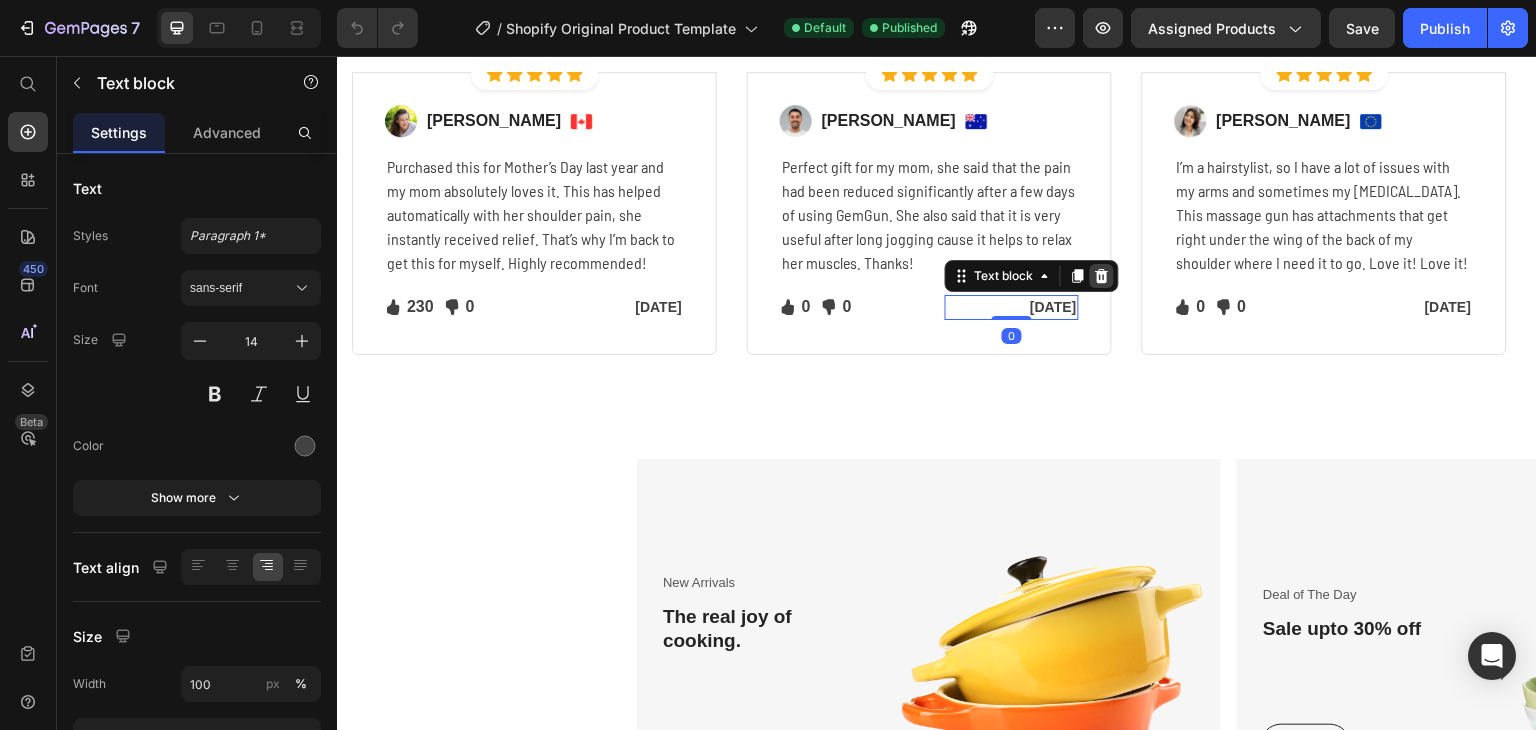 click 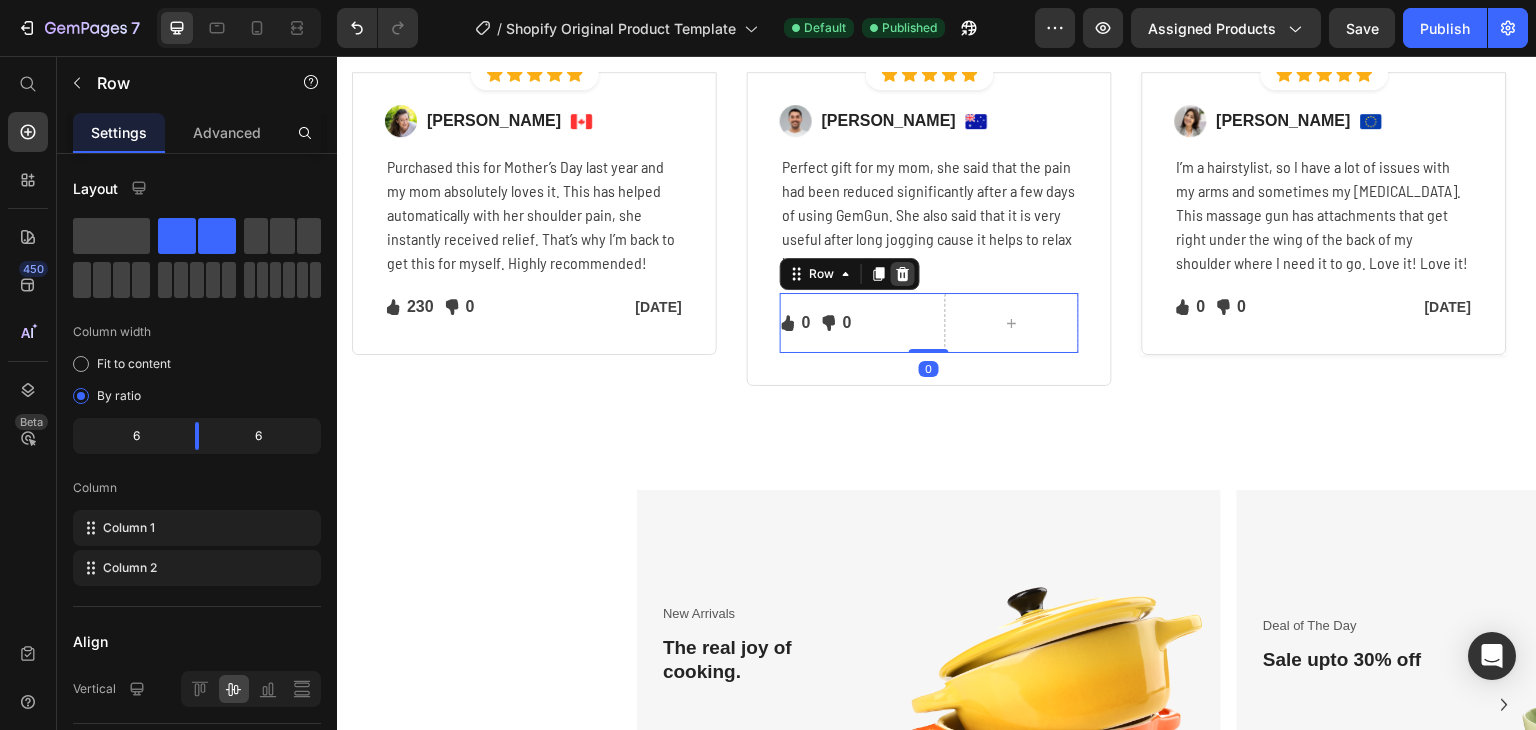 click 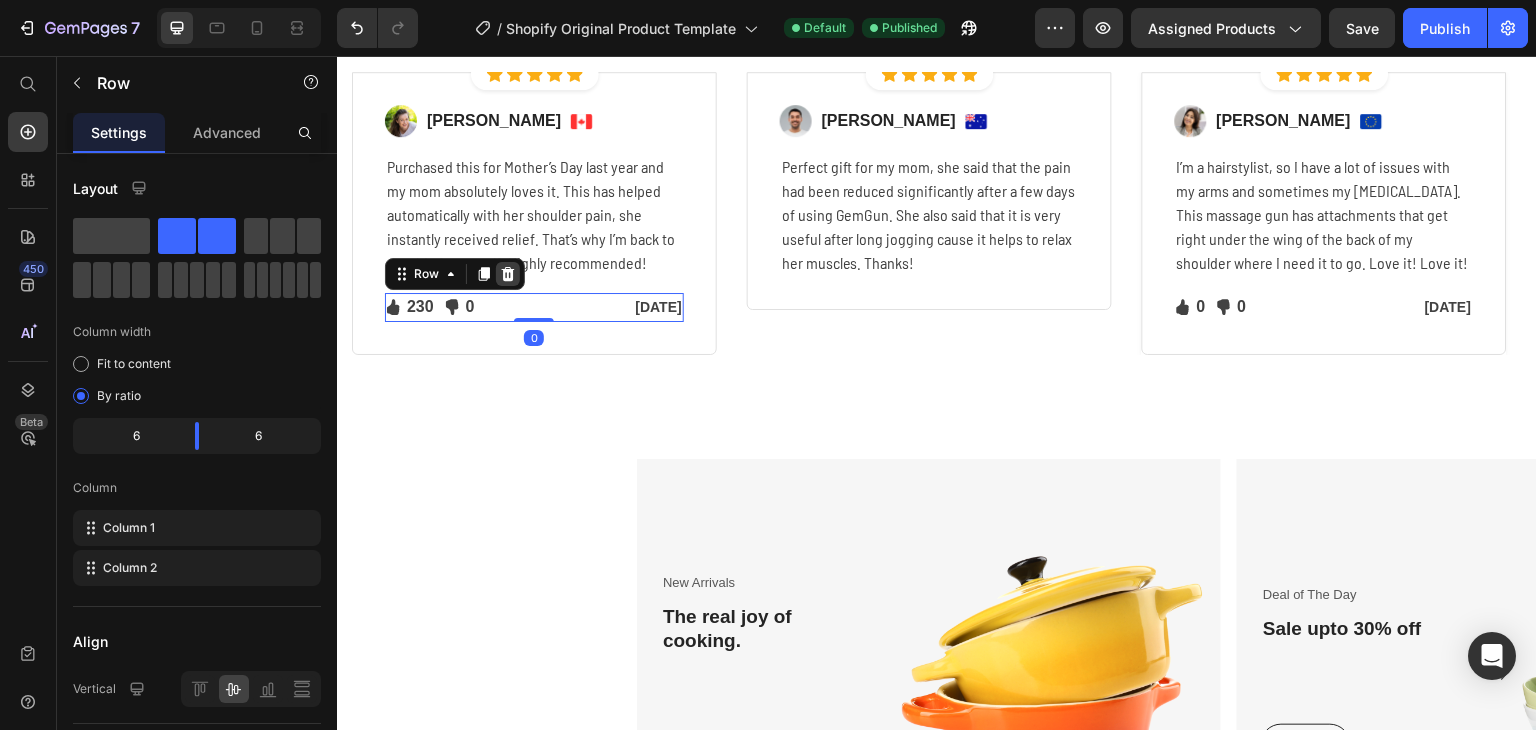 click 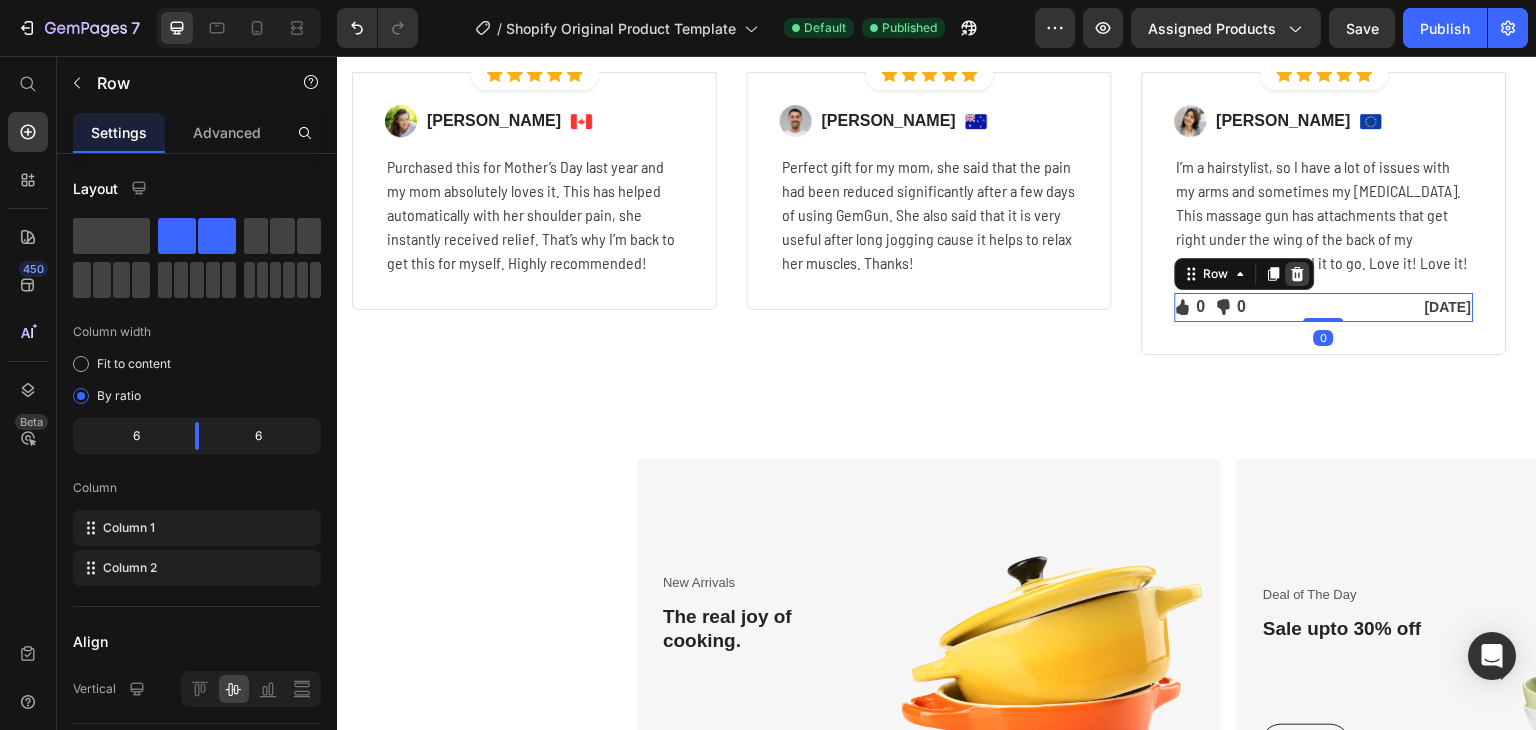 click at bounding box center [1298, 274] 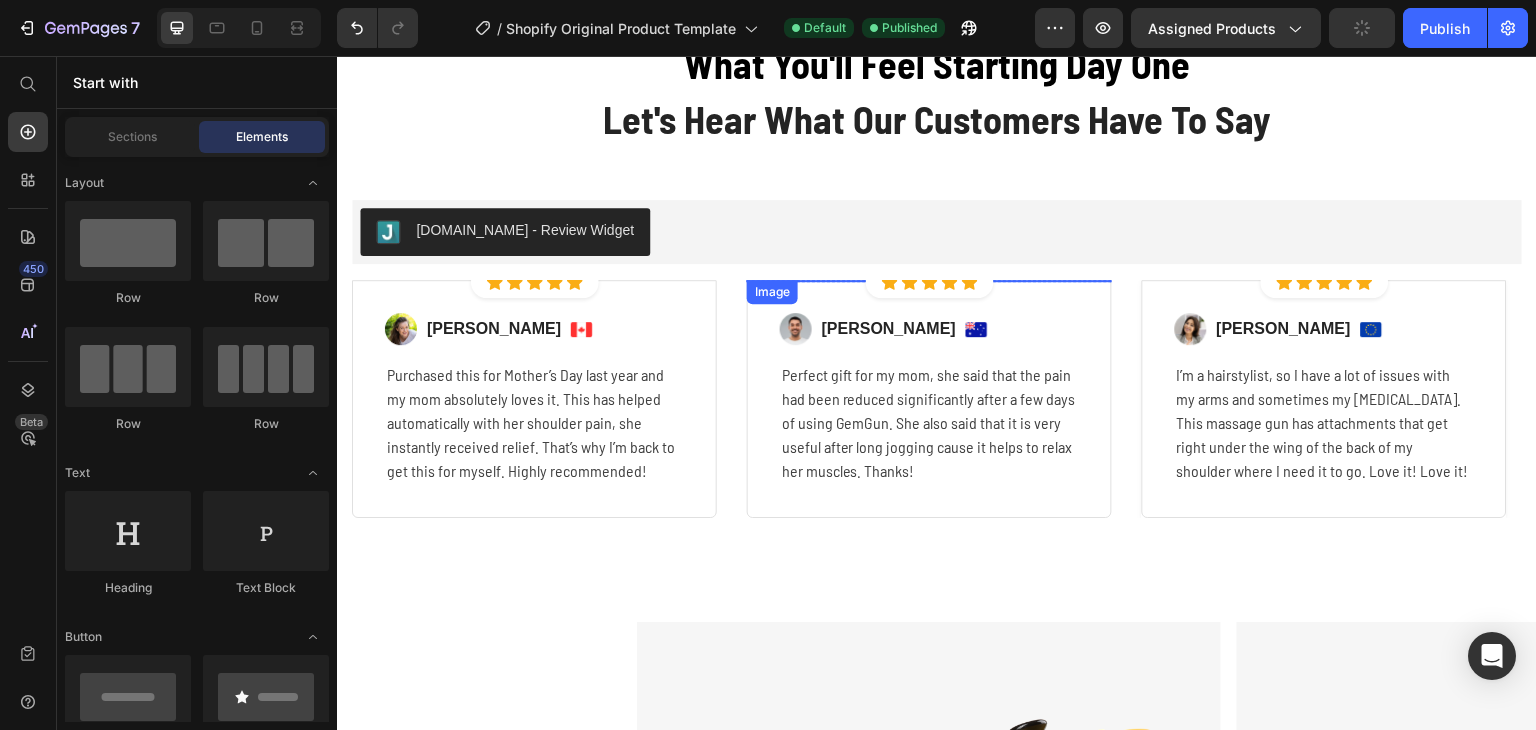 scroll, scrollTop: 6728, scrollLeft: 0, axis: vertical 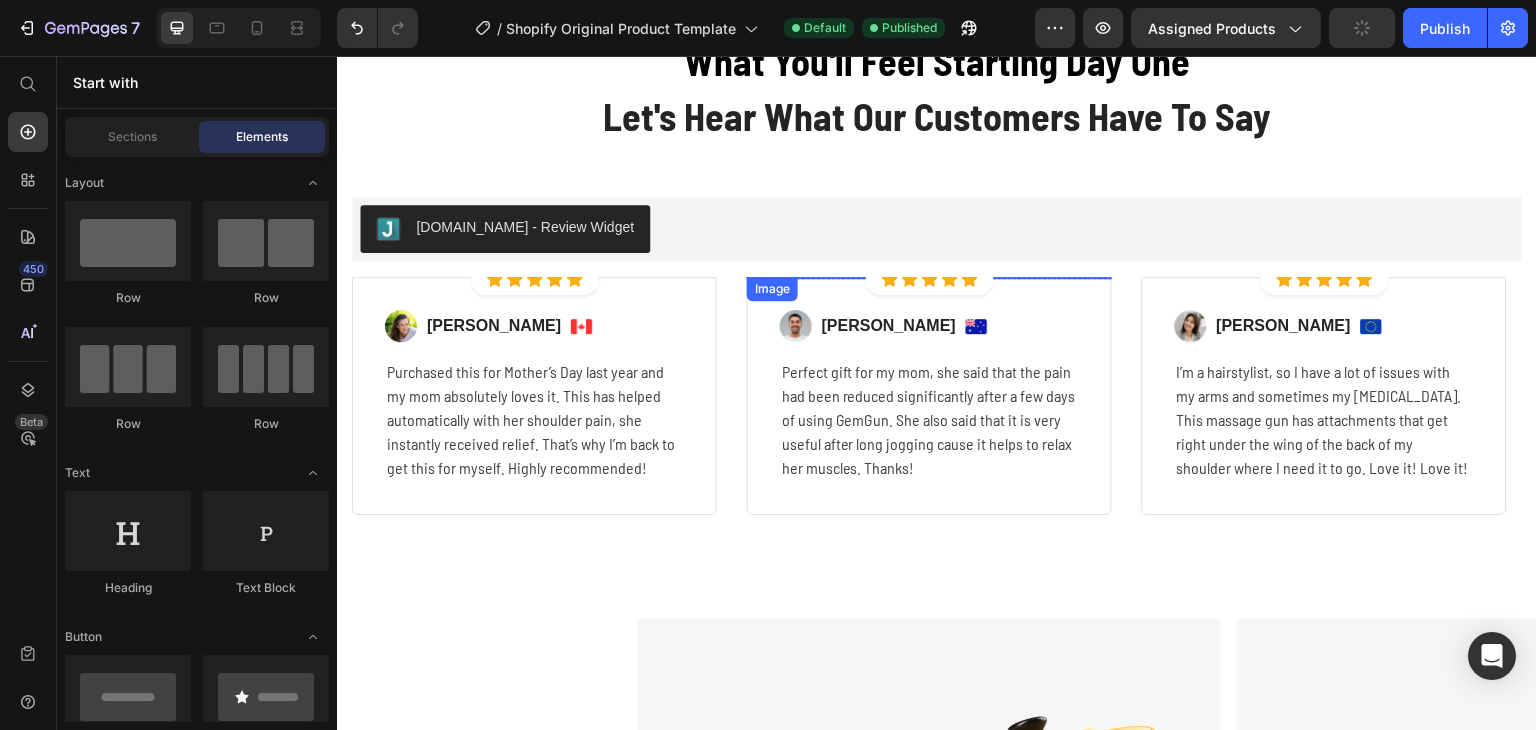 click at bounding box center [929, 277] 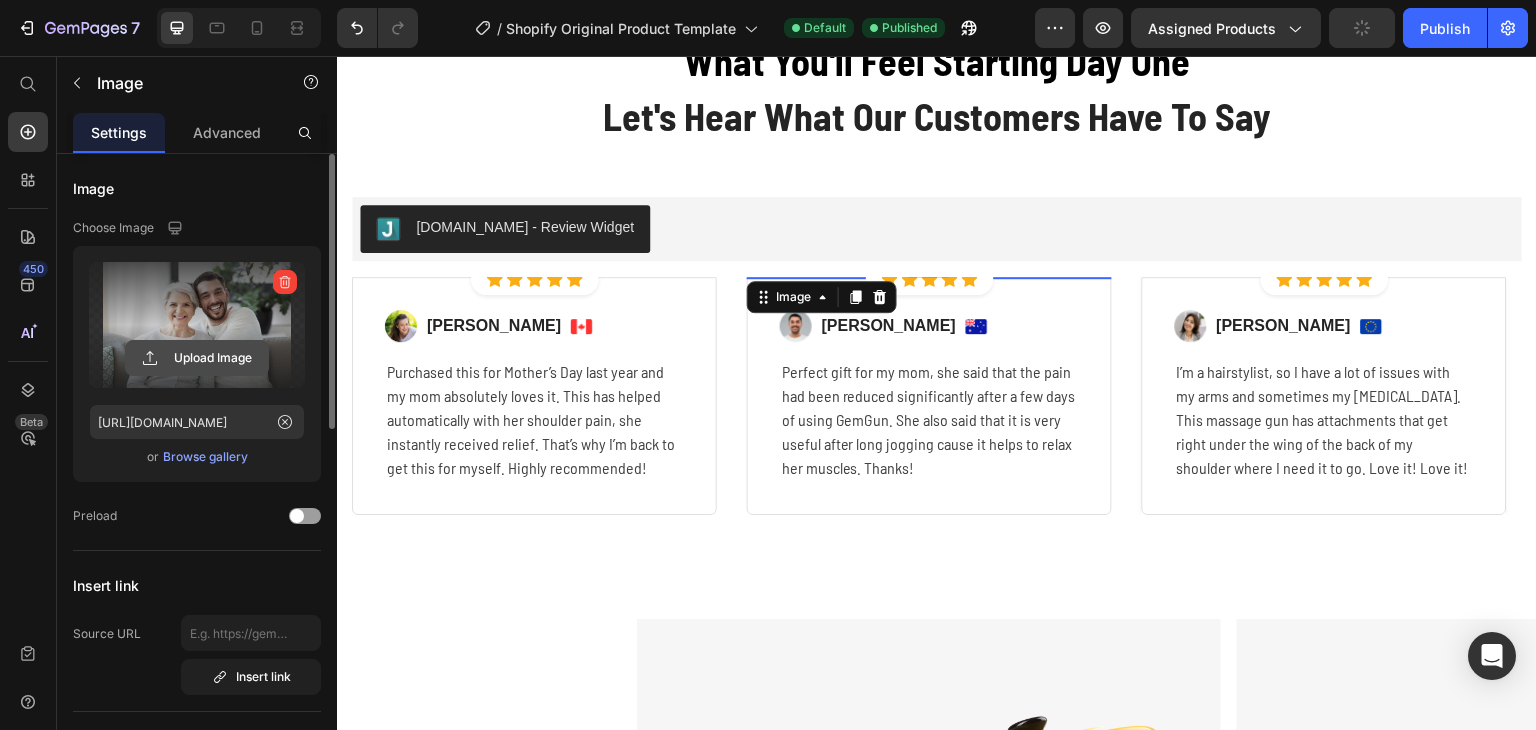 click 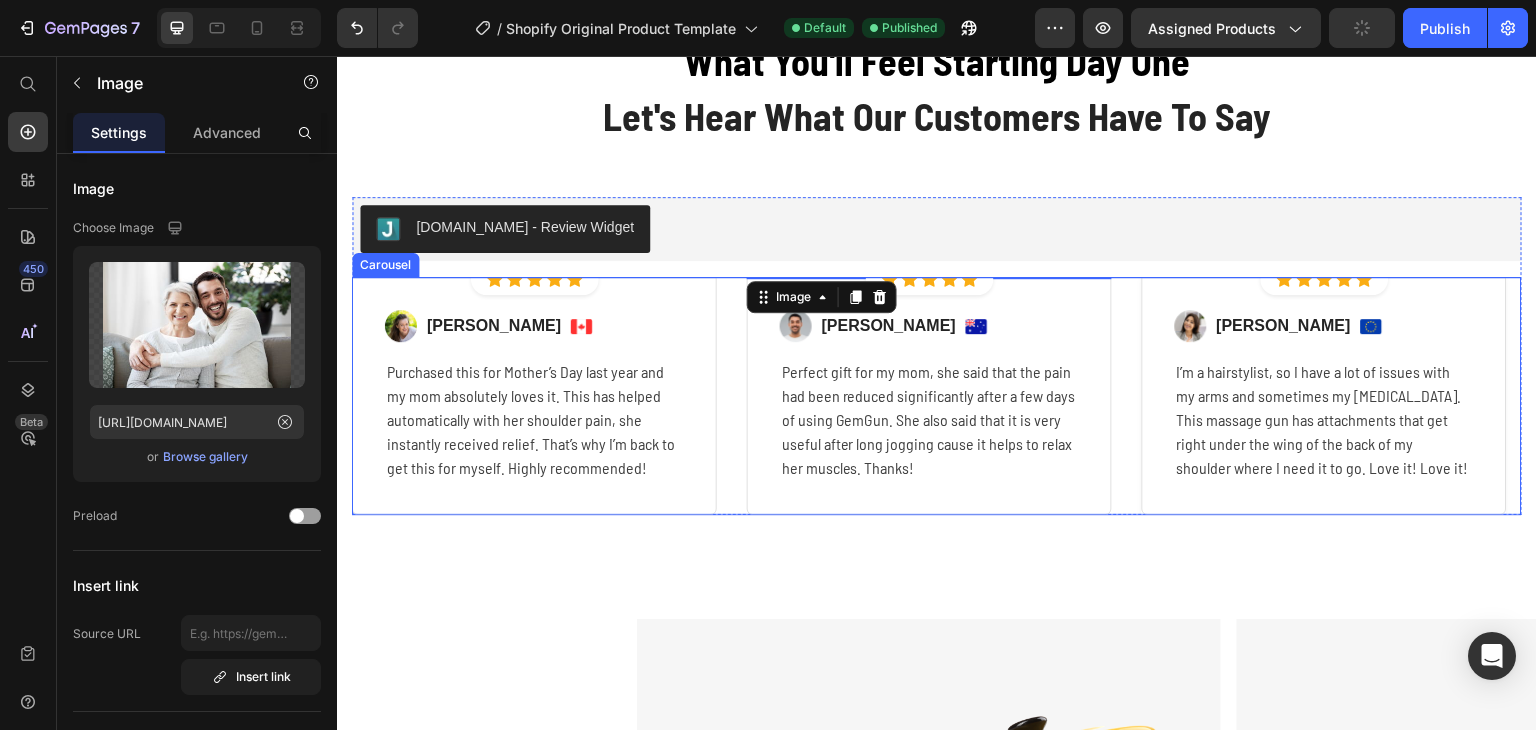 click on "Image                Icon                Icon                Icon                Icon                Icon Icon List Hoz Row Row Image [PERSON_NAME] Text block Image Row Purchased this for Mother’s Day last year and my mom absolutely loves it. This has helped automatically with her shoulder pain, she instantly received relief. That’s why I’m back to get this for myself. Highly recommended! Text block Row Row Image   0                Icon                Icon                Icon                Icon                Icon Icon List Hoz Row Row Image [PERSON_NAME] Text block Image Row Perfect gift for my mom, she said that the pain had been reduced significantly after a few days of using GemGun. She also said that it is very useful after long jogging cause it helps to relax her muscles. Thanks! Text block Row Row Image                Icon                Icon                Icon                Icon                Icon Icon List Hoz Row Row Image [PERSON_NAME] Text block Image Row Text block Row Row" at bounding box center [937, 396] 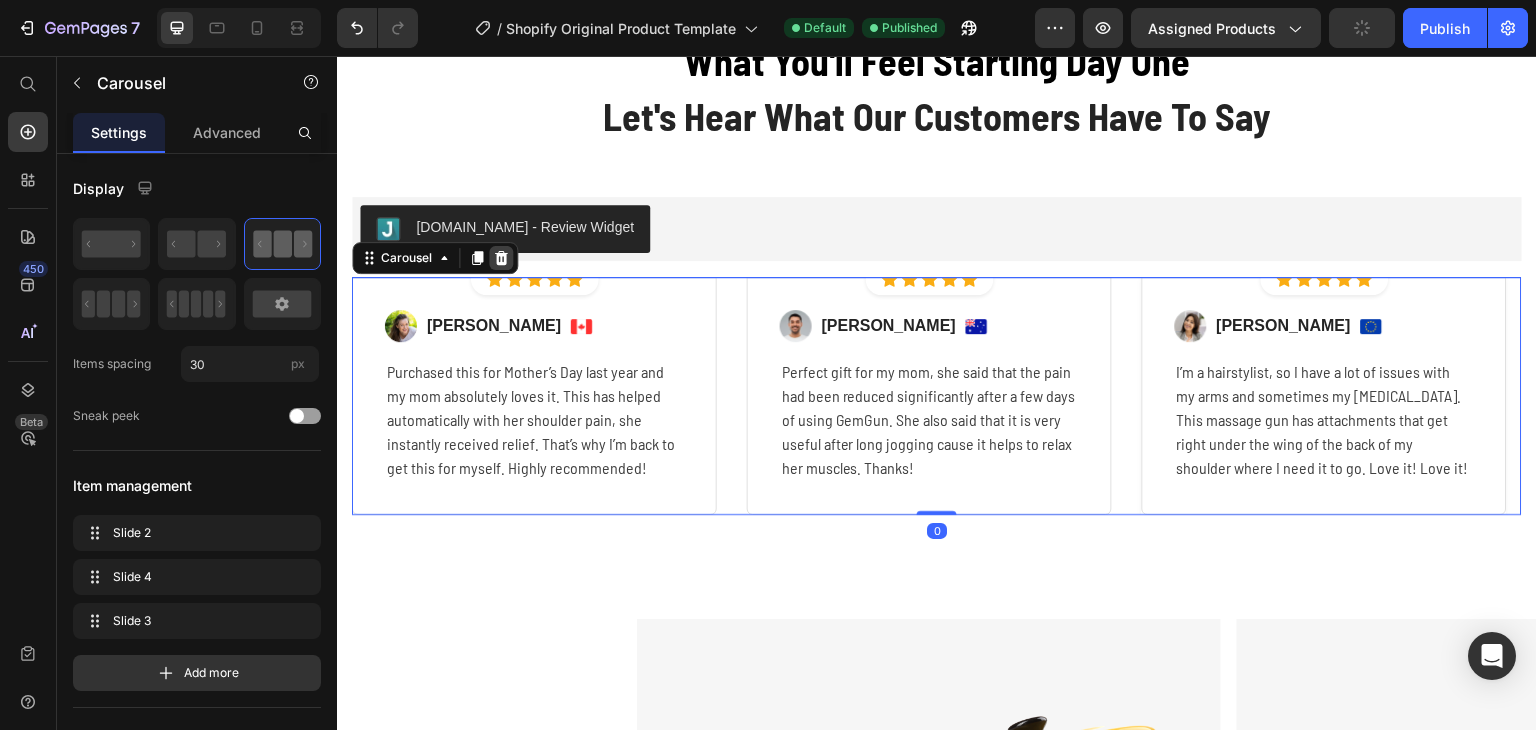 click 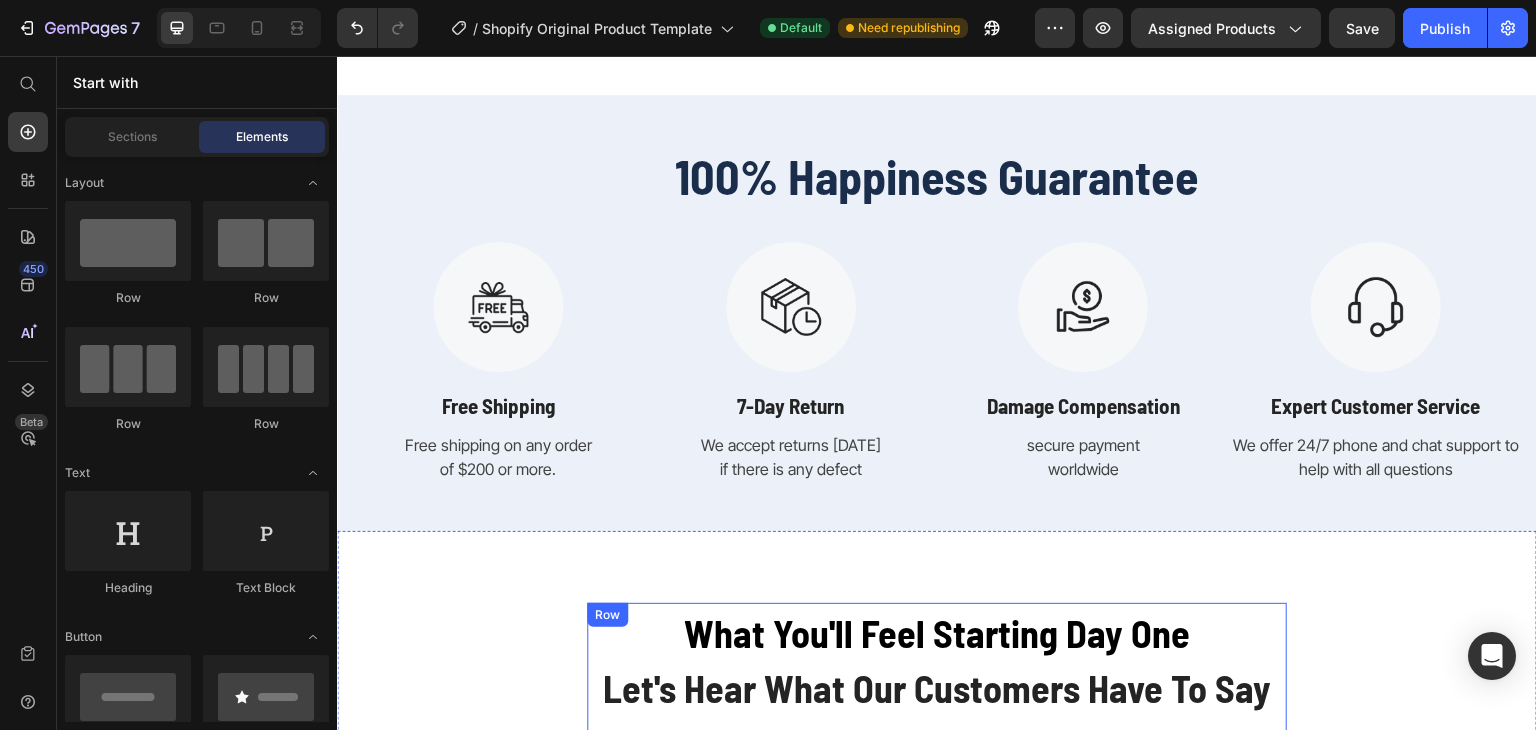 scroll, scrollTop: 5990, scrollLeft: 0, axis: vertical 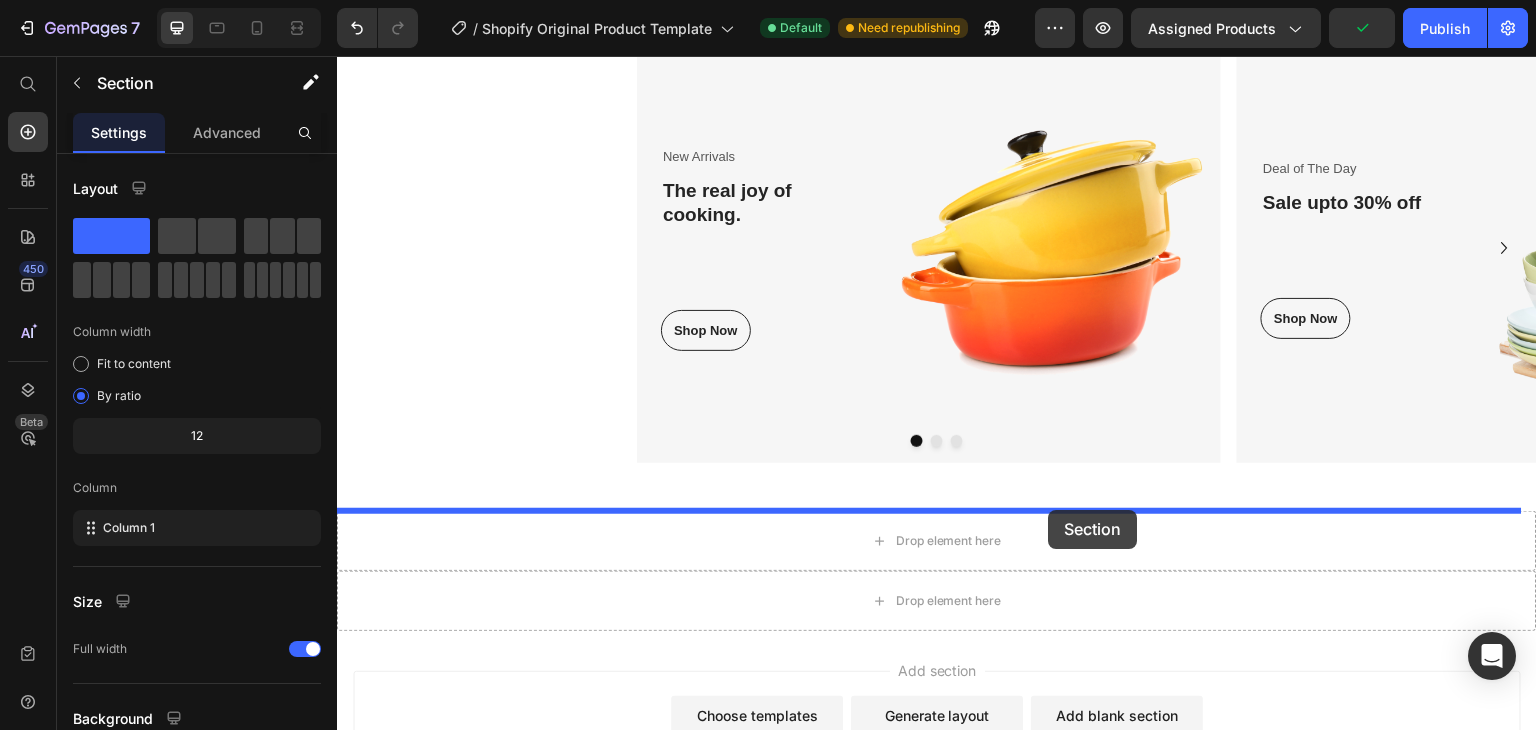 drag, startPoint x: 1154, startPoint y: 242, endPoint x: 1049, endPoint y: 510, distance: 287.83502 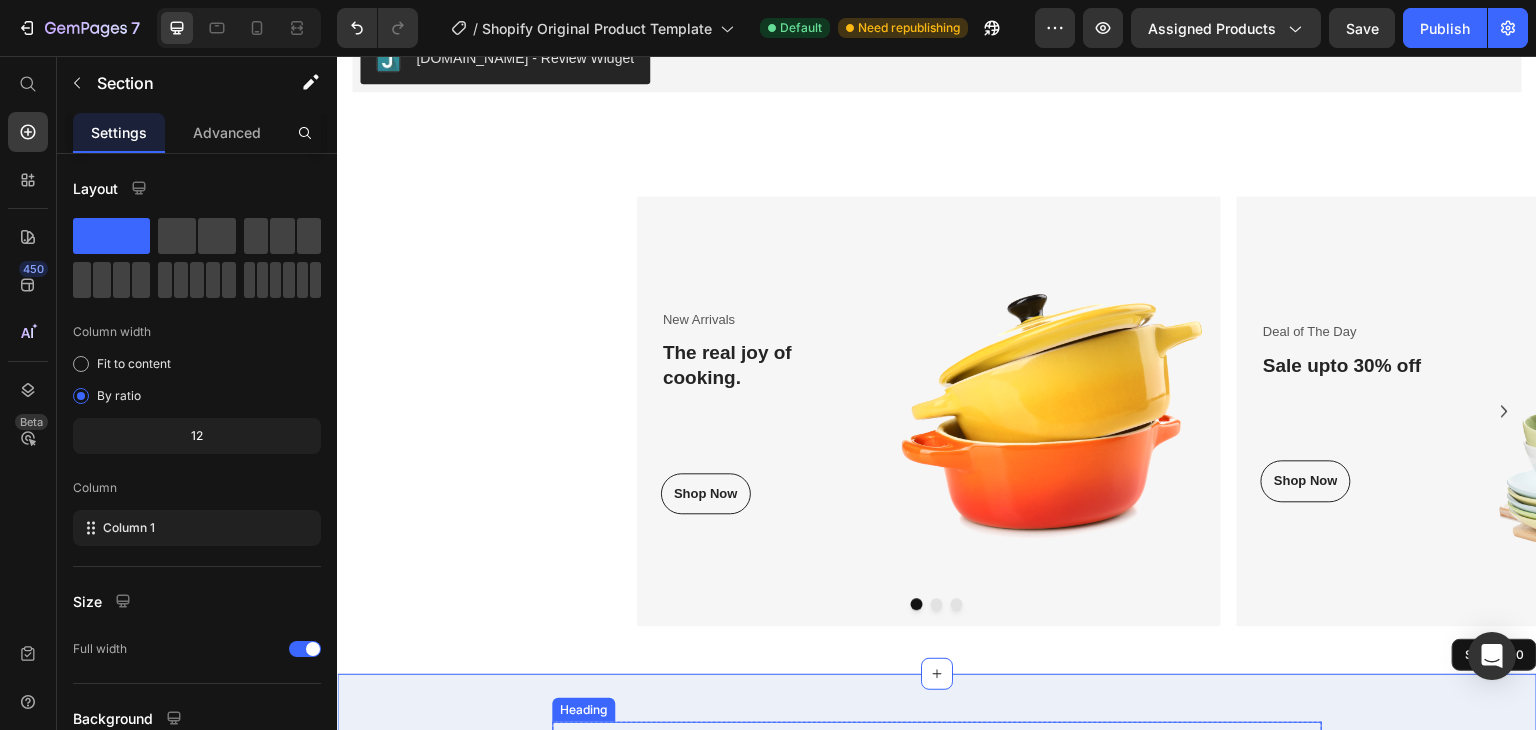 scroll, scrollTop: 6393, scrollLeft: 0, axis: vertical 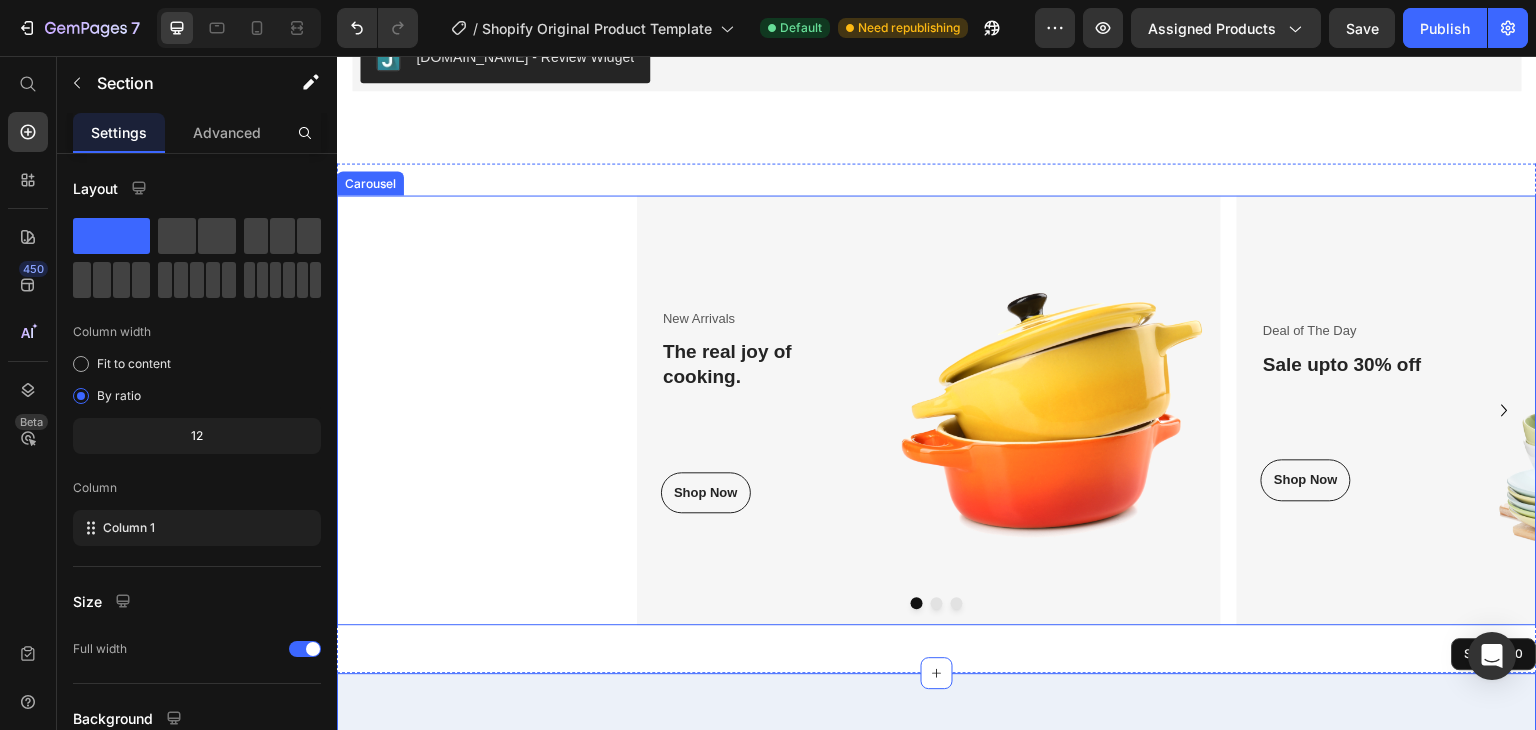click on "New Arrivals Text block The real joy of cooking. Heading Shop Now Button Row Image Row Deal of The Day Text block Sale upto 30% off Heading Shop Now Button Row Image Only $29.00 Text block Row Row New Collection Text block Cooking made easy Heading Shop Now Button Row Image Row" at bounding box center [937, 410] 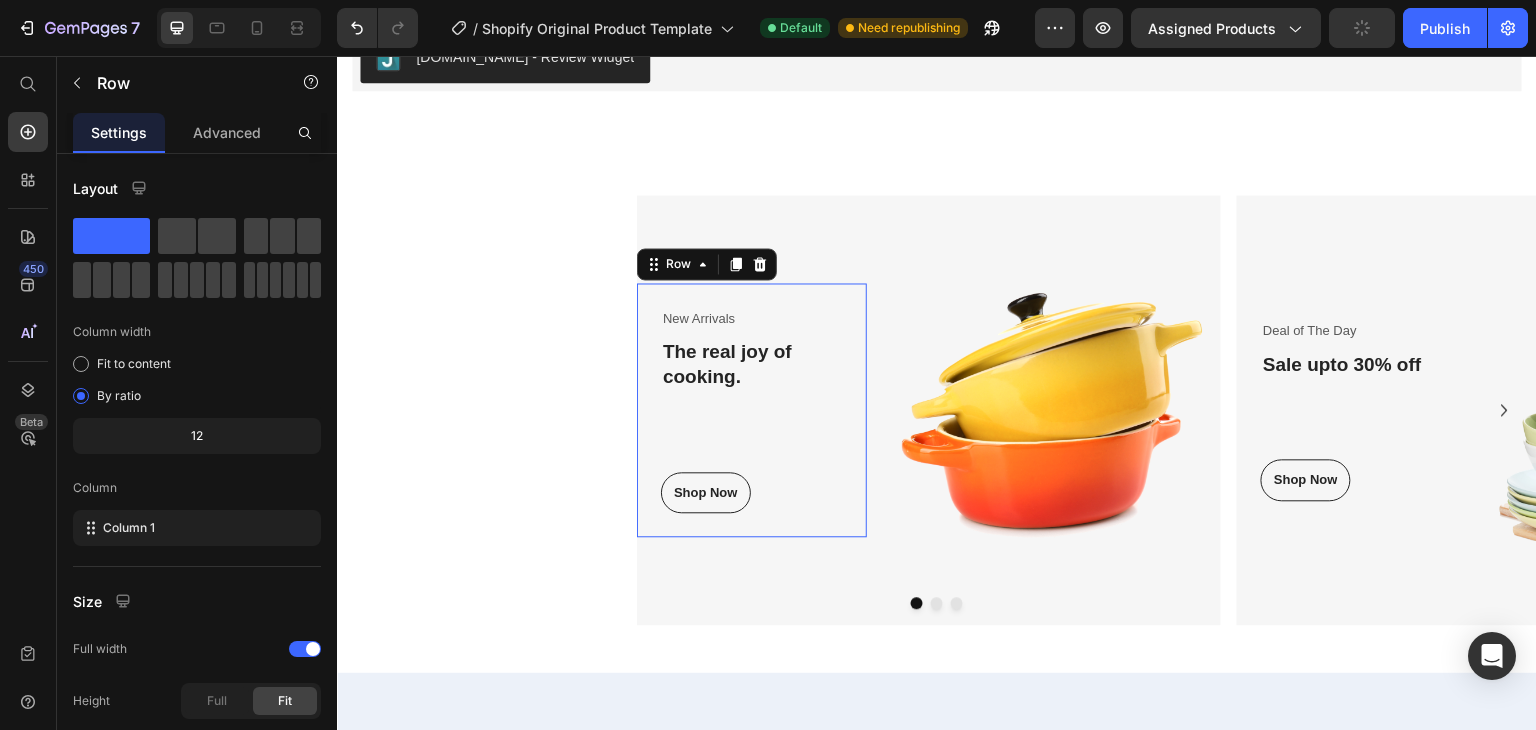 click on "New Arrivals Text block The real joy of cooking. Heading Shop Now Button" at bounding box center [764, 410] 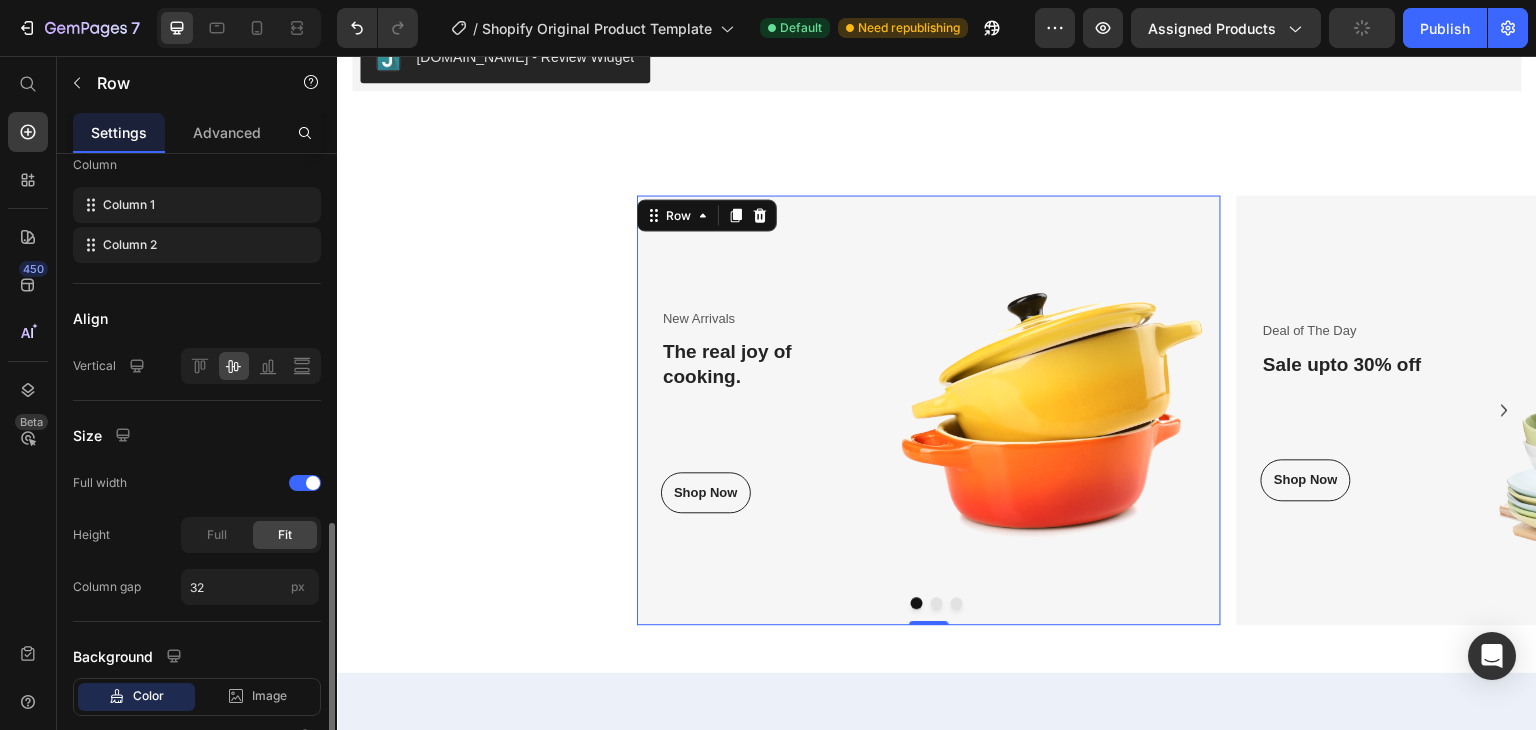 scroll, scrollTop: 434, scrollLeft: 0, axis: vertical 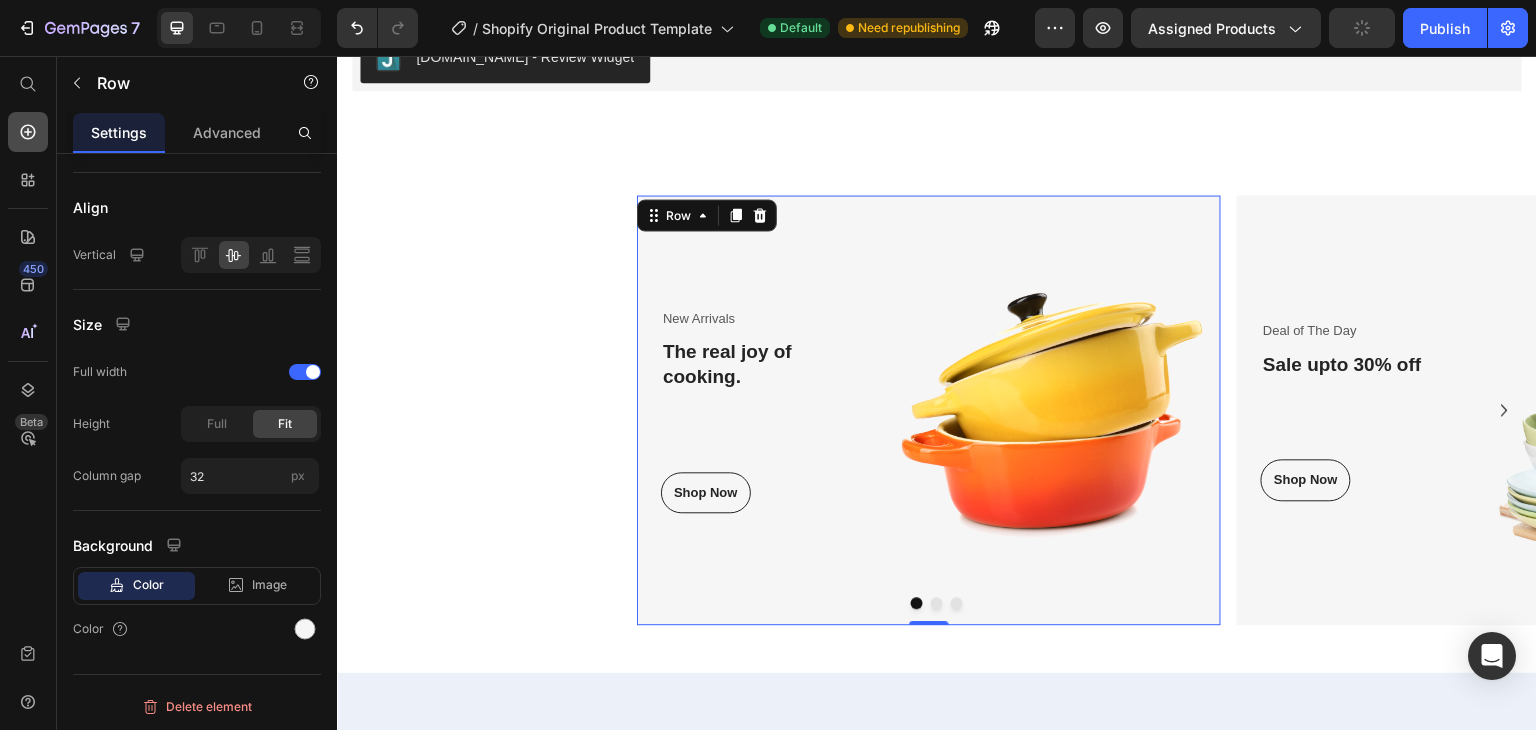 click 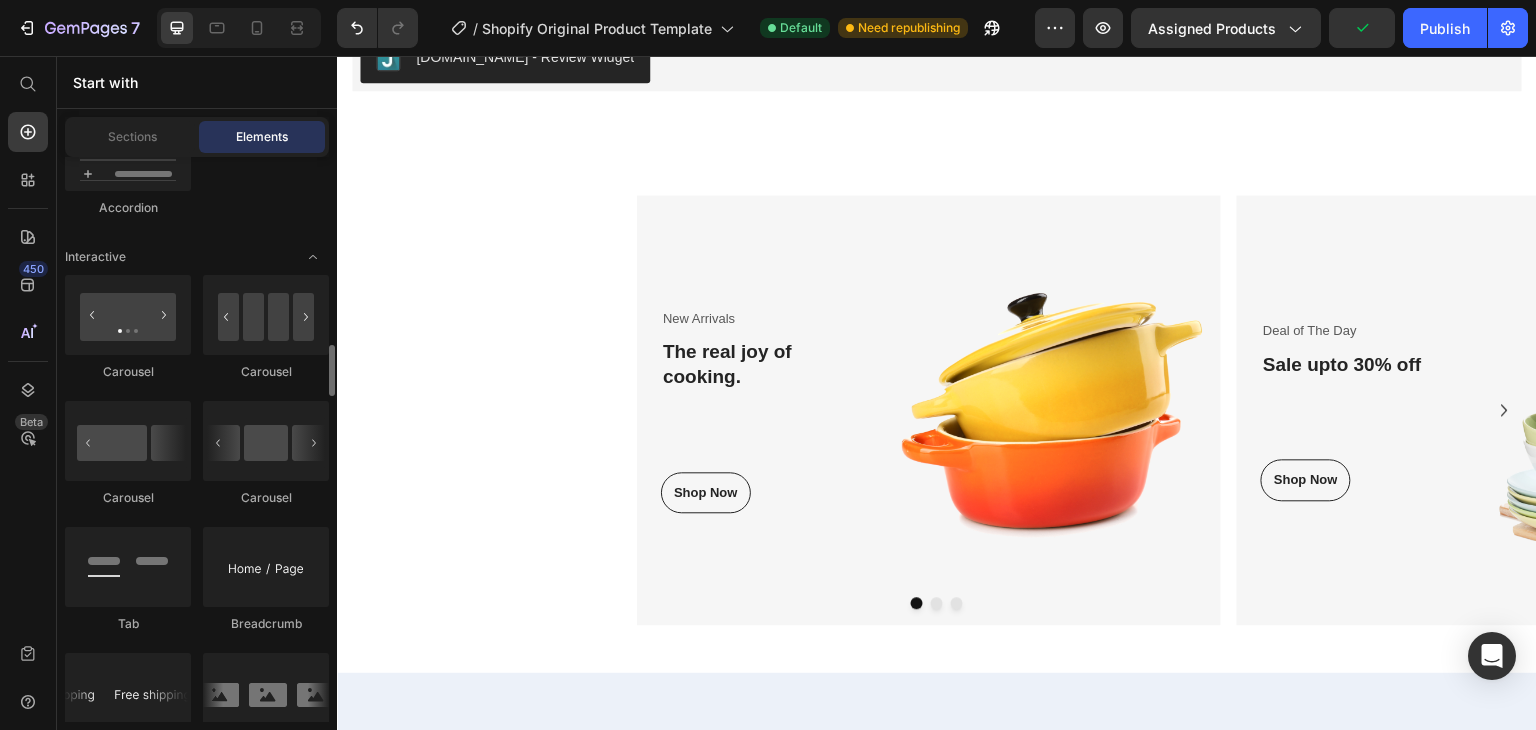 scroll, scrollTop: 2051, scrollLeft: 0, axis: vertical 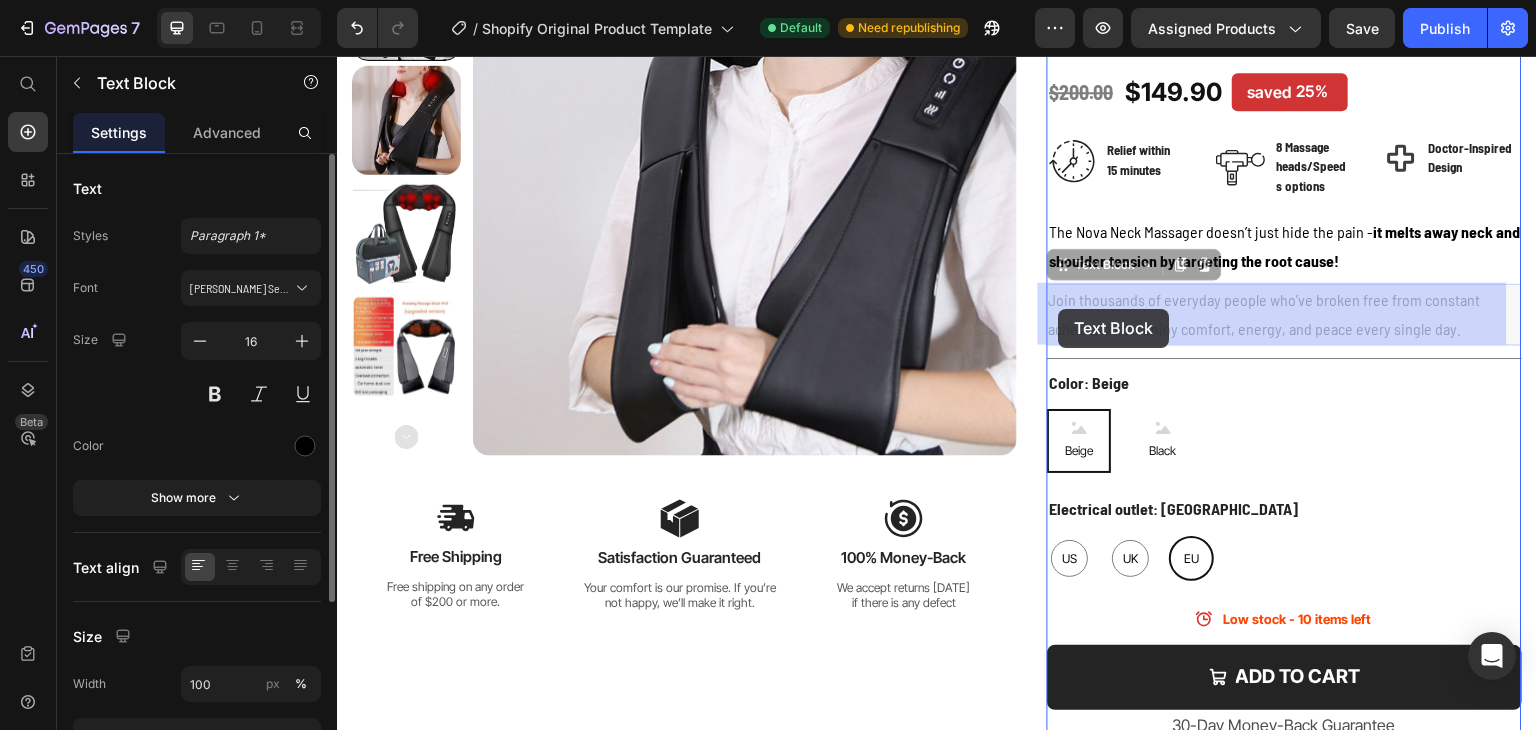 drag, startPoint x: 1046, startPoint y: 309, endPoint x: 1059, endPoint y: 308, distance: 13.038404 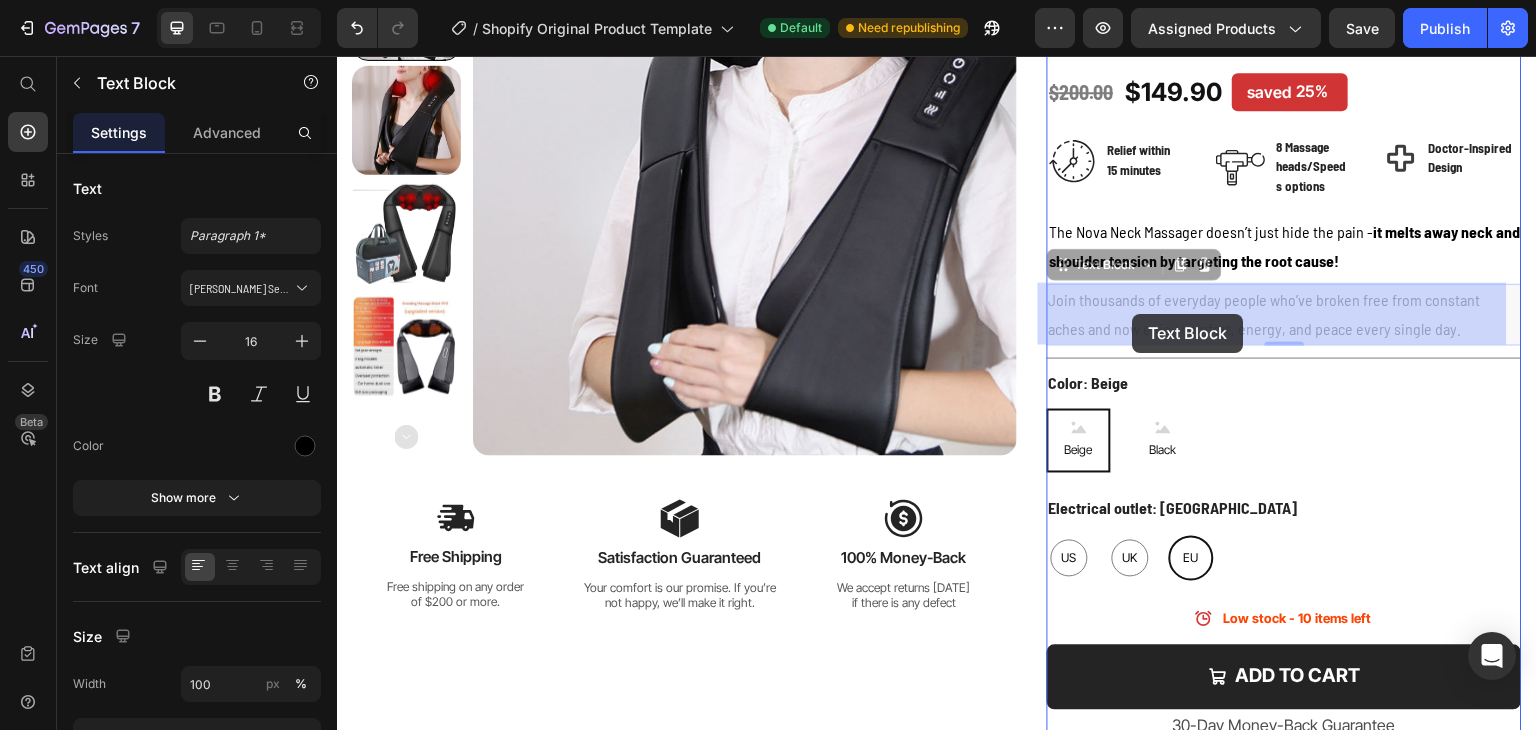 drag, startPoint x: 1075, startPoint y: 303, endPoint x: 1133, endPoint y: 314, distance: 59.03389 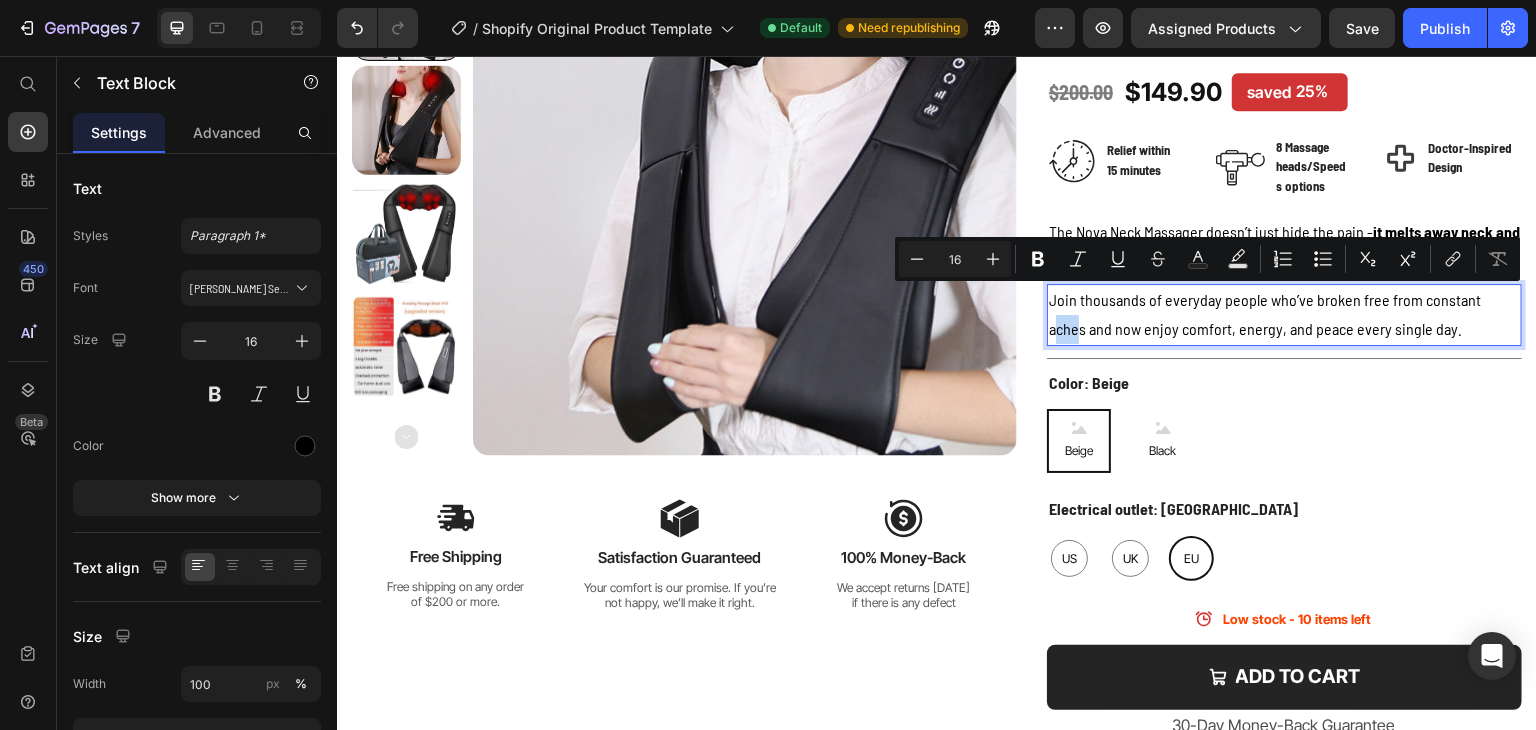 drag, startPoint x: 1471, startPoint y: 304, endPoint x: 1498, endPoint y: 306, distance: 27.073973 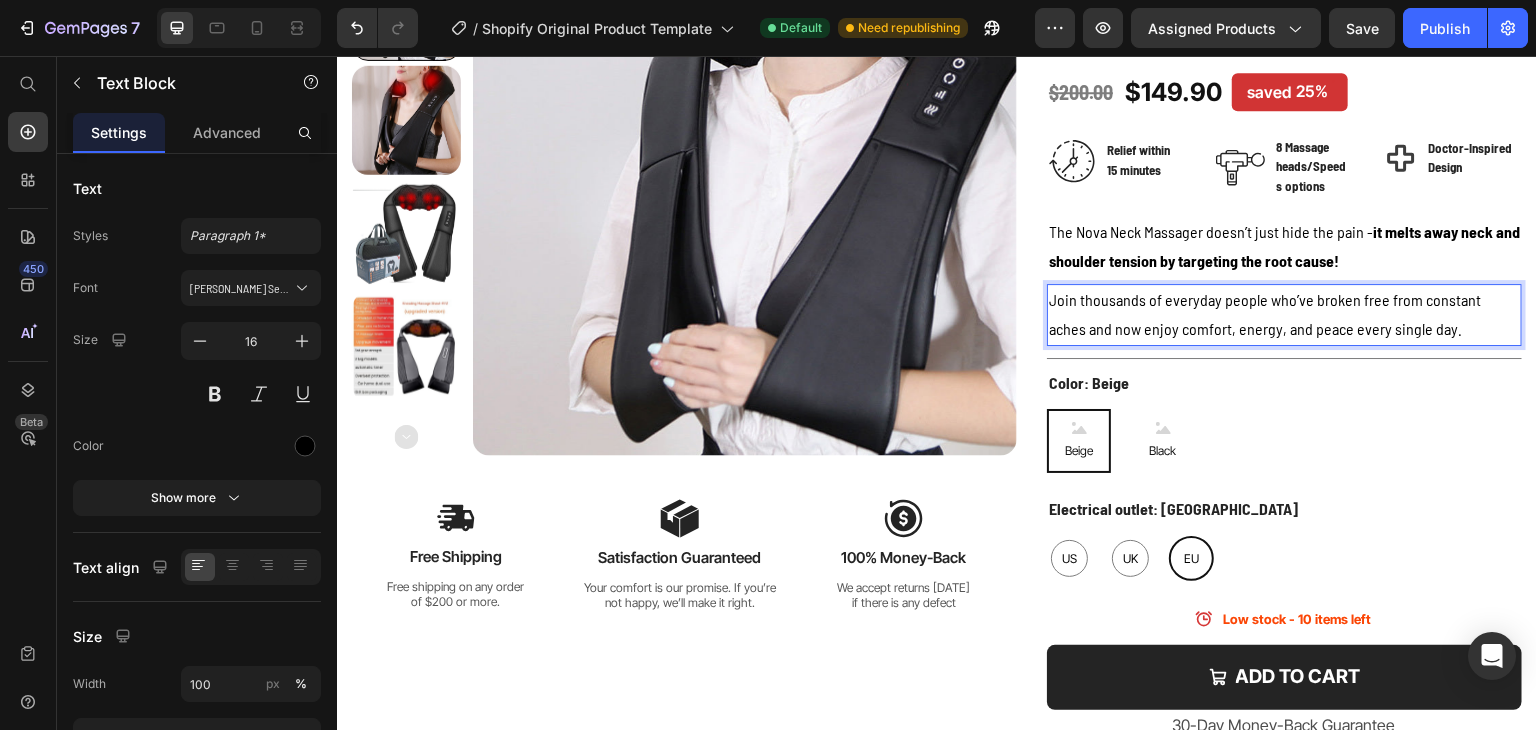 click on "Join thousands of everyday people who’ve broken free from constant aches and now enjoy comfort, energy, and peace every single day." at bounding box center (1284, 315) 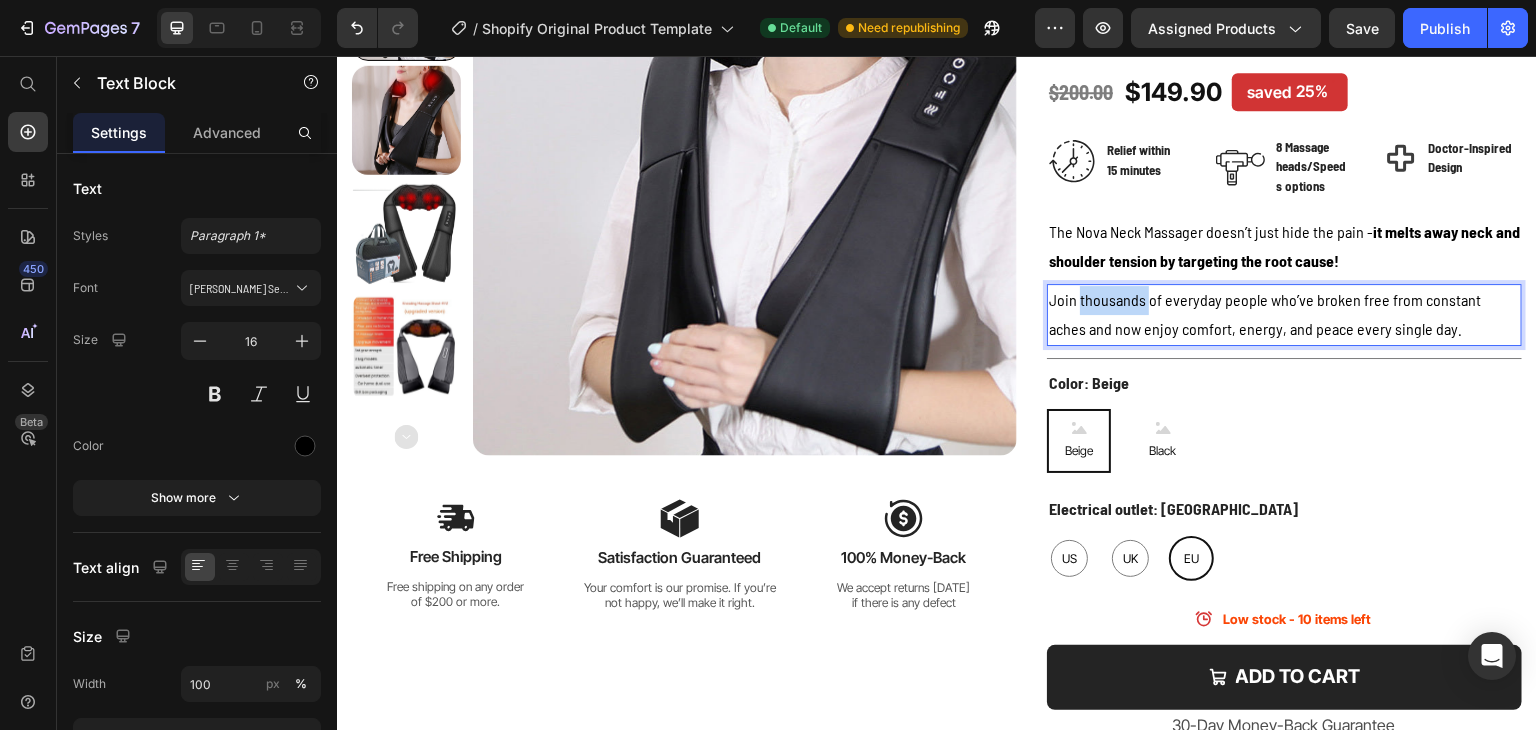 drag, startPoint x: 1136, startPoint y: 303, endPoint x: 1070, endPoint y: 308, distance: 66.189125 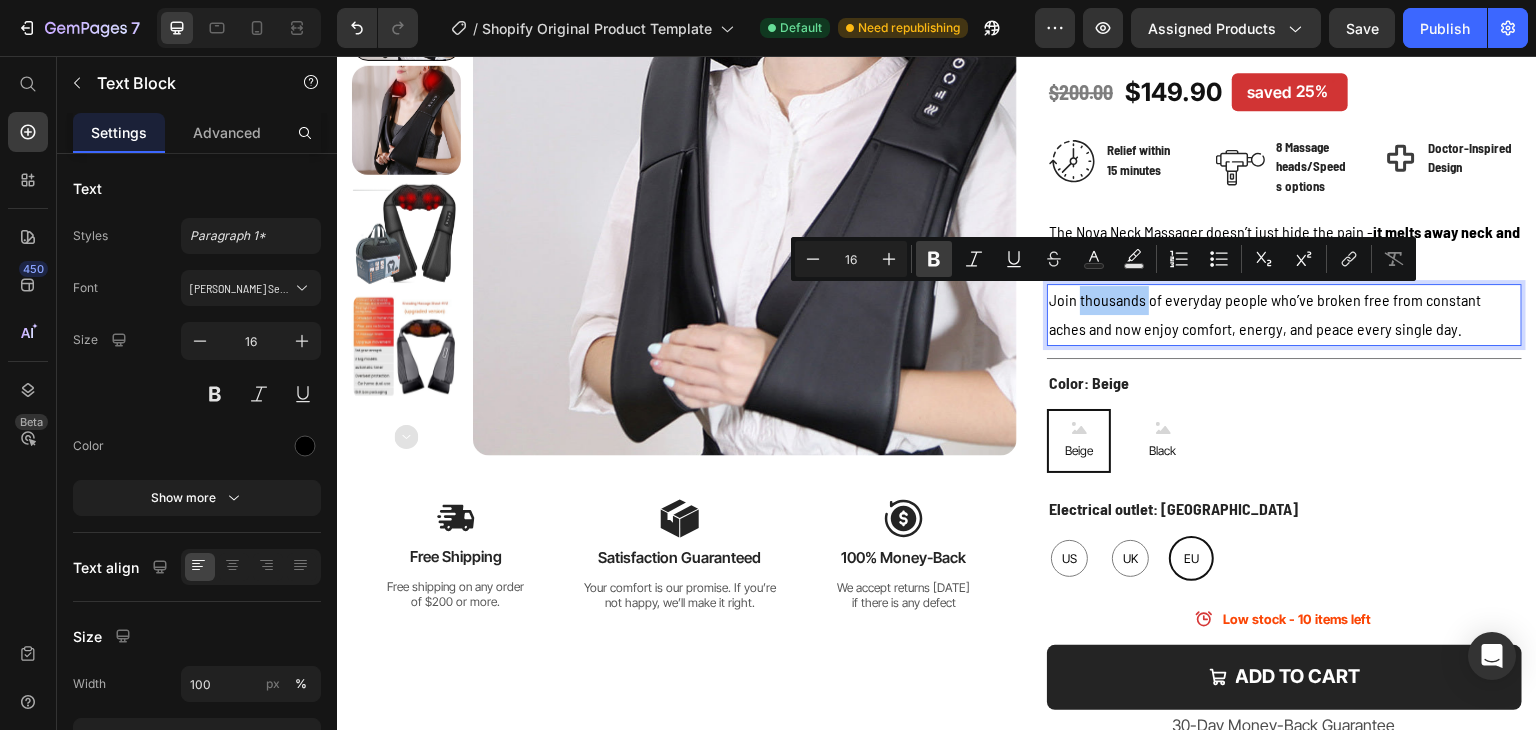 click 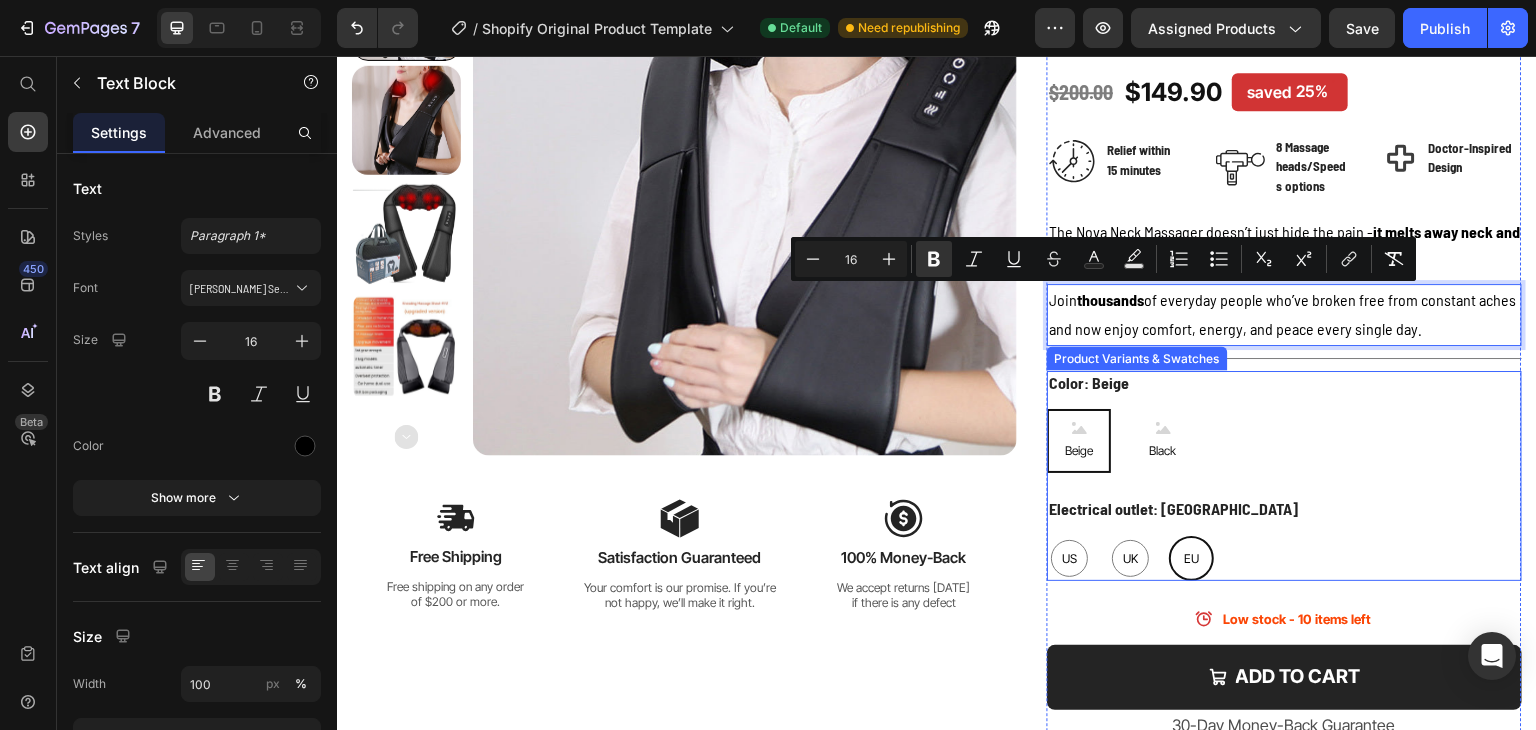 click on "Beige Beige Beige Black Black Black" at bounding box center (1284, 441) 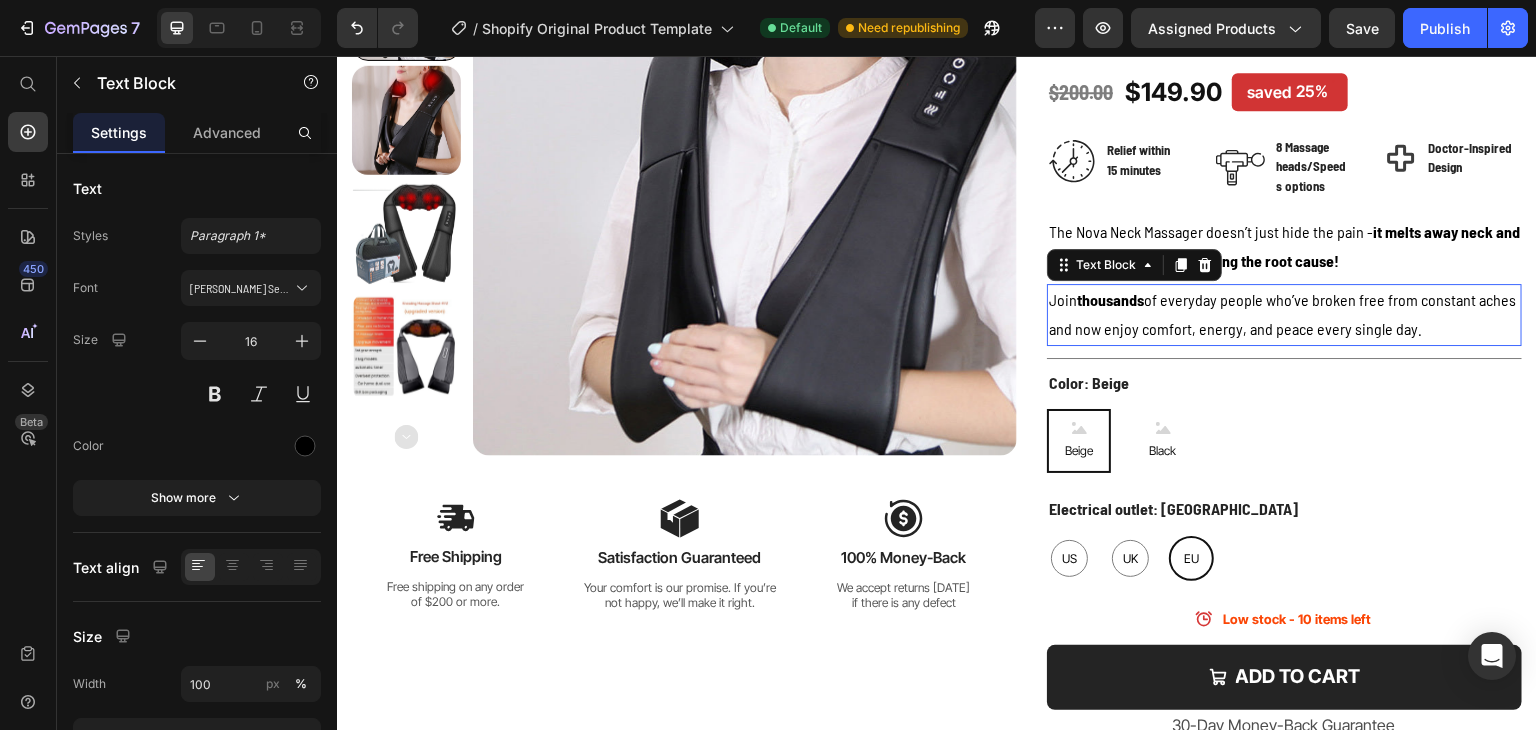 click on "Join  thousands  of everyday people who’ve broken free from constant aches and now enjoy comfort, energy, and peace every single day." at bounding box center [1284, 315] 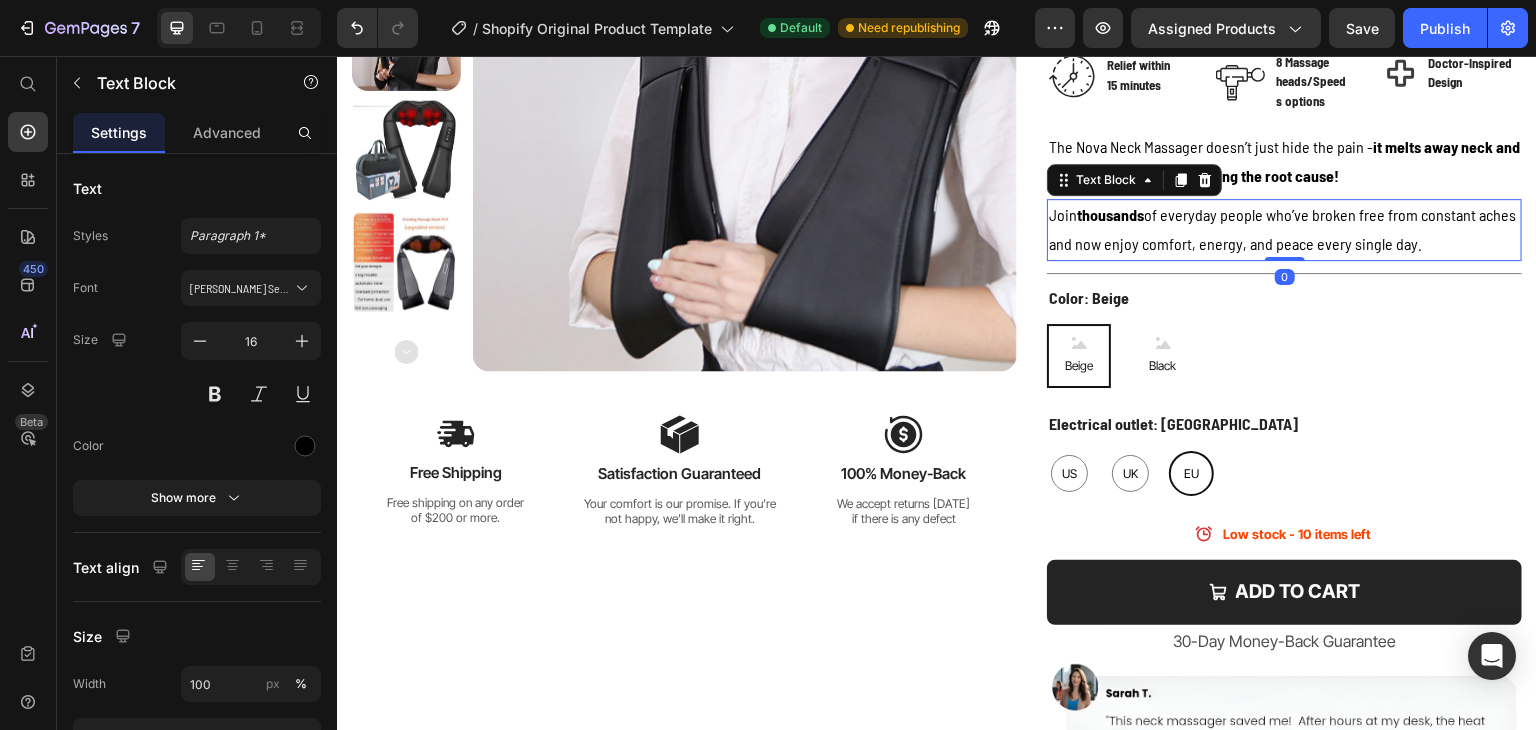 scroll, scrollTop: 303, scrollLeft: 0, axis: vertical 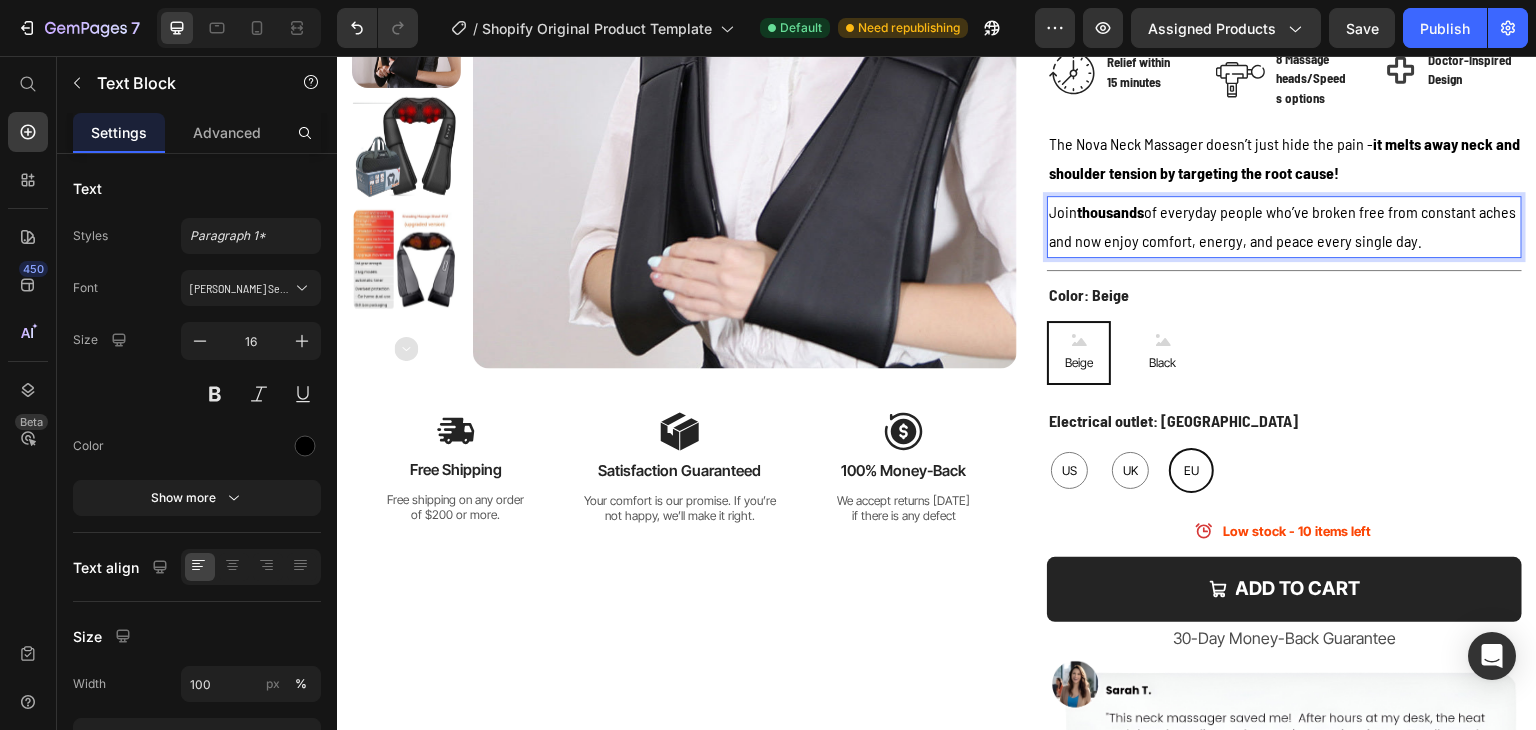 click on "Join  thousands  of everyday people who’ve broken free from constant aches and now enjoy comfort, energy, and peace every single day." at bounding box center [1284, 227] 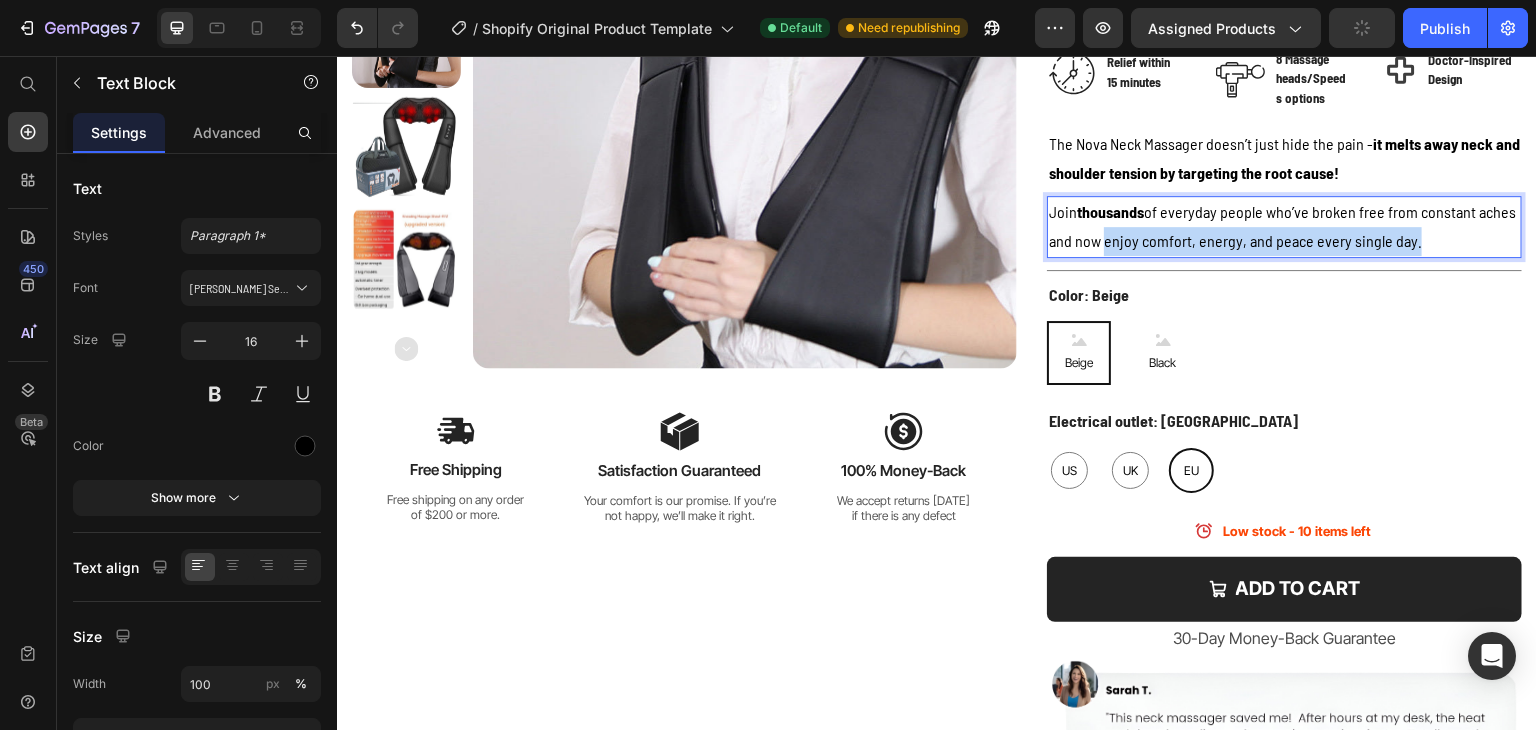 drag, startPoint x: 1135, startPoint y: 247, endPoint x: 1466, endPoint y: 253, distance: 331.05438 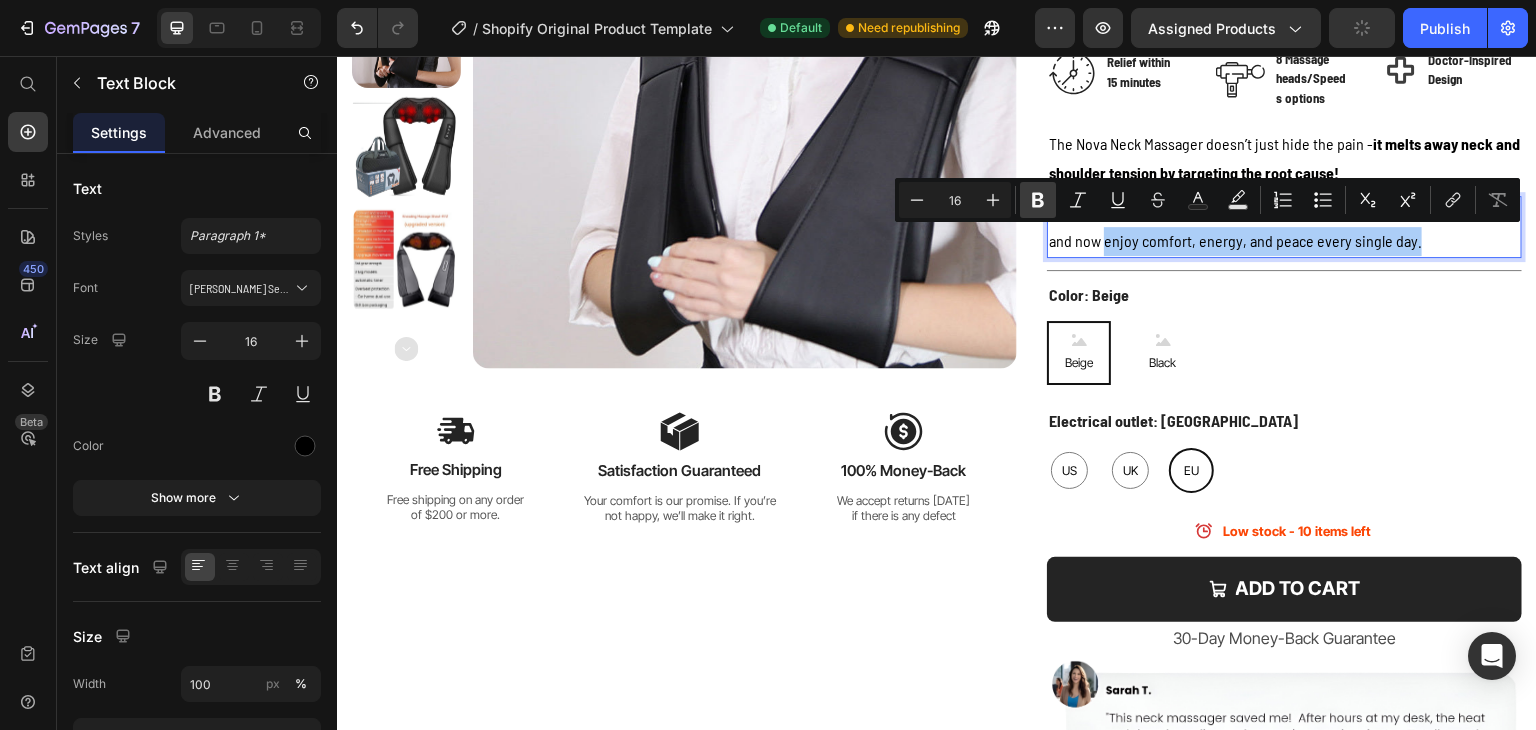 click 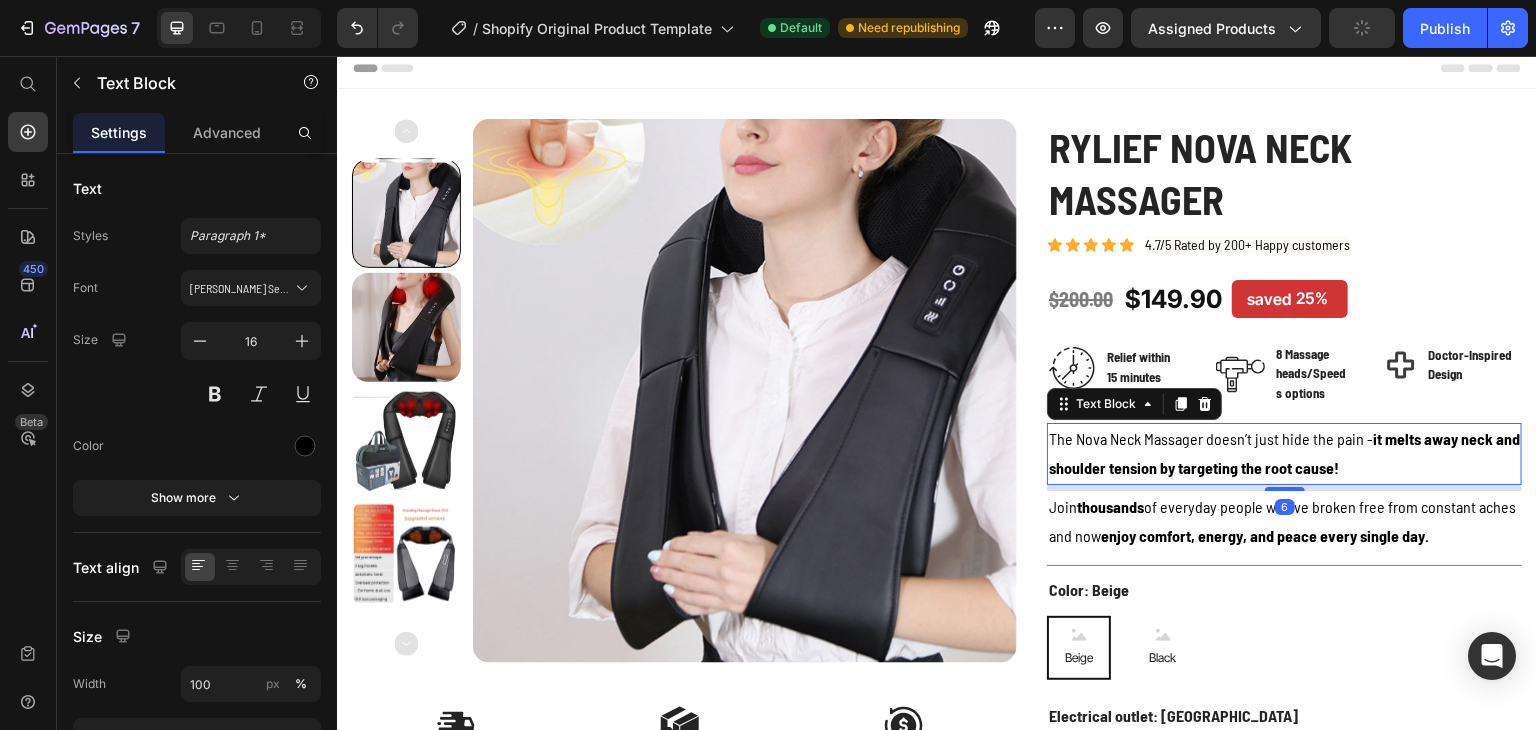 scroll, scrollTop: 10, scrollLeft: 0, axis: vertical 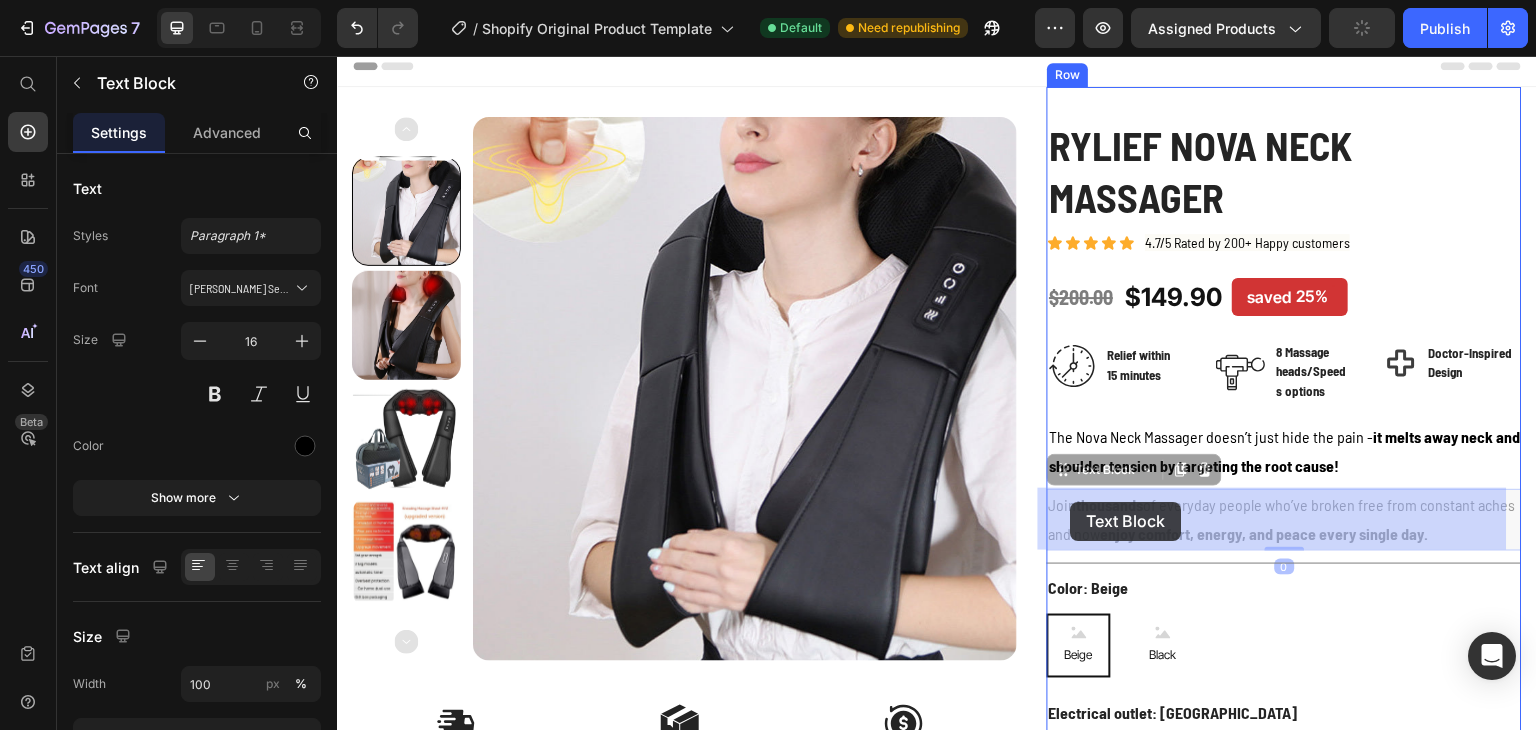 drag, startPoint x: 1141, startPoint y: 505, endPoint x: 1071, endPoint y: 502, distance: 70.064255 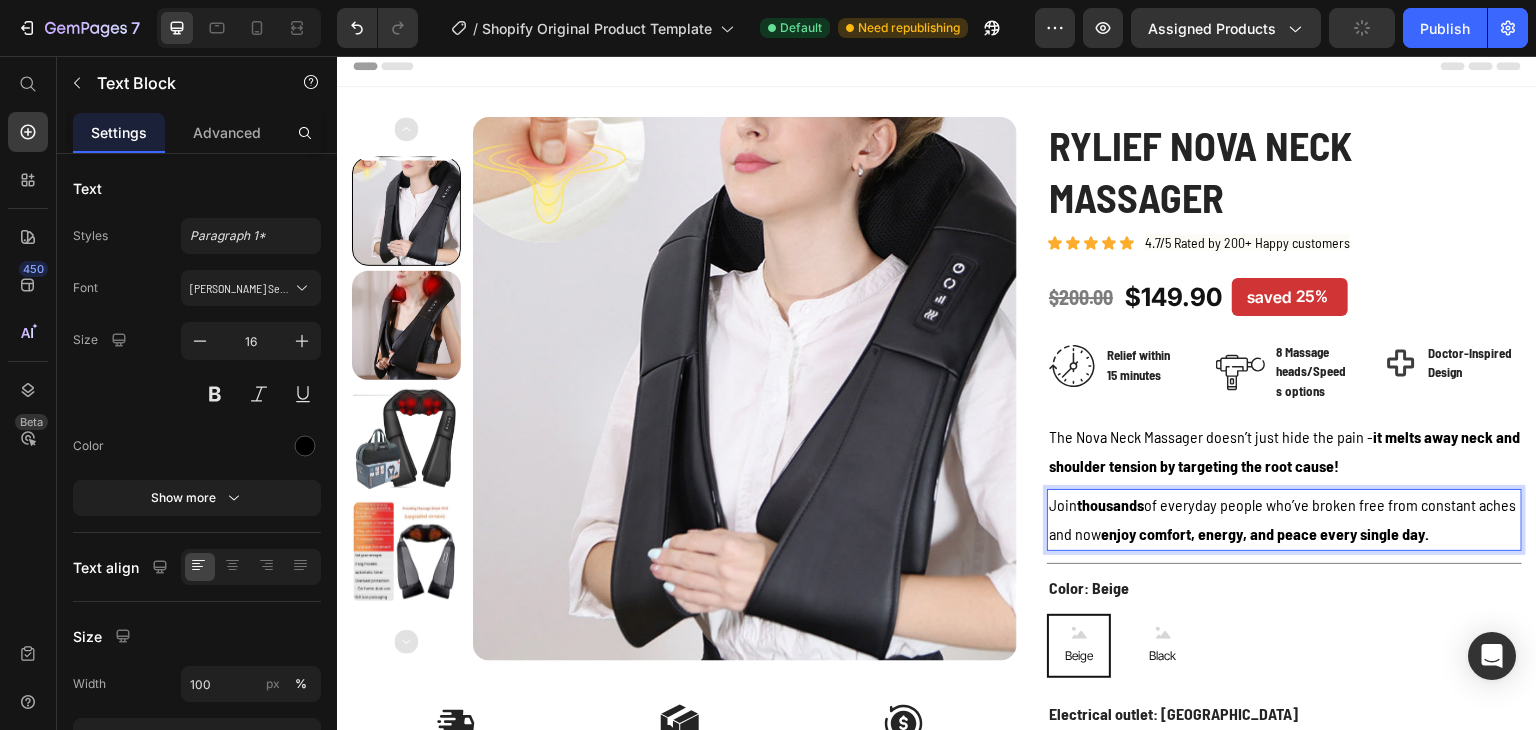 click on "thousands" at bounding box center (1110, 504) 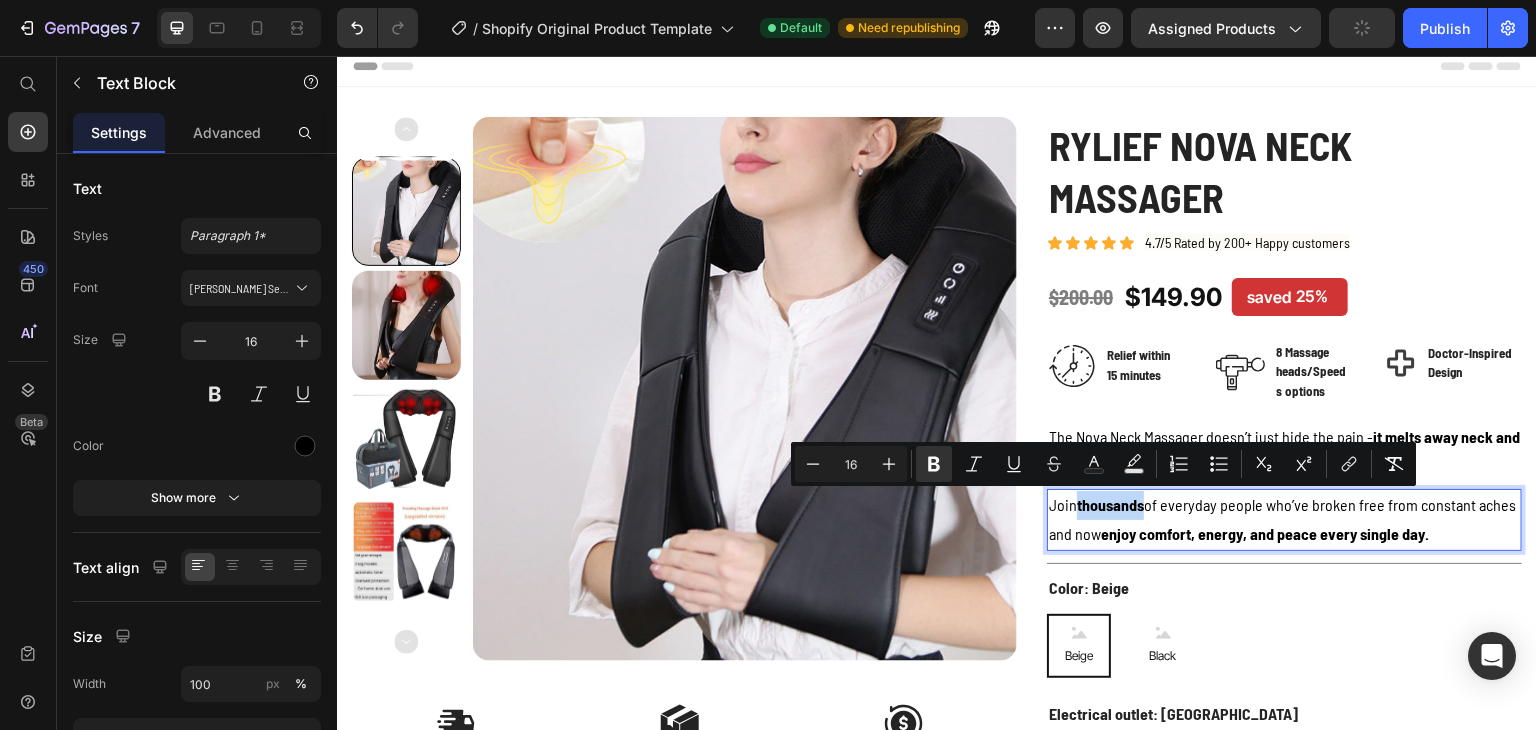 drag, startPoint x: 1075, startPoint y: 505, endPoint x: 1117, endPoint y: 510, distance: 42.296574 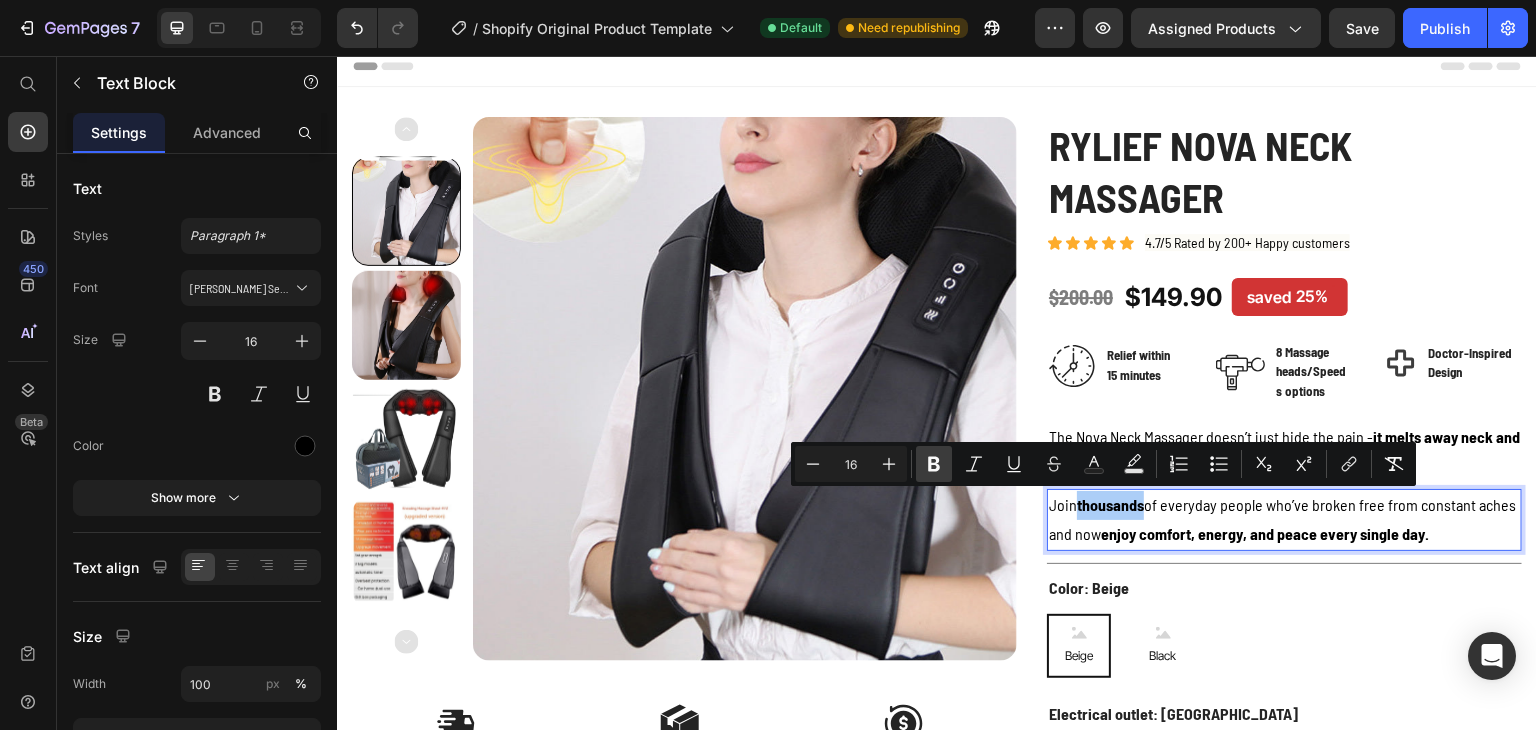 click 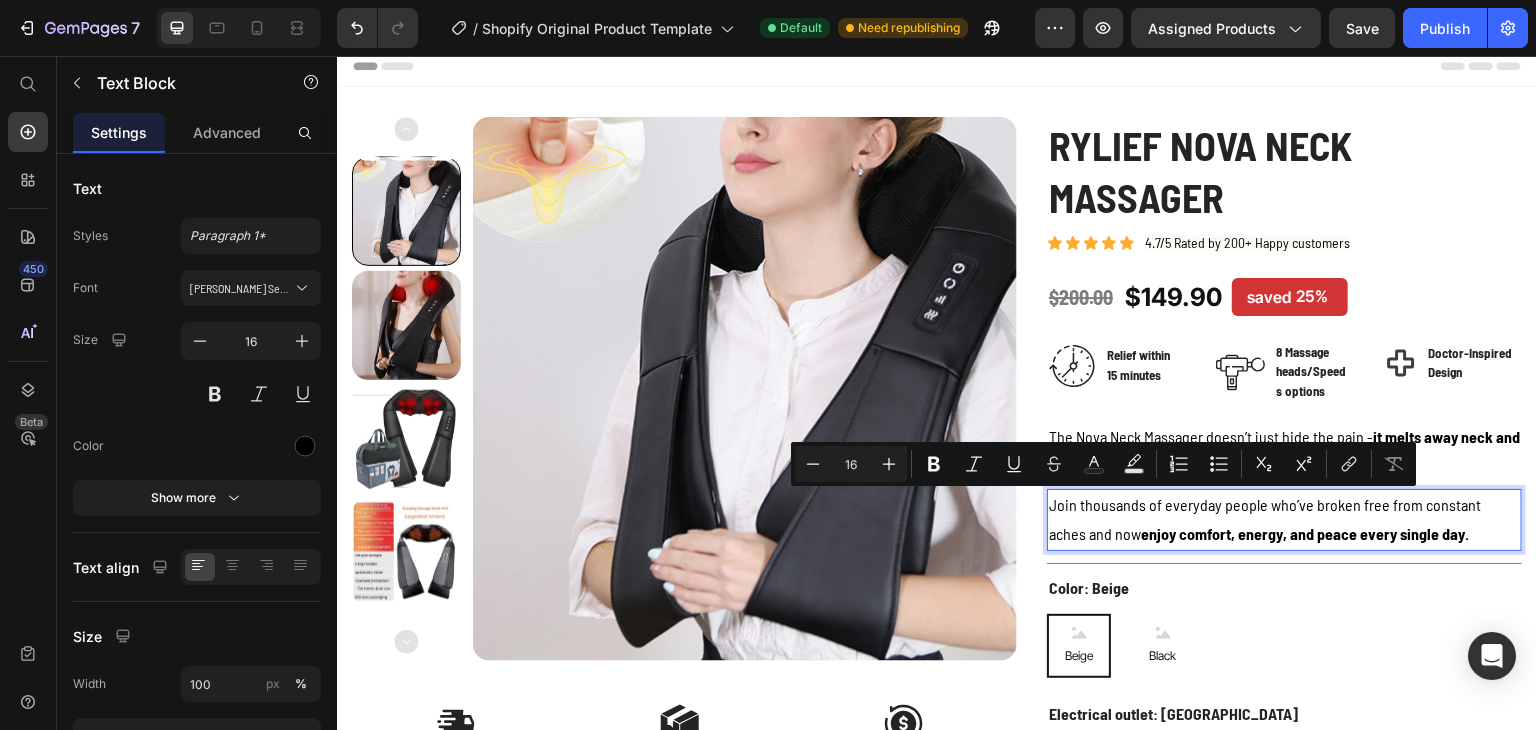 click on "Join thousands   of everyday people who’ve broken free from constant aches and now  enjoy comfort, energy, and peace every single day." at bounding box center [1284, 520] 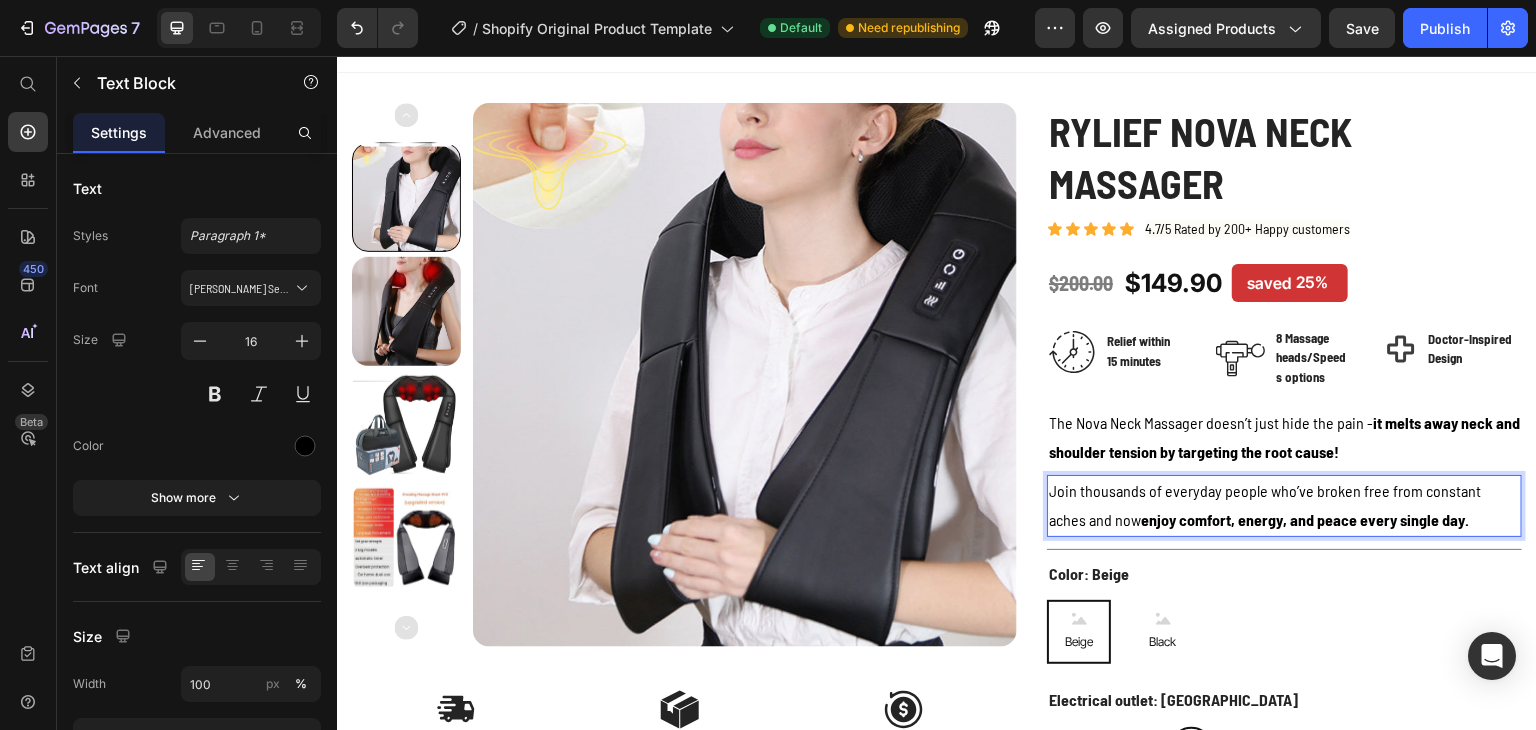 scroll, scrollTop: 39, scrollLeft: 0, axis: vertical 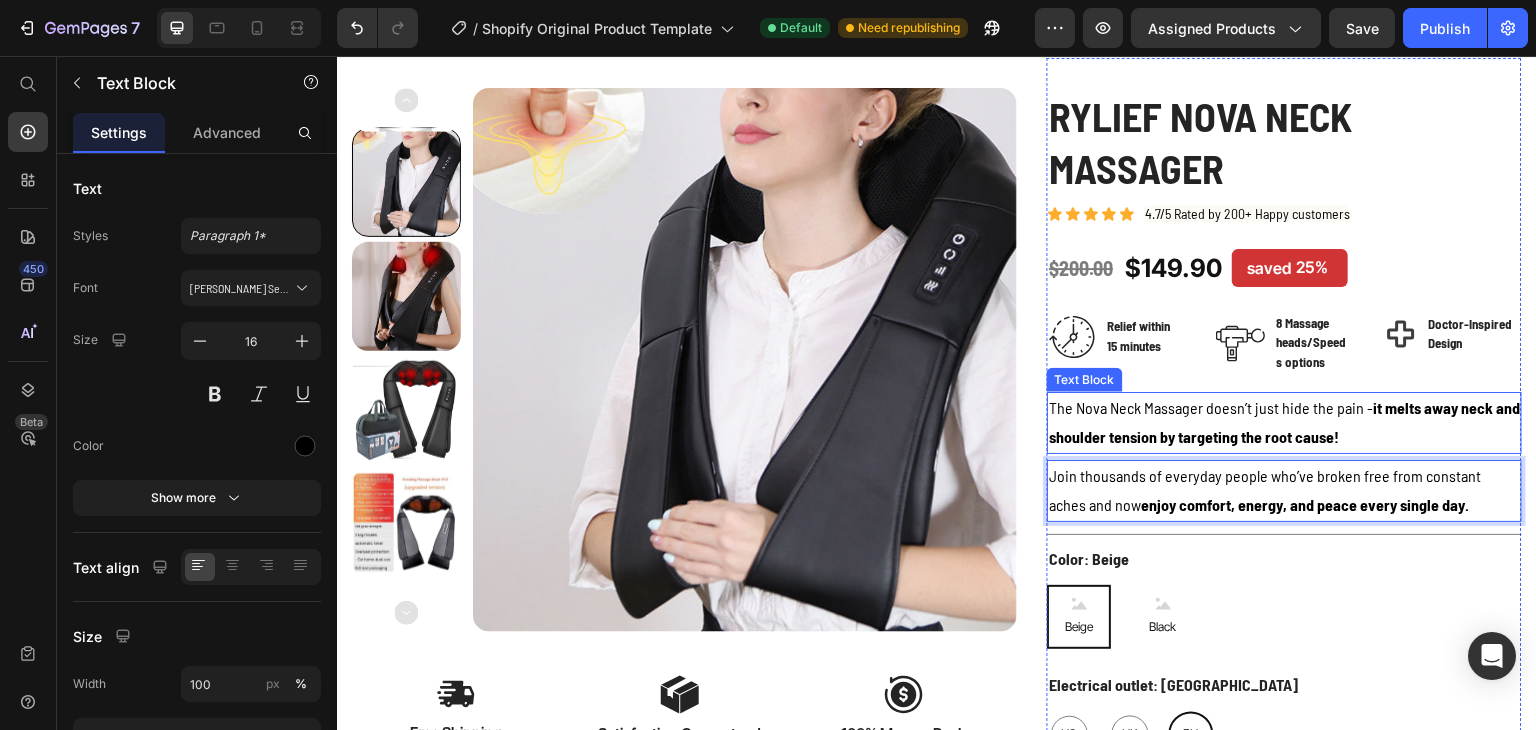 click on "The Nova Neck Massager doesn’t just hide the pain -  it melts away neck and shoulder tension by targeting the root cause!" at bounding box center (1284, 423) 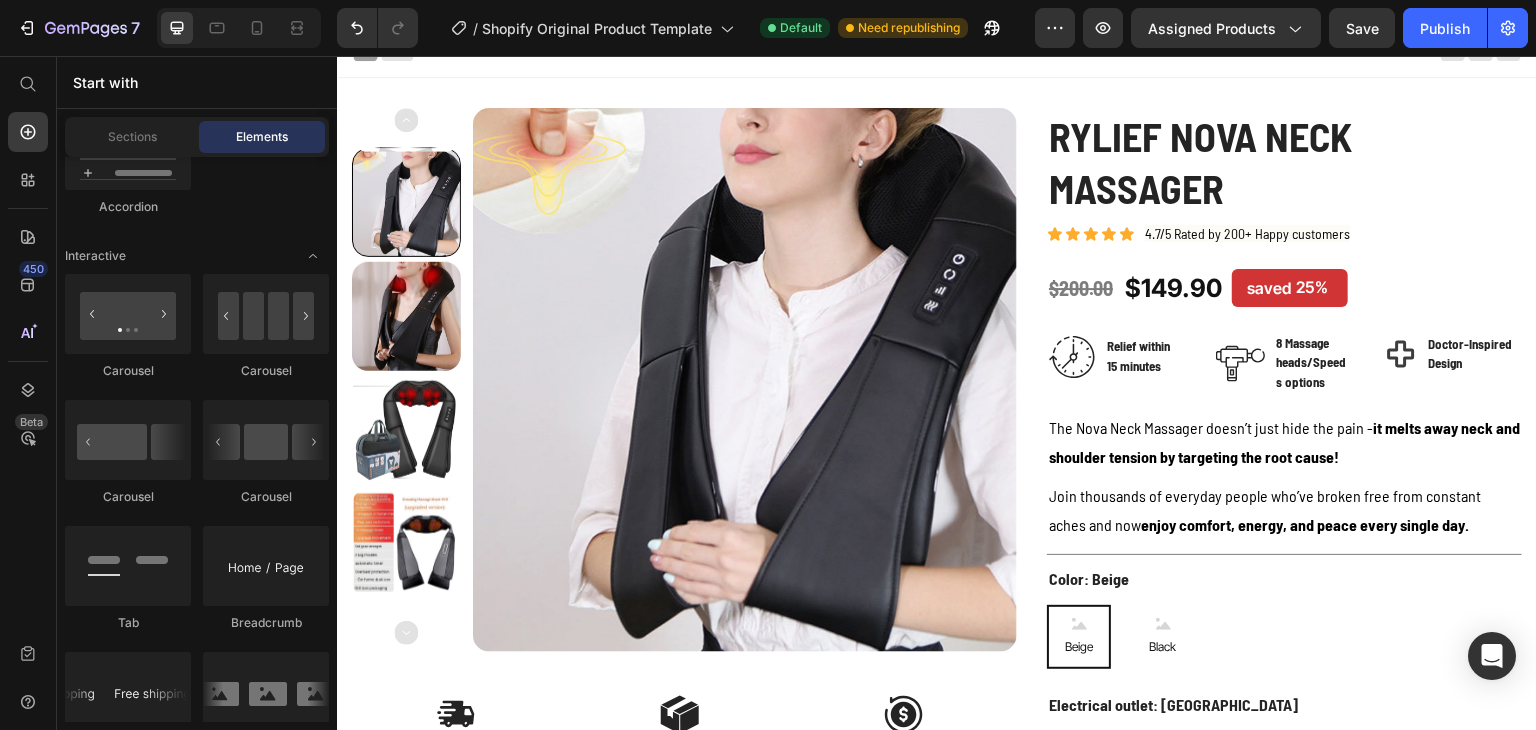 scroll, scrollTop: 0, scrollLeft: 0, axis: both 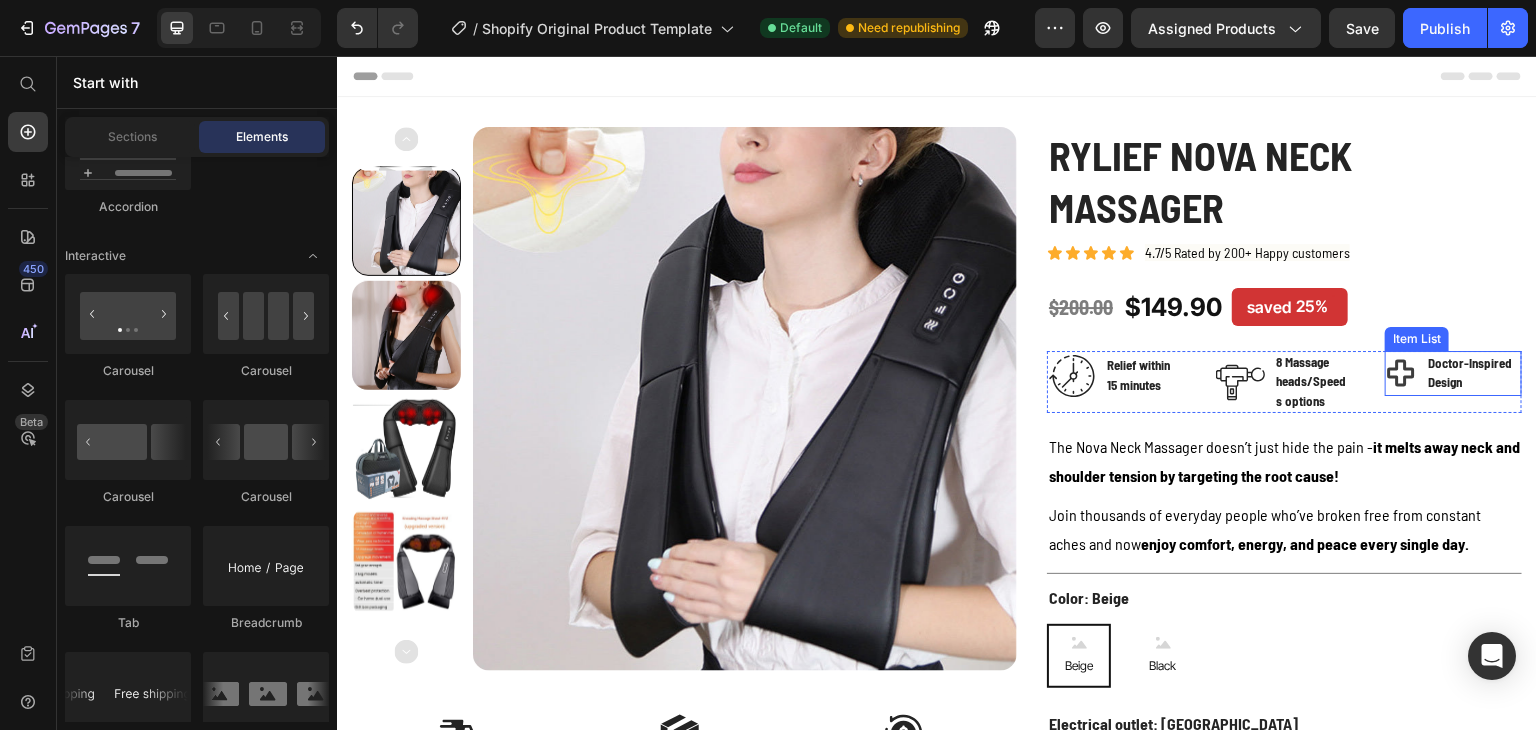 click on "Doctor-Inspired Design" at bounding box center (1470, 373) 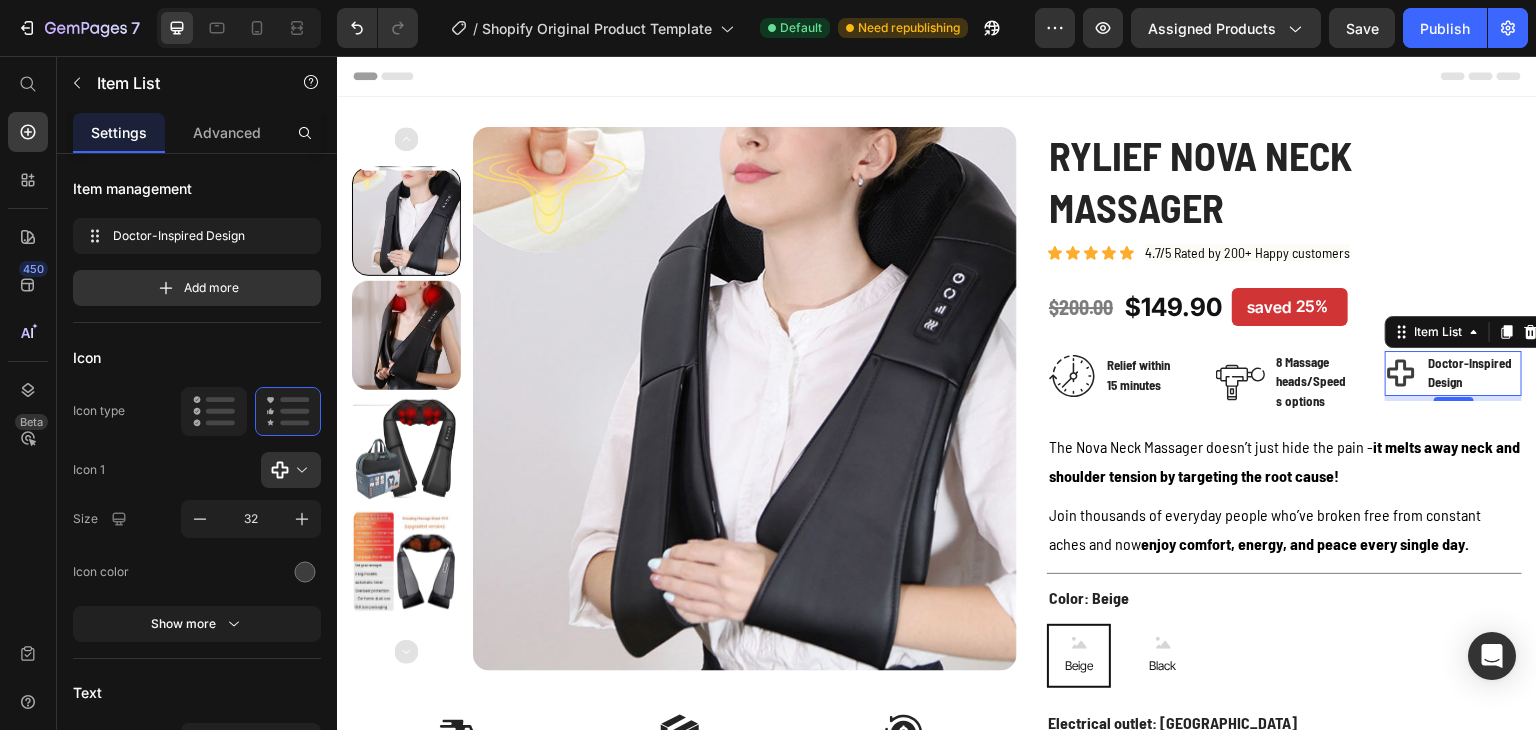 click 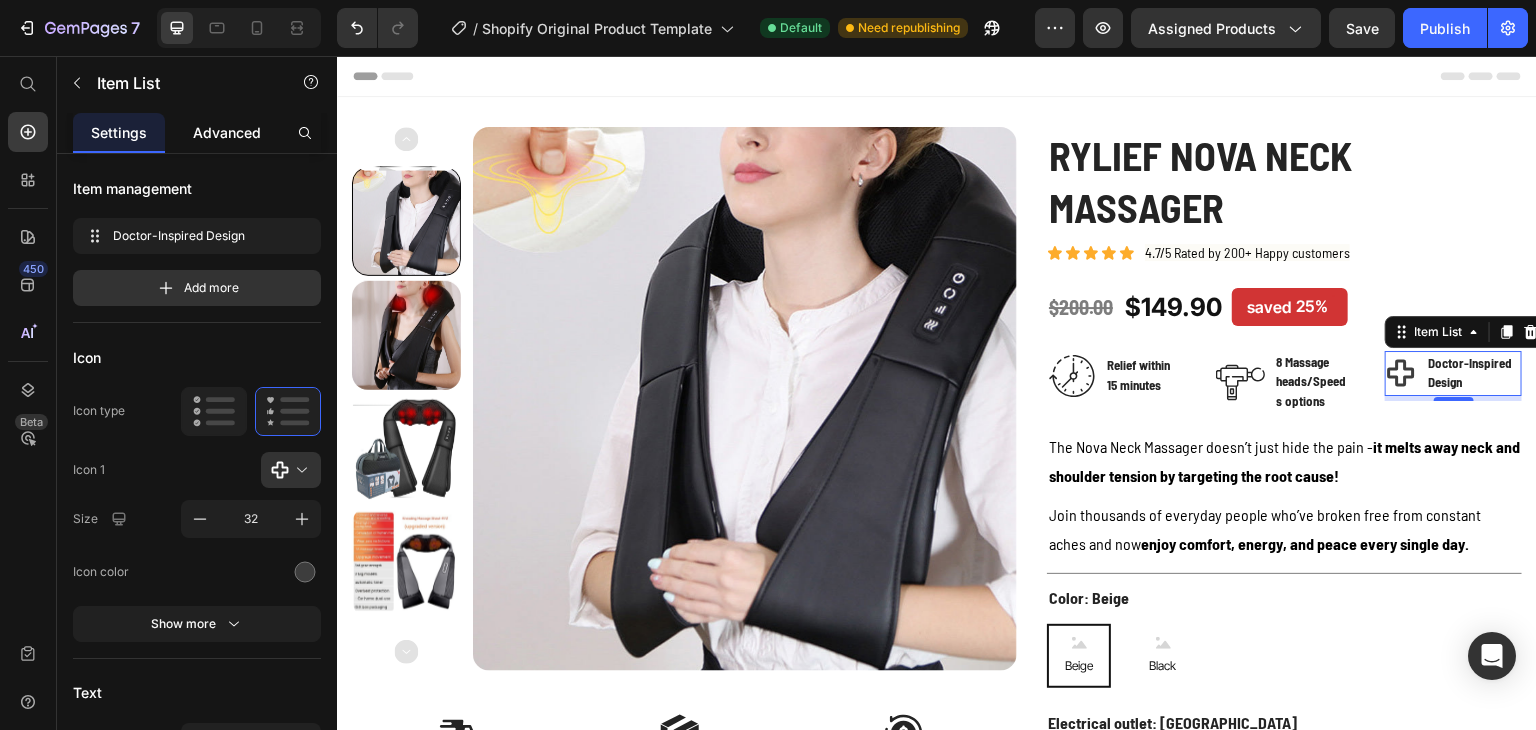 click on "Advanced" 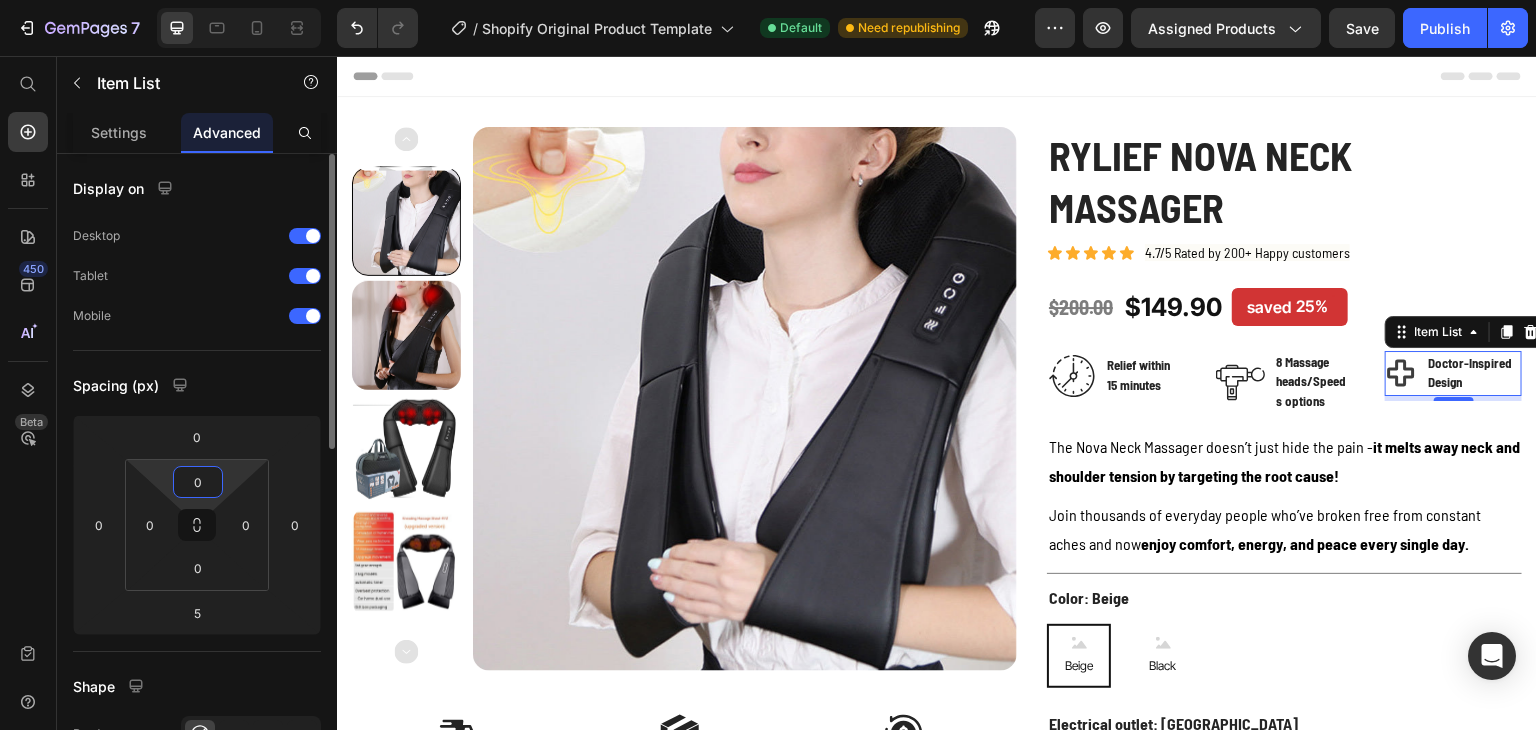 click on "0" at bounding box center [198, 482] 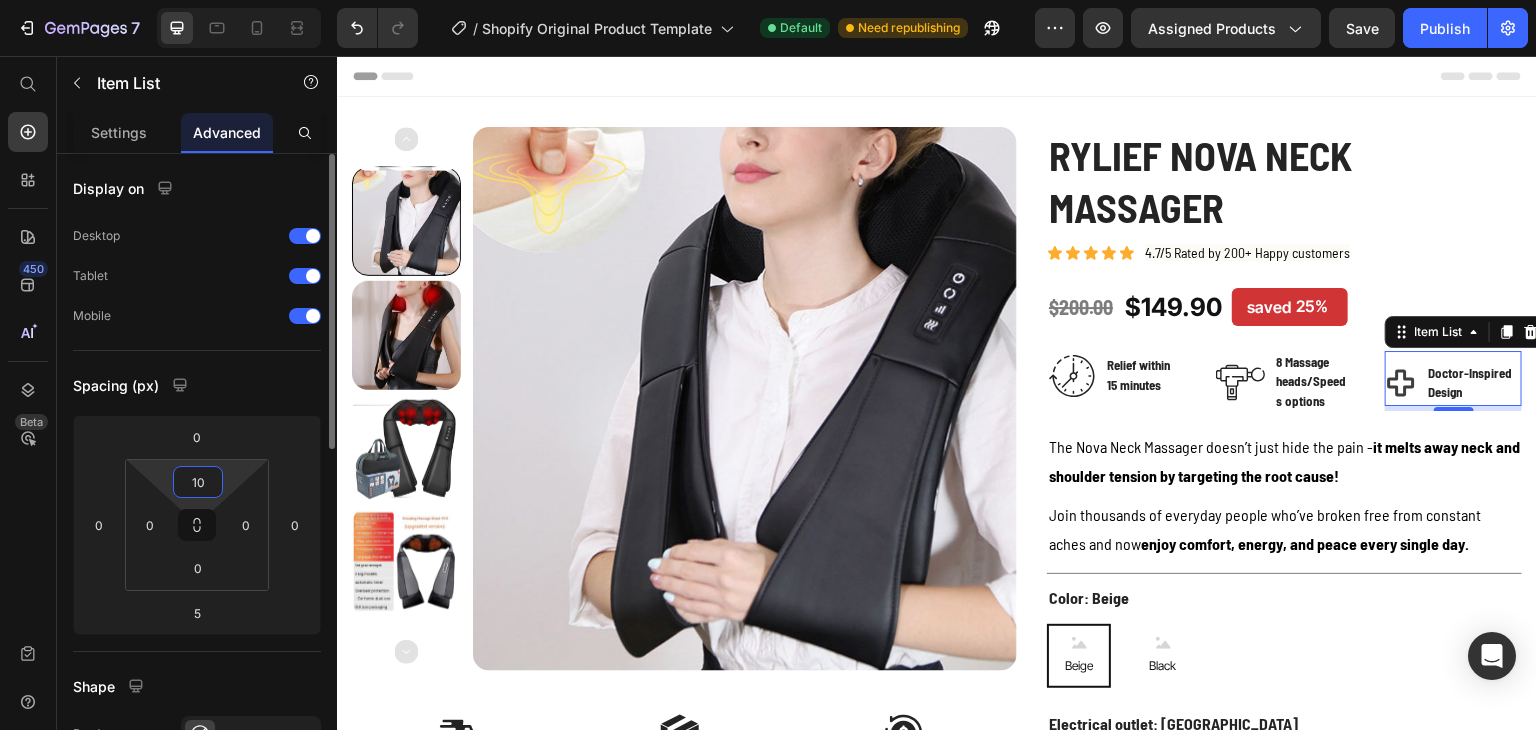 type on "1" 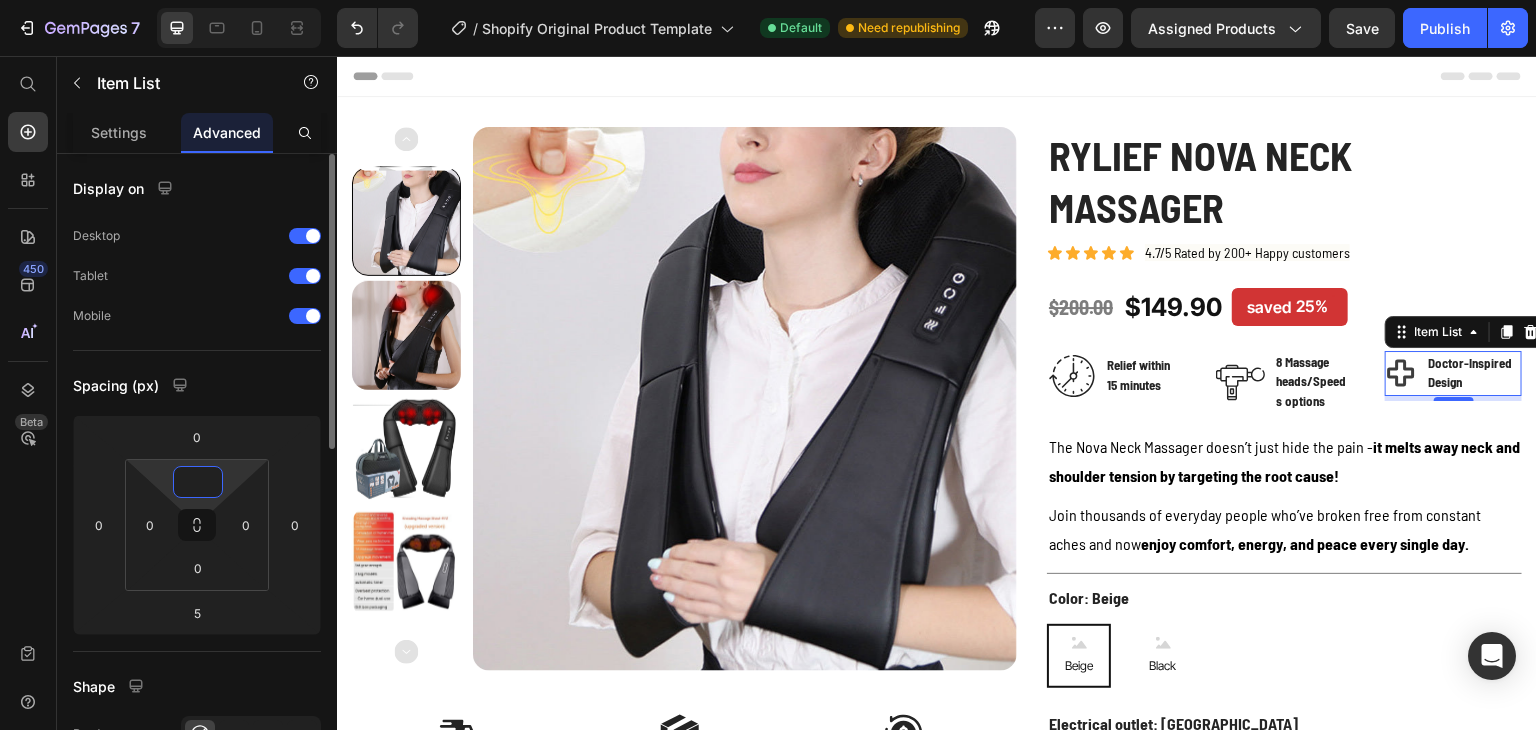 type on "5" 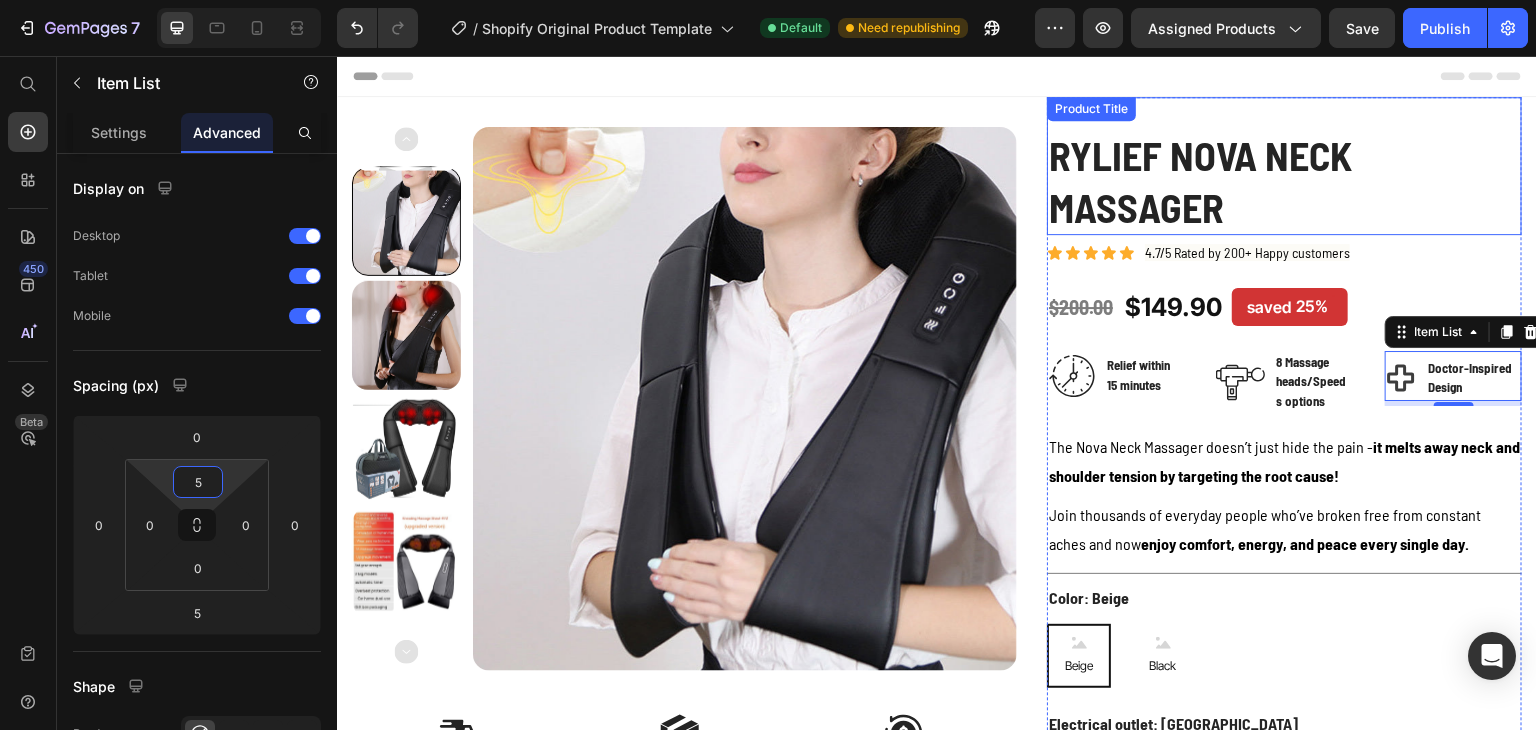 click on "Rylief Nova Neck Massager" at bounding box center (1284, 181) 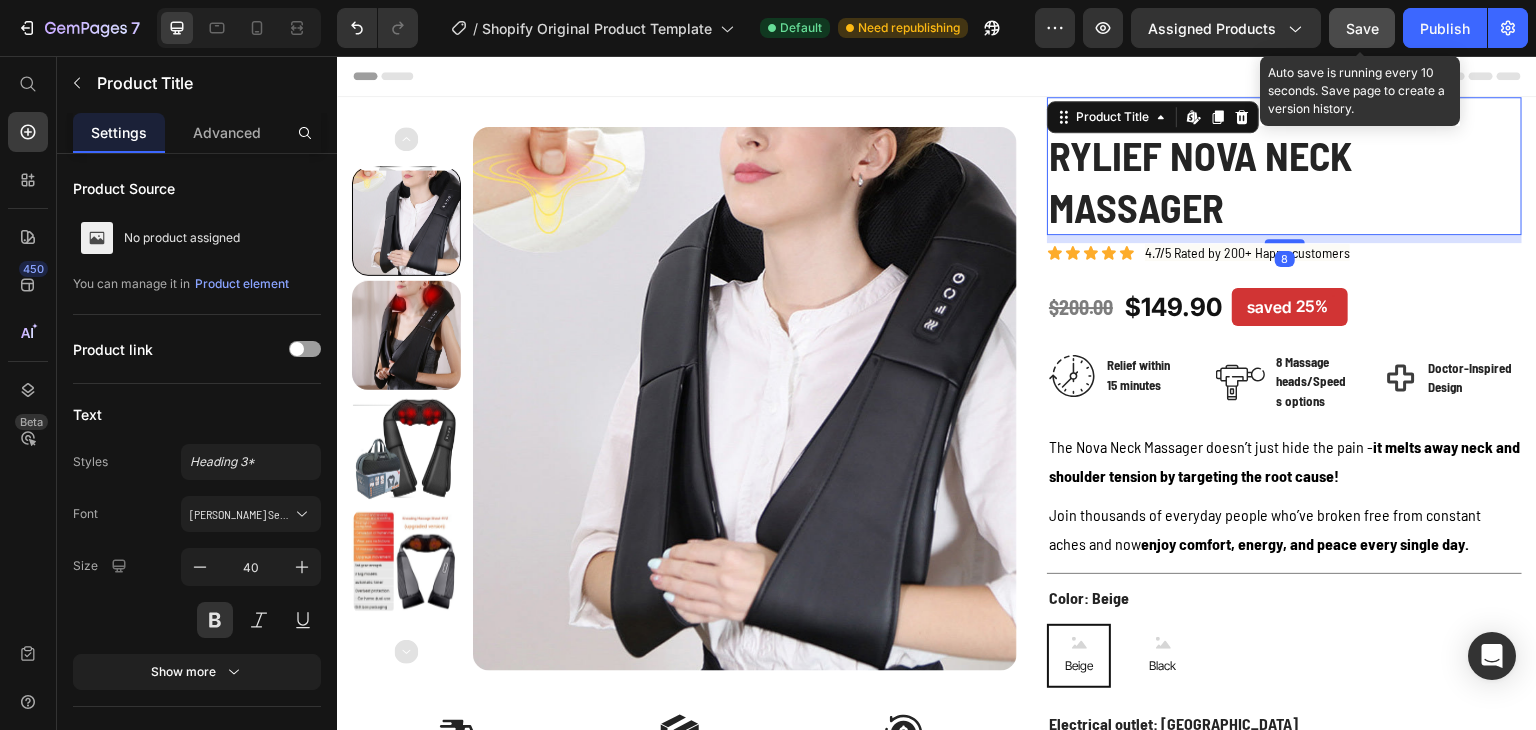 click on "Save" 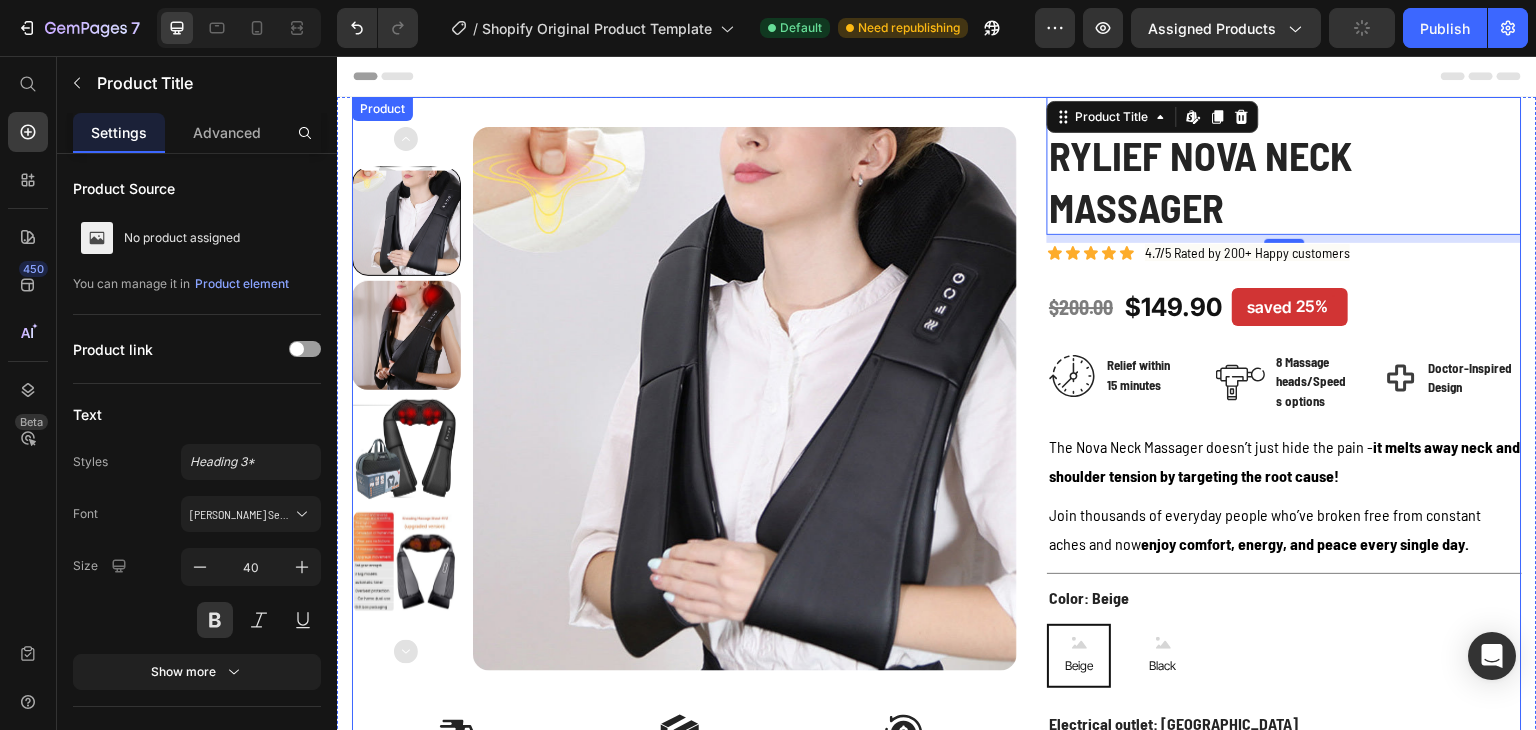 scroll, scrollTop: 247, scrollLeft: 0, axis: vertical 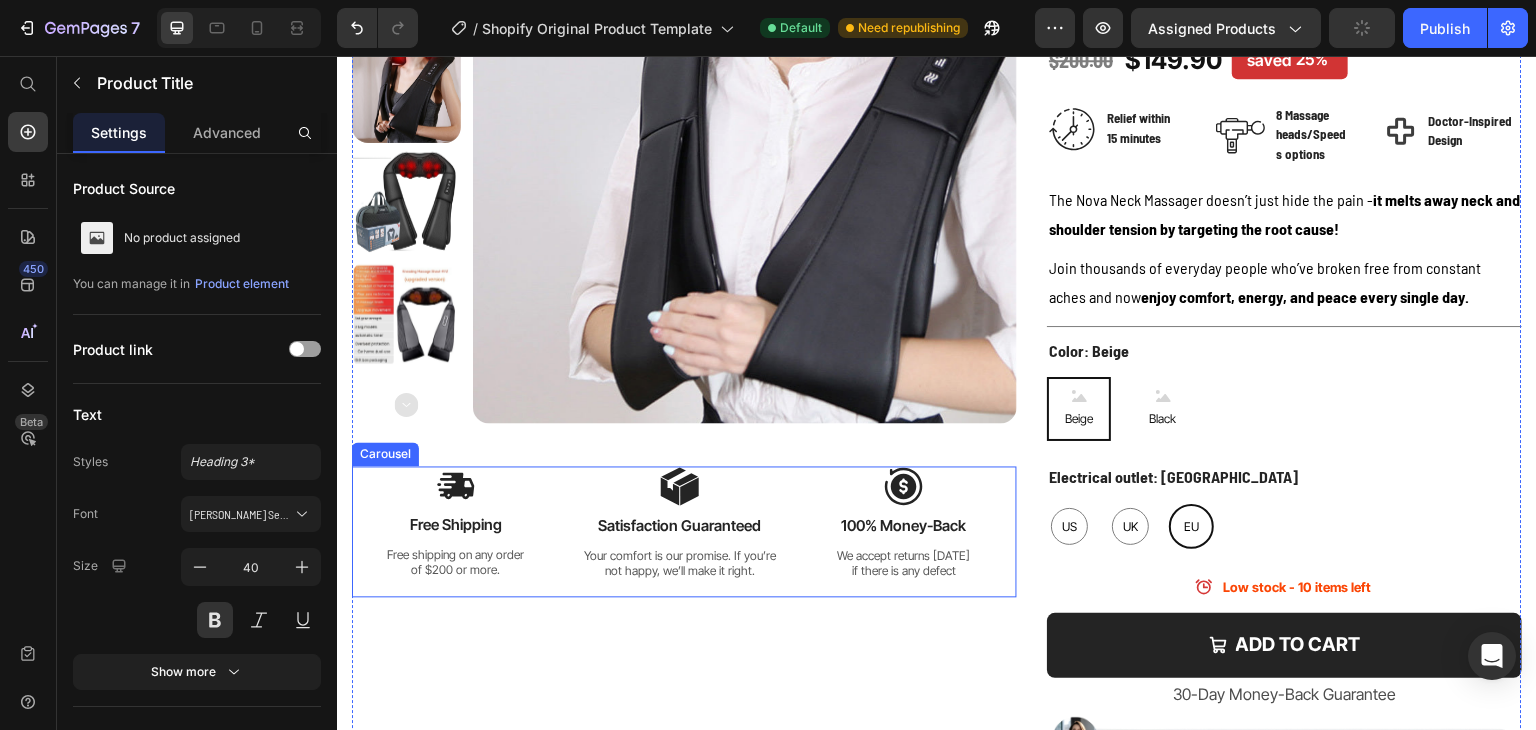 click on "Image Free Shipping Text Block Free shipping on any order  of $200 or more. Text Block Row Image Satisfaction Guaranteed Text Block Your comfort is our promise. If you’re not happy, we’ll make it right. Text Block Row Image 100% Money-Back Text Block We accept returns [DATE]  if there is any defect Text Block Row" at bounding box center (684, 532) 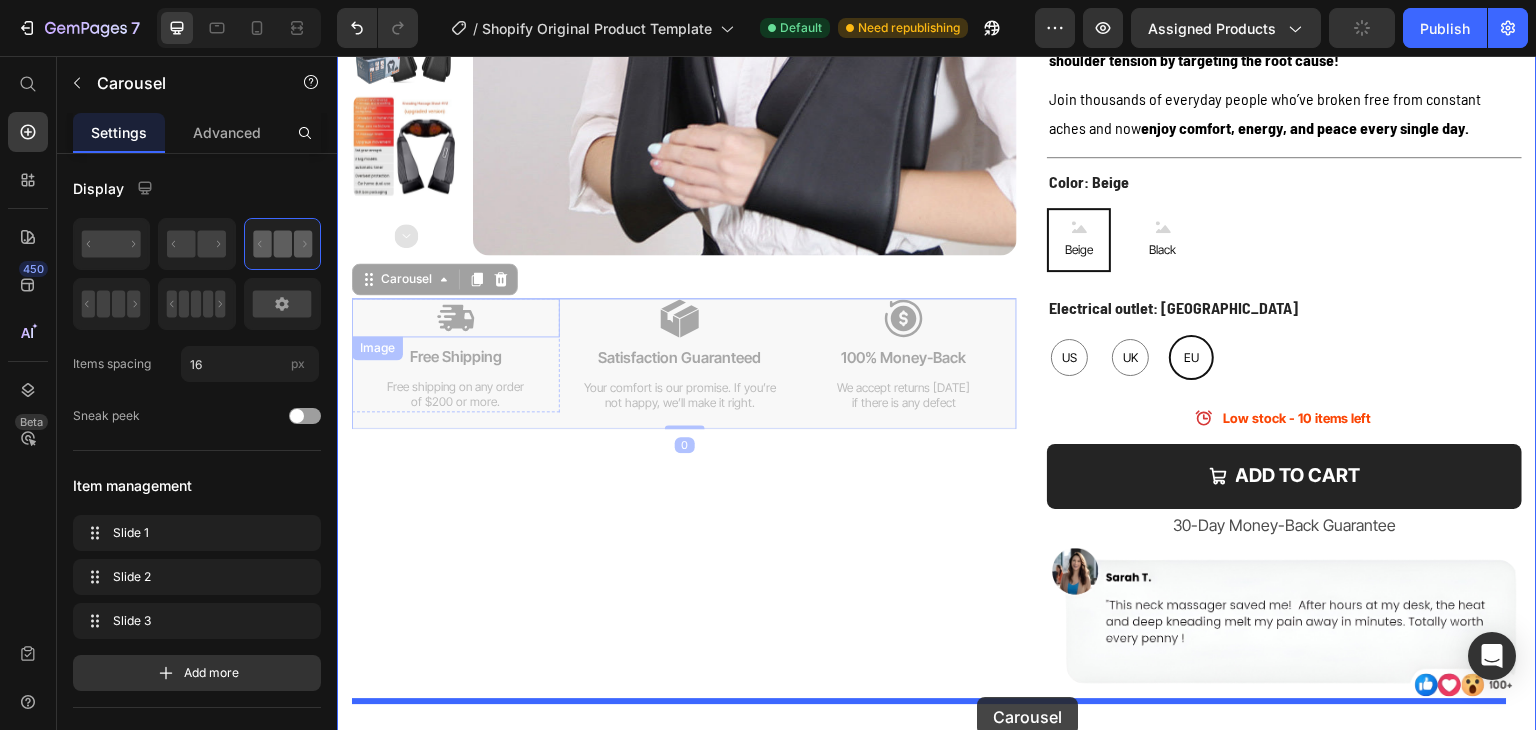 scroll, scrollTop: 428, scrollLeft: 0, axis: vertical 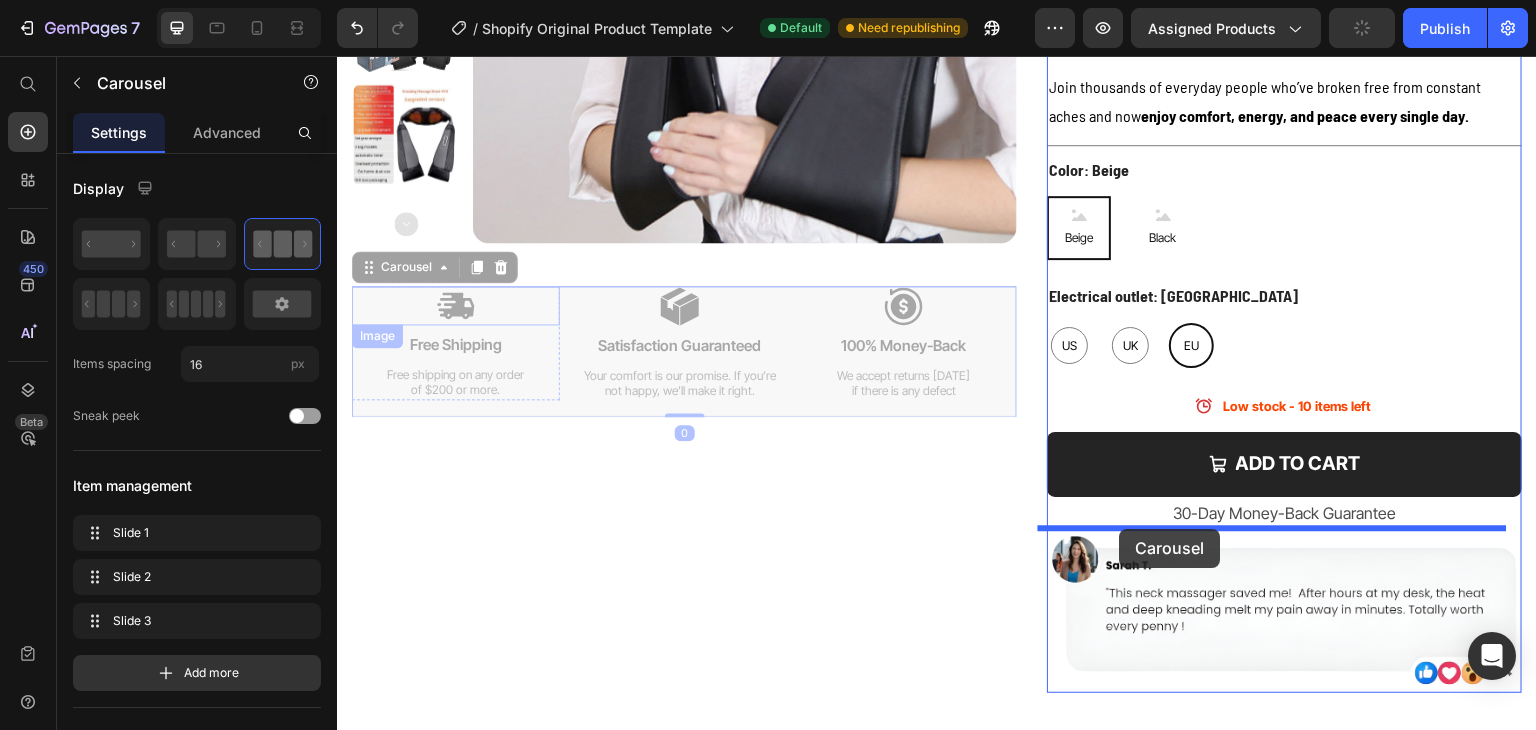 drag, startPoint x: 404, startPoint y: 445, endPoint x: 1120, endPoint y: 529, distance: 720.9105 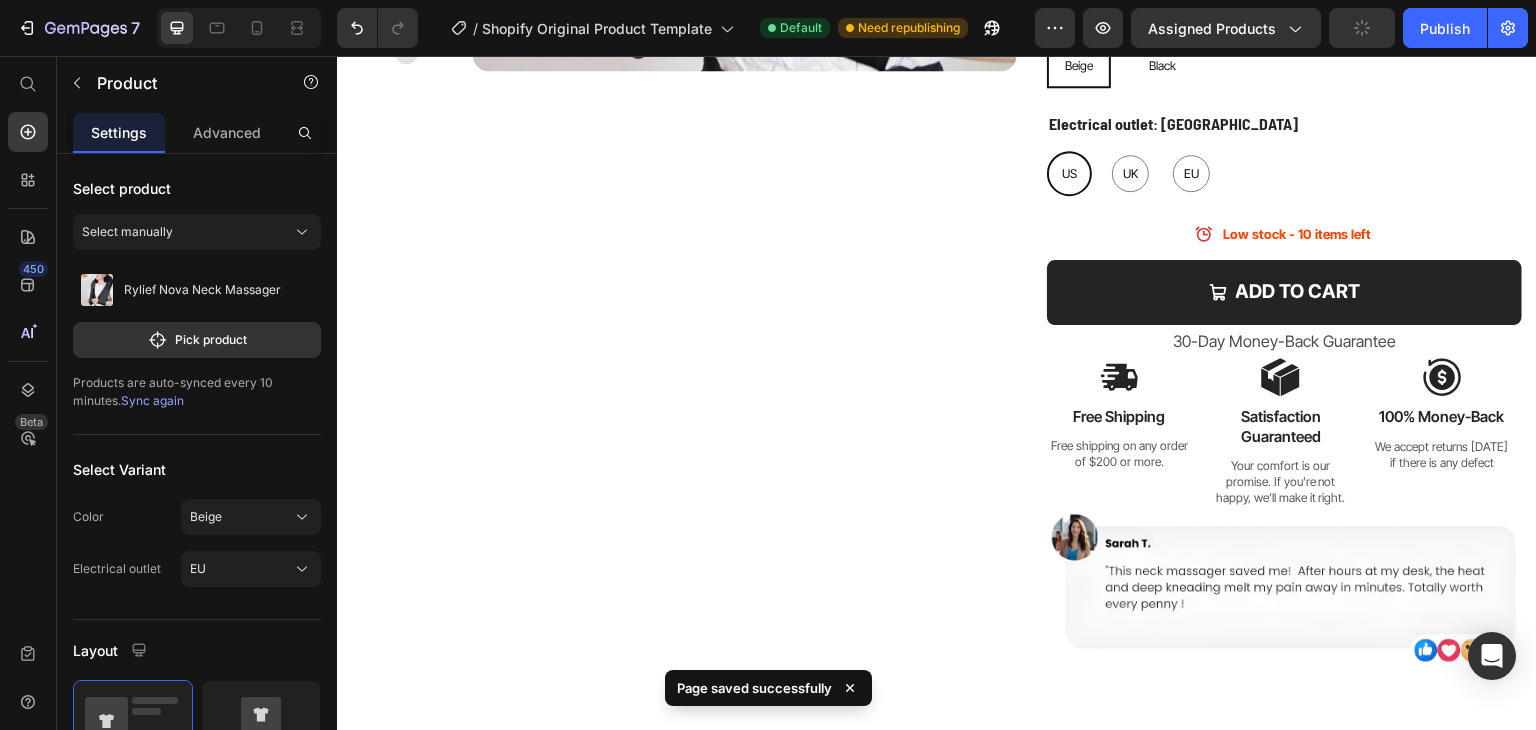 scroll, scrollTop: 599, scrollLeft: 0, axis: vertical 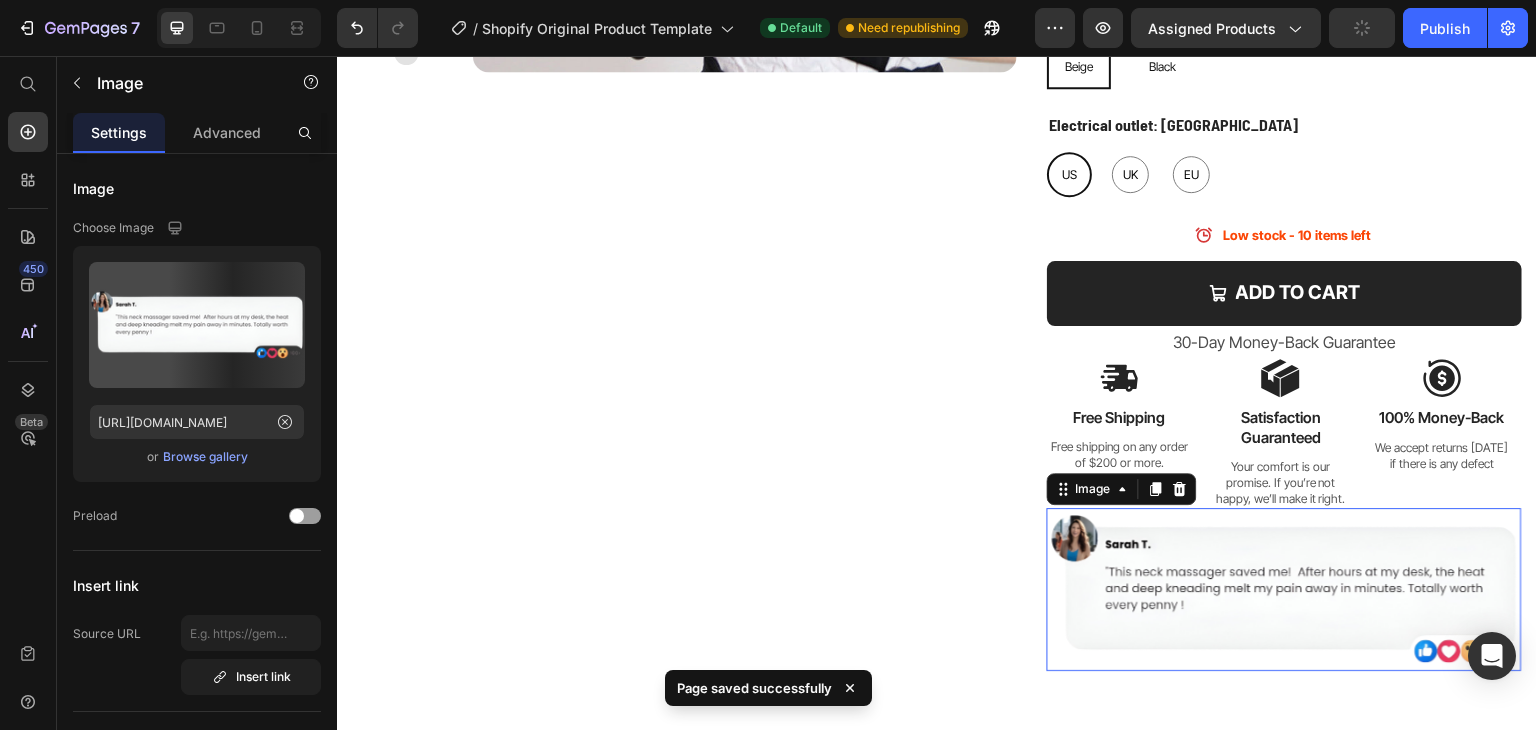 click at bounding box center [1284, 589] 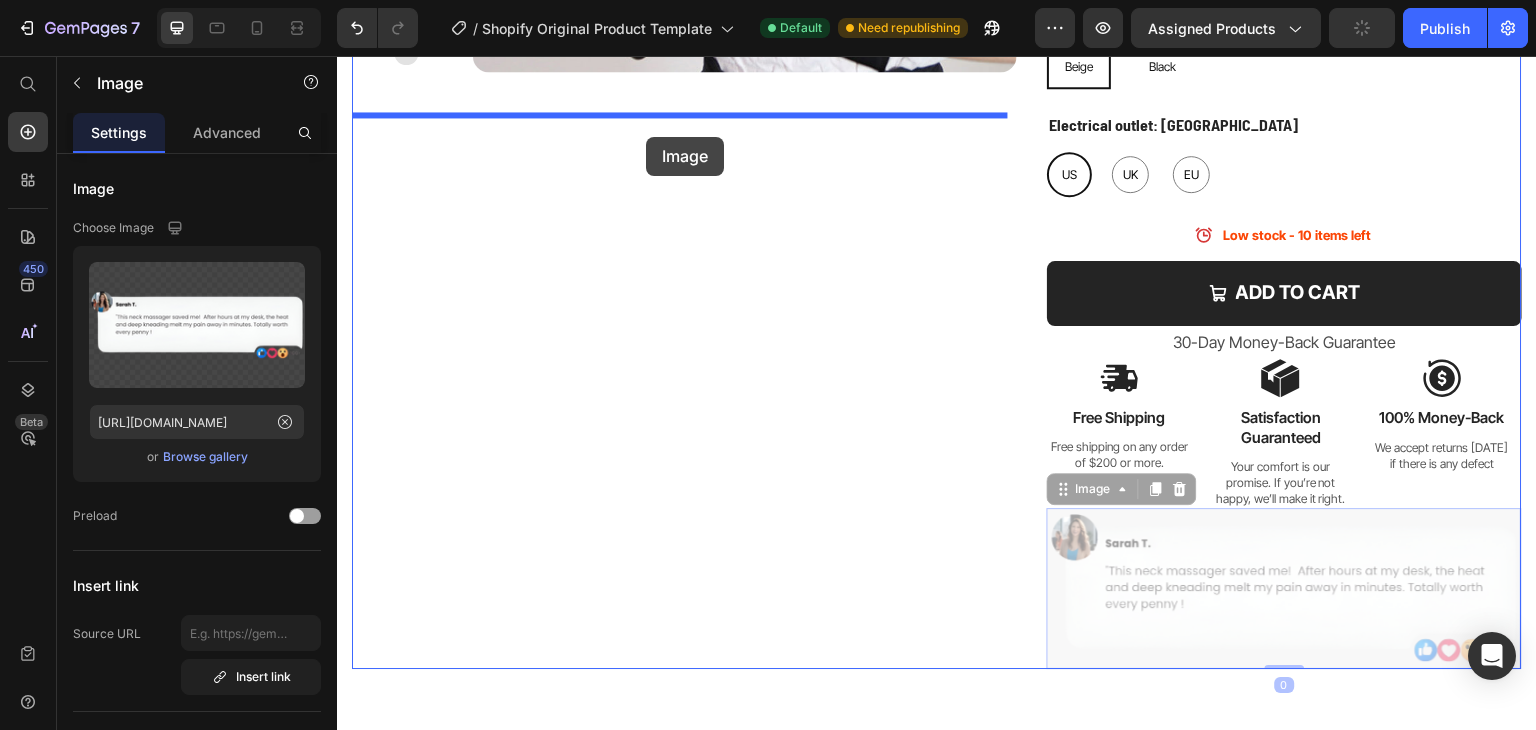 scroll, scrollTop: 510, scrollLeft: 0, axis: vertical 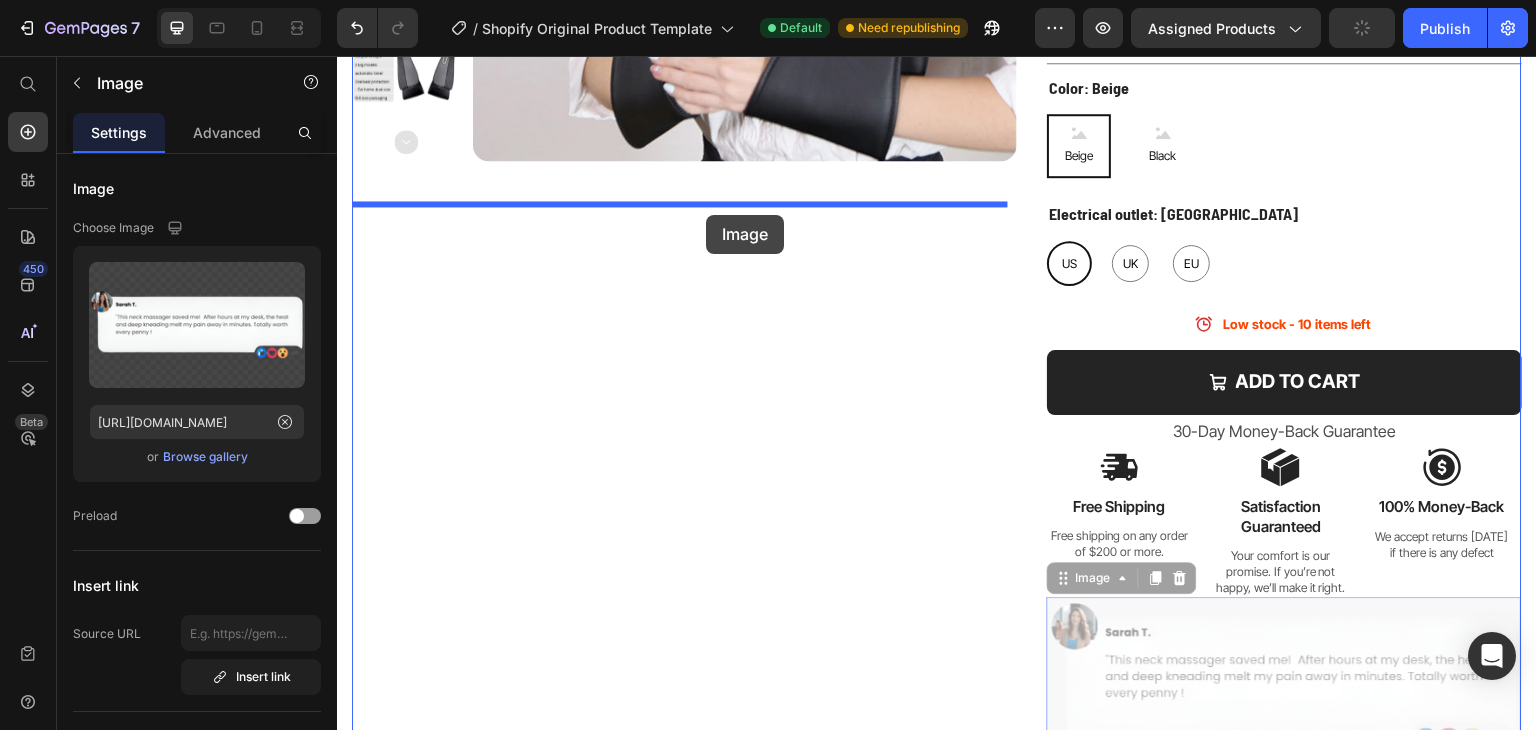 drag, startPoint x: 1069, startPoint y: 489, endPoint x: 705, endPoint y: 210, distance: 458.62512 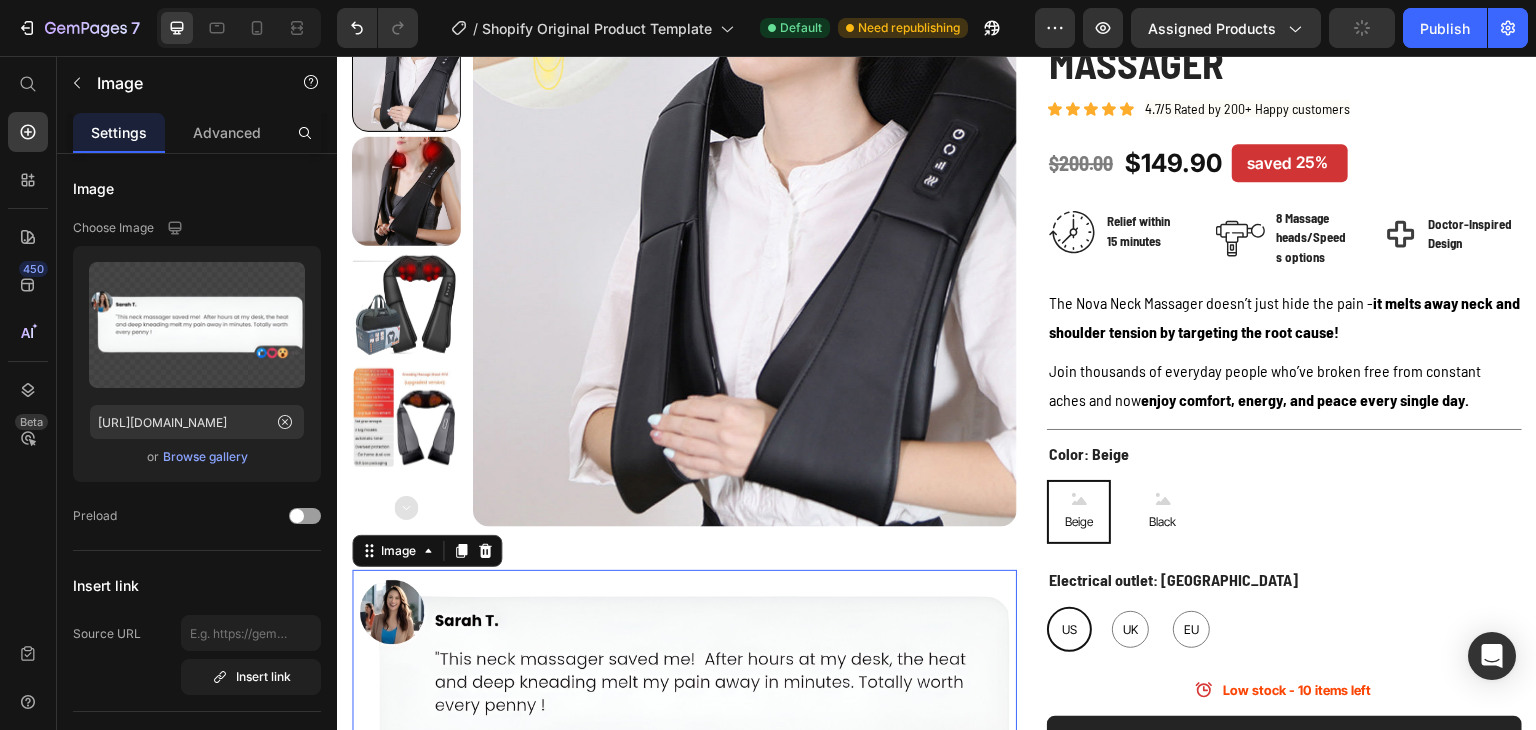 scroll, scrollTop: 139, scrollLeft: 0, axis: vertical 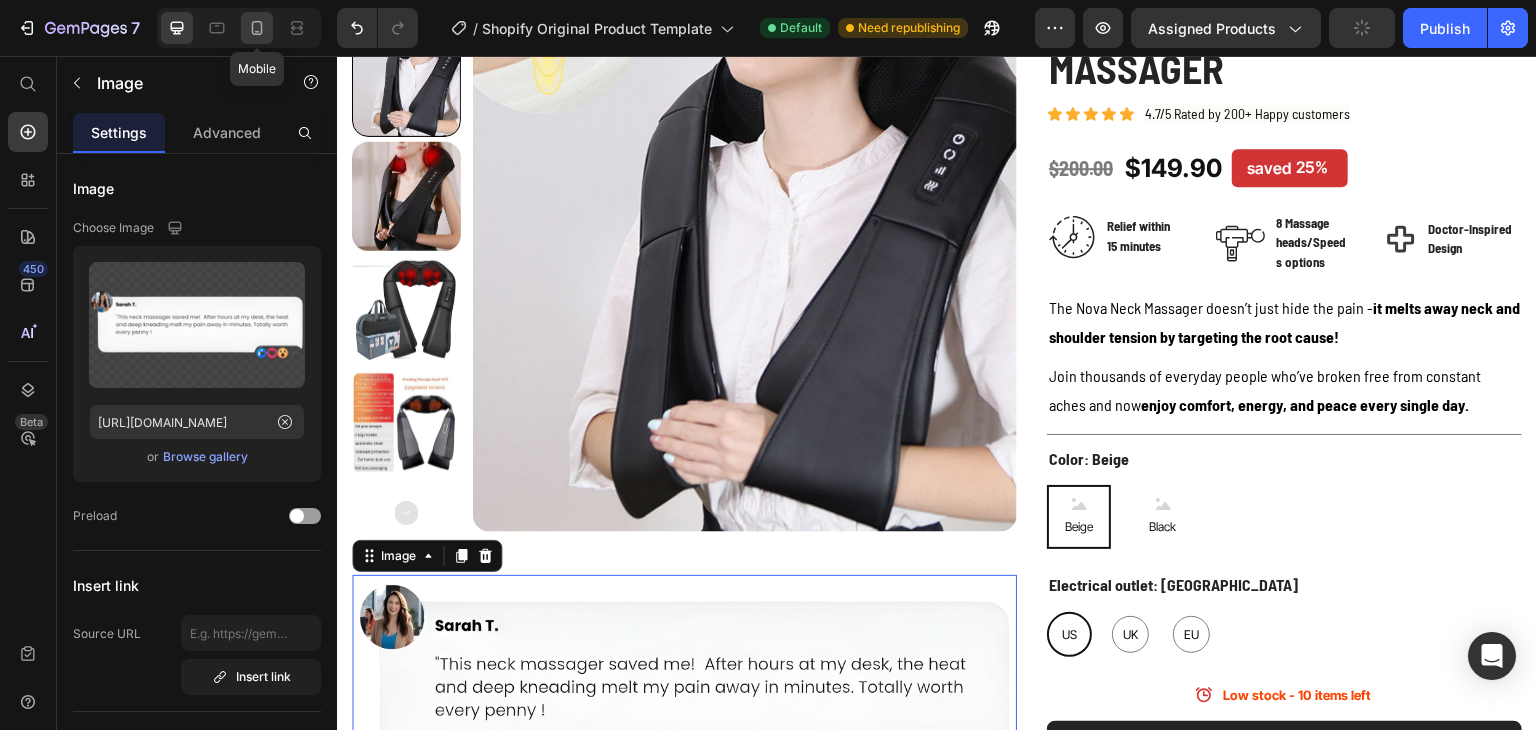 click 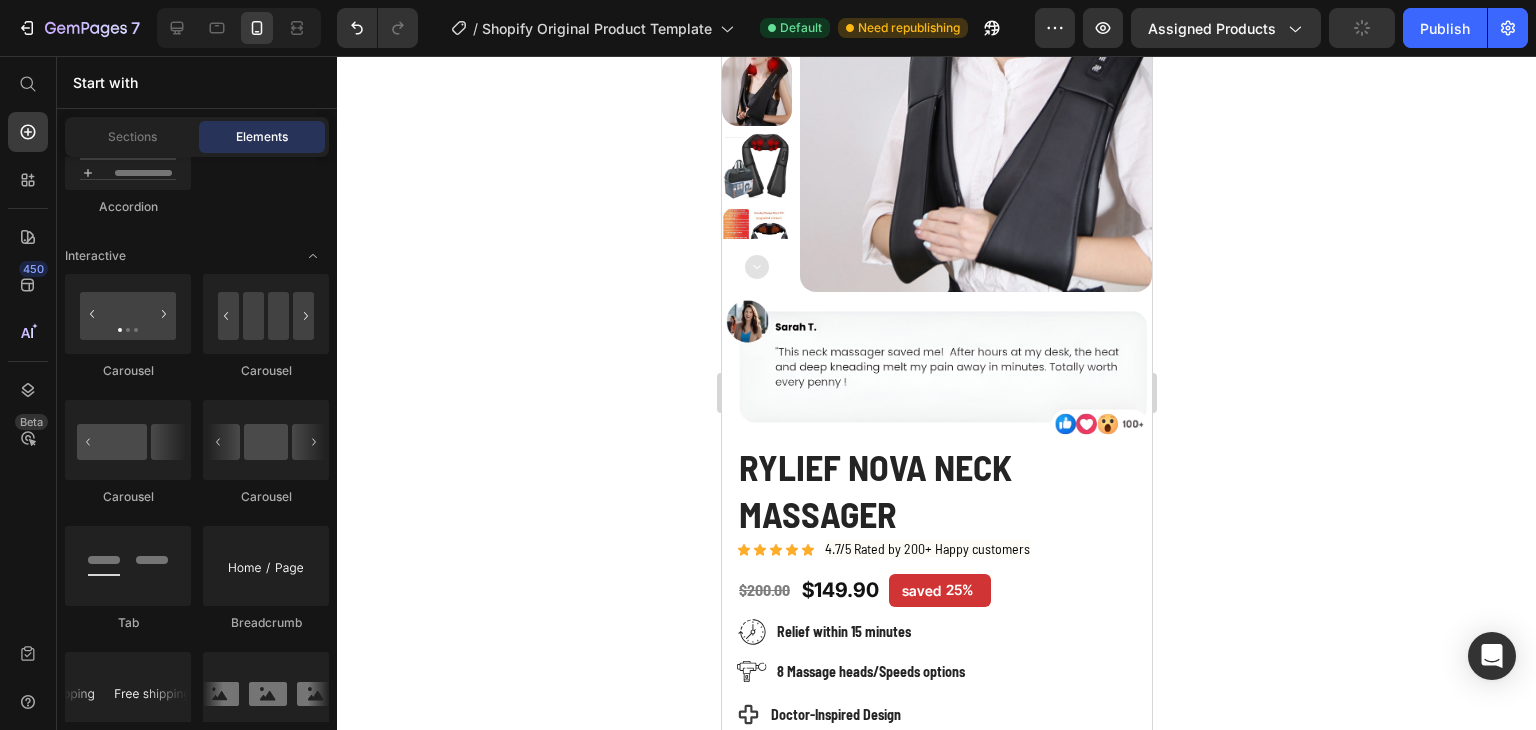 scroll, scrollTop: 279, scrollLeft: 0, axis: vertical 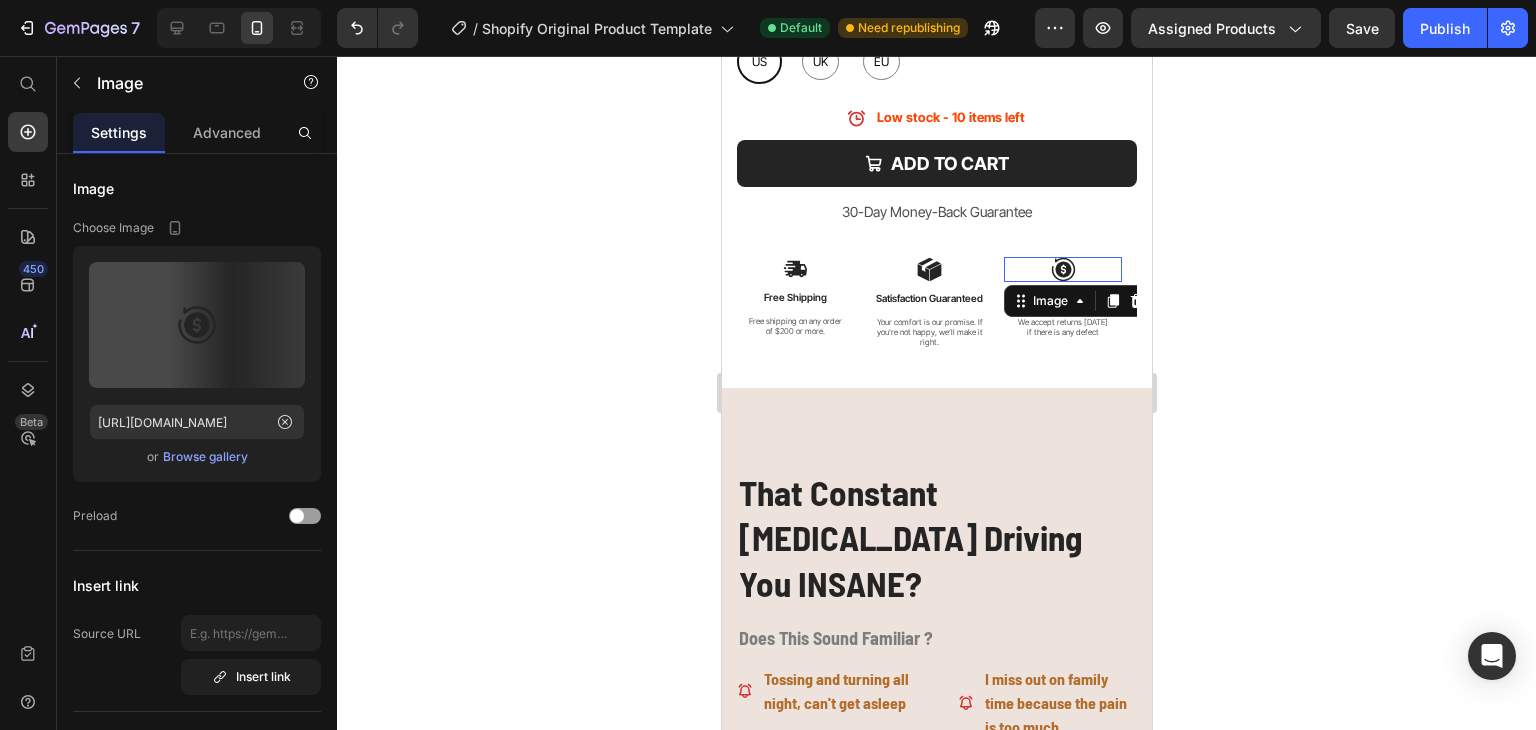 click at bounding box center [1062, 269] 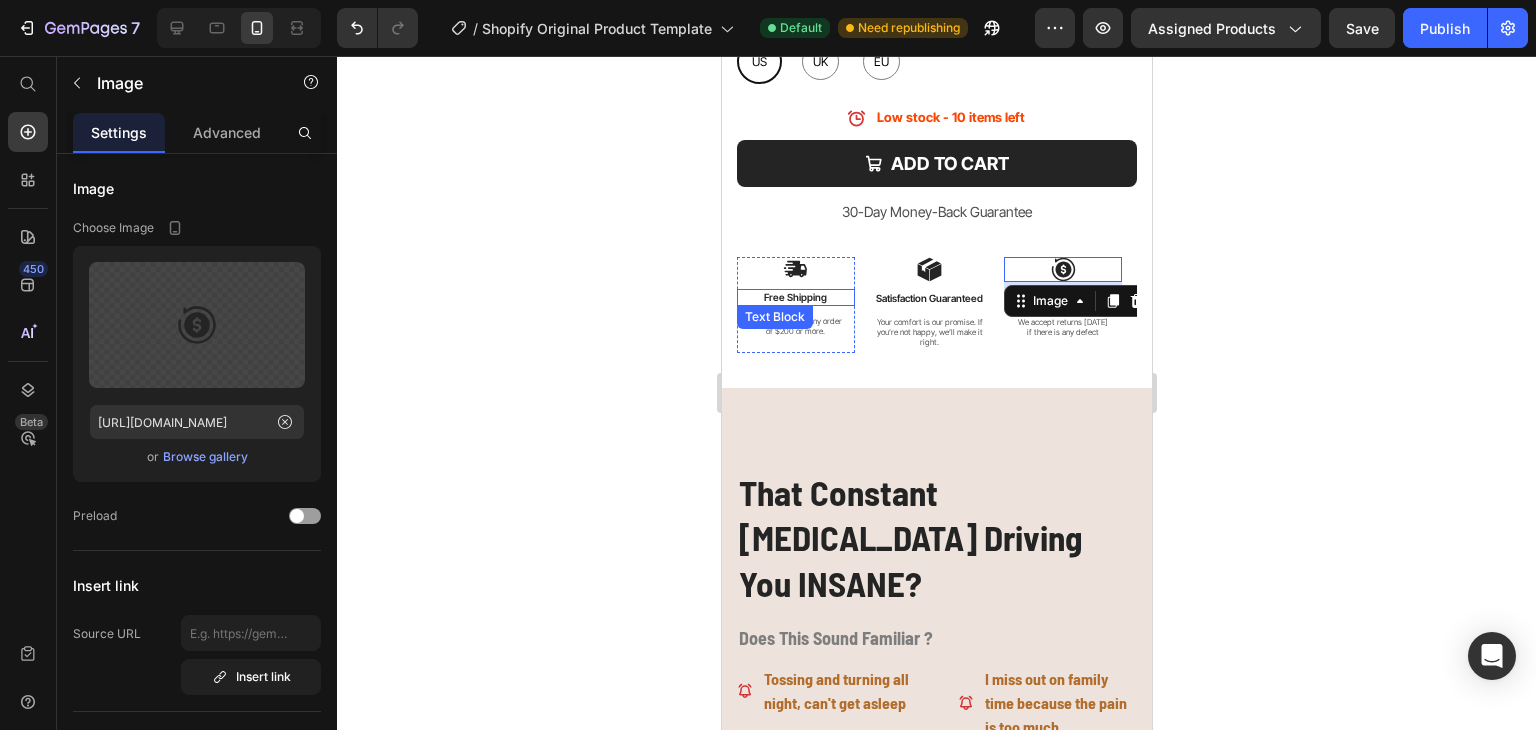 click on "Free Shipping" at bounding box center (795, 297) 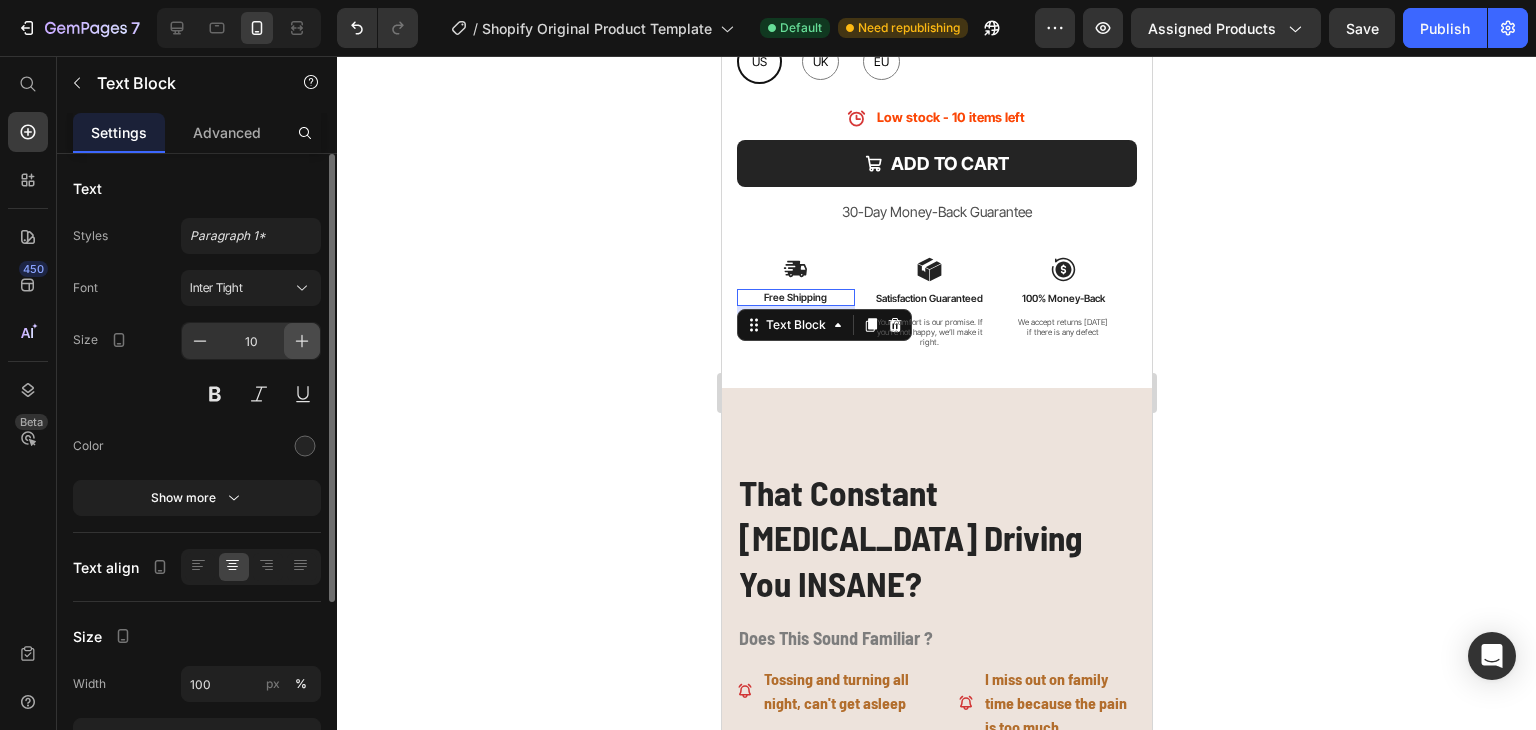 click 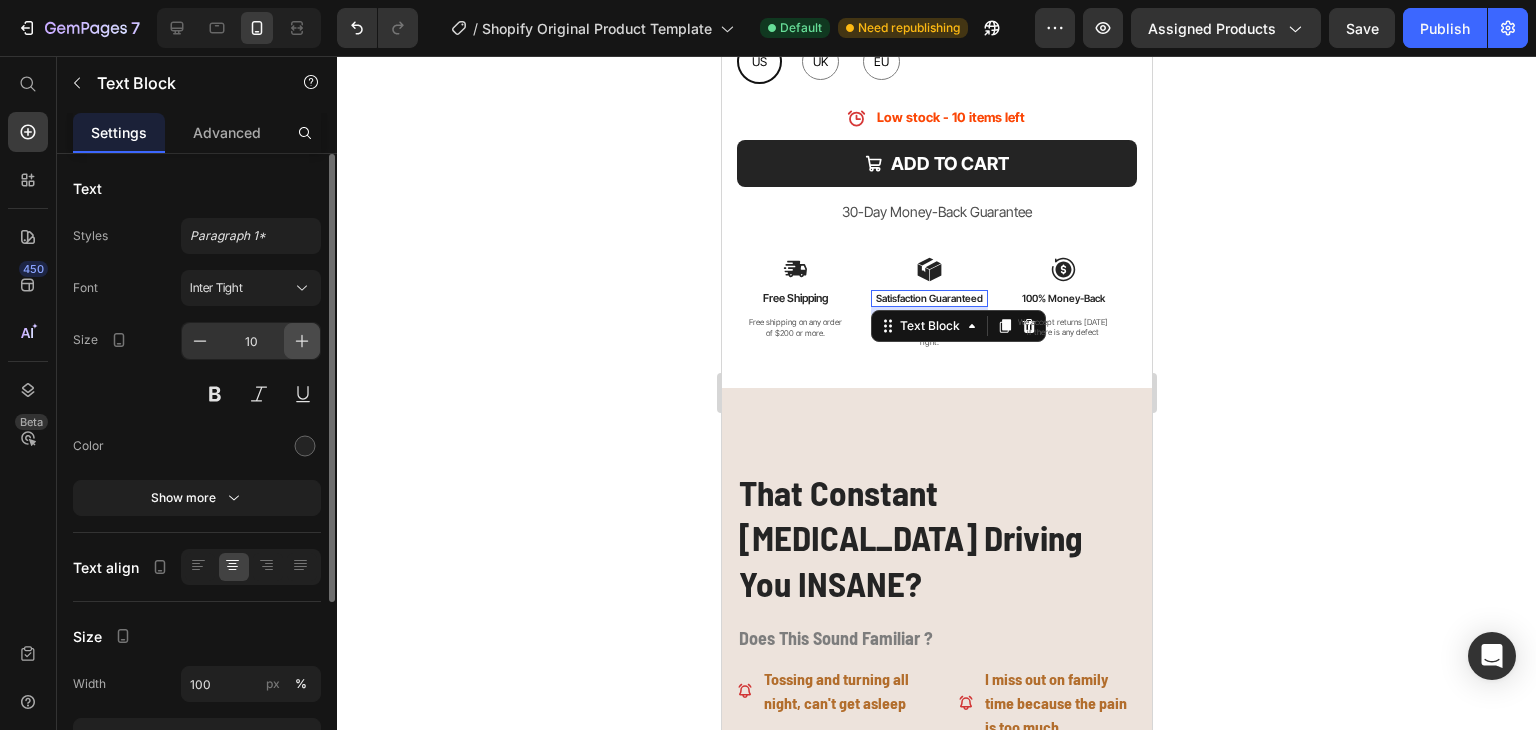 click 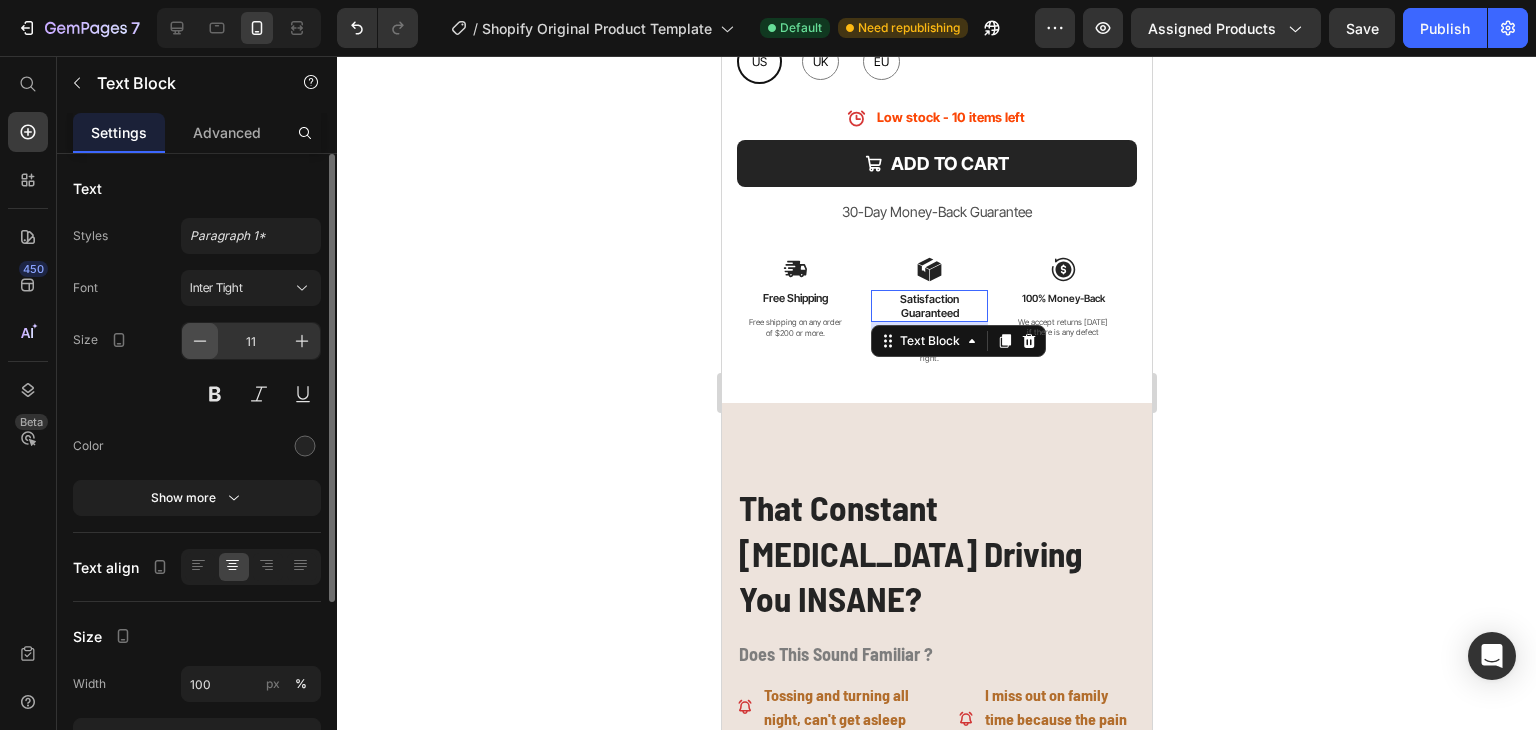 click at bounding box center (200, 341) 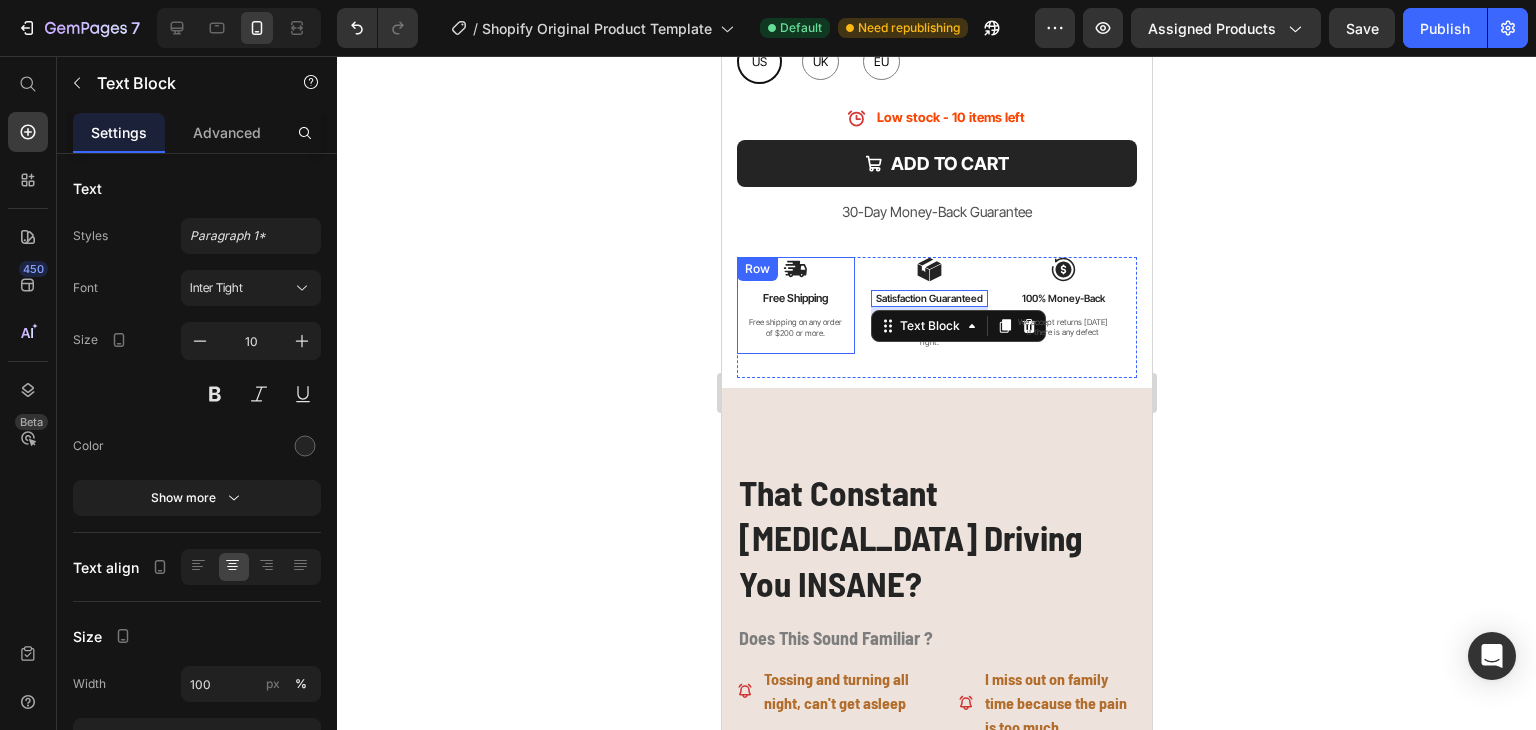 drag, startPoint x: 885, startPoint y: 313, endPoint x: 837, endPoint y: 341, distance: 55.569775 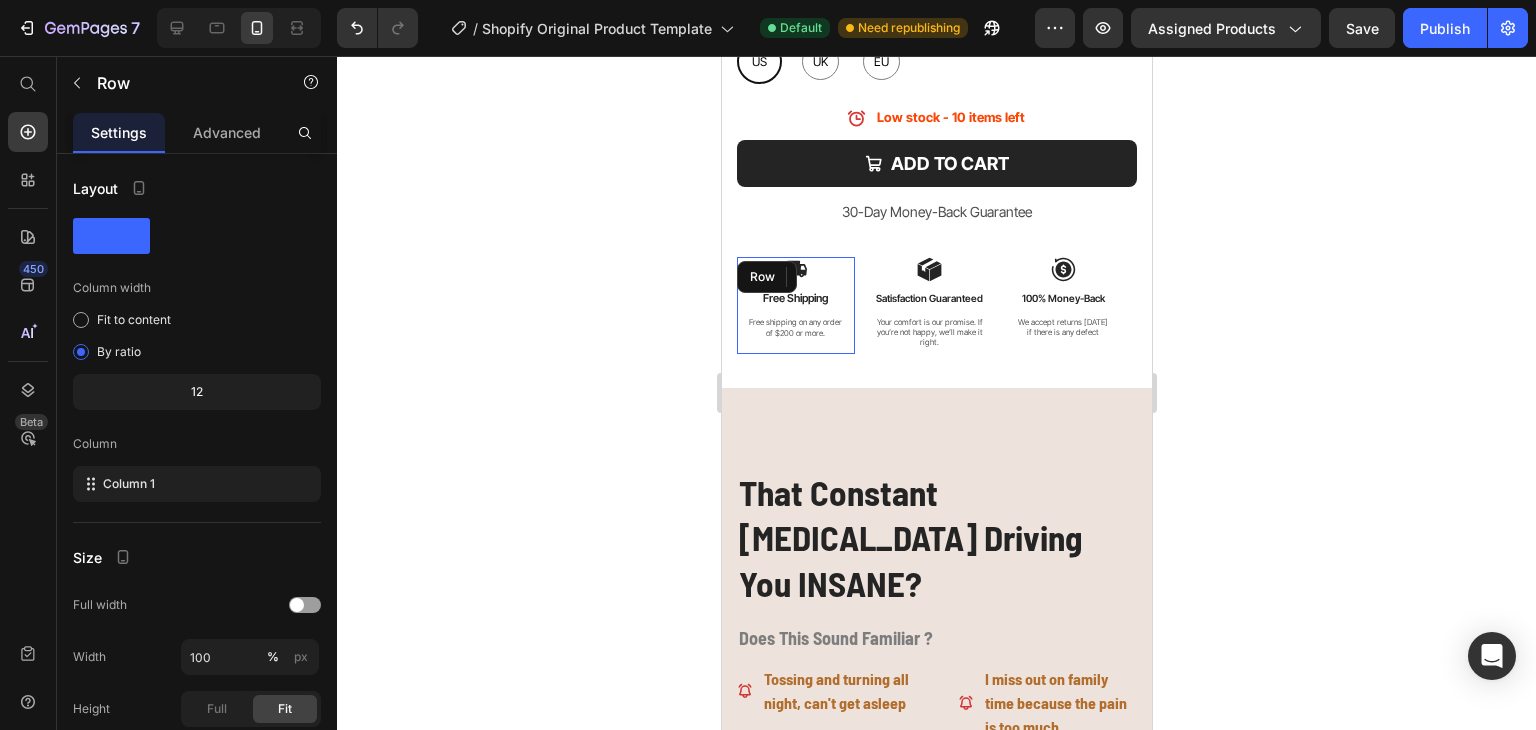 click on "Image Free Shipping Text Block Free shipping on any order  of $200 or more. Text Block" at bounding box center [795, 305] 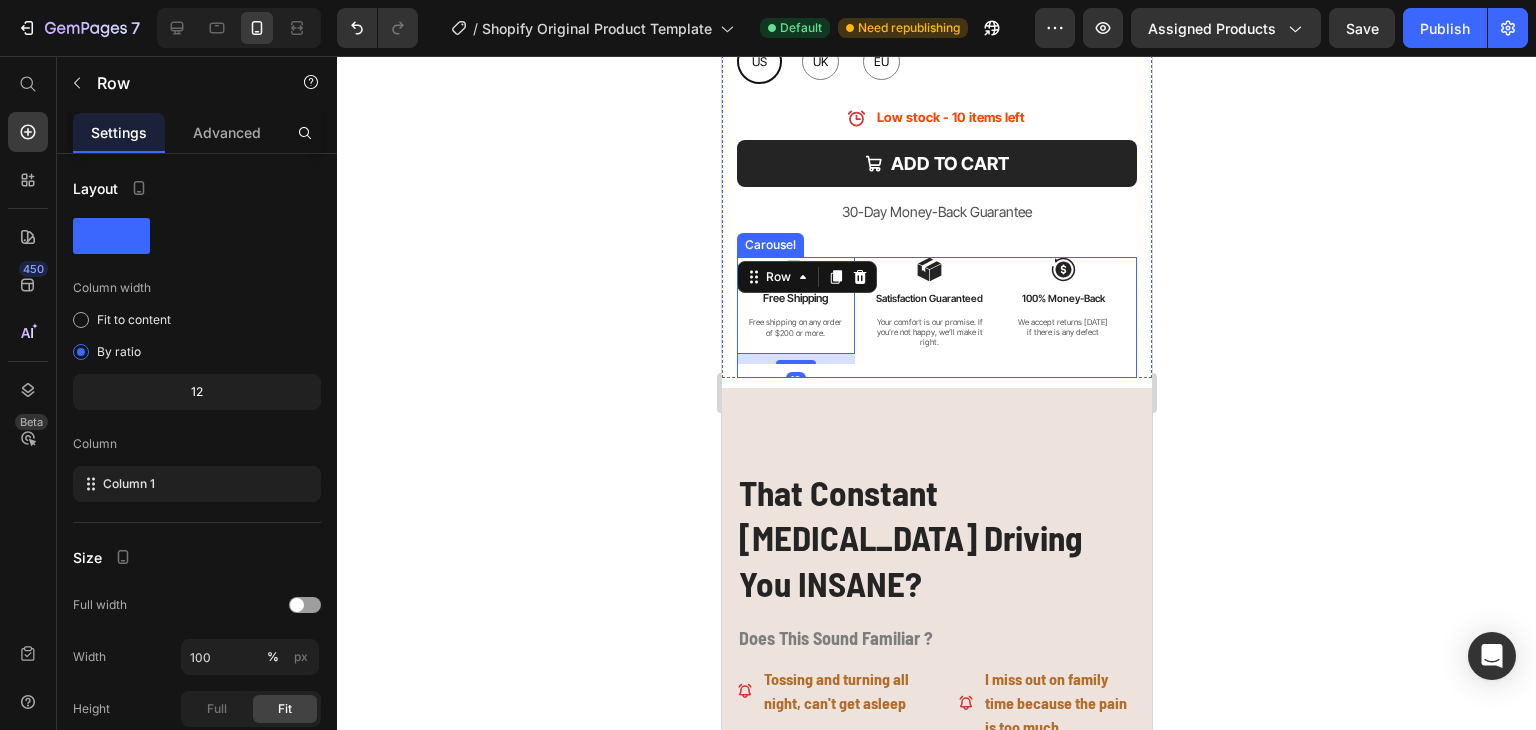 click on "Image 100% Money-Back Text Block We accept returns [DATE]  if there is any defect Text Block Row" at bounding box center [1062, 317] 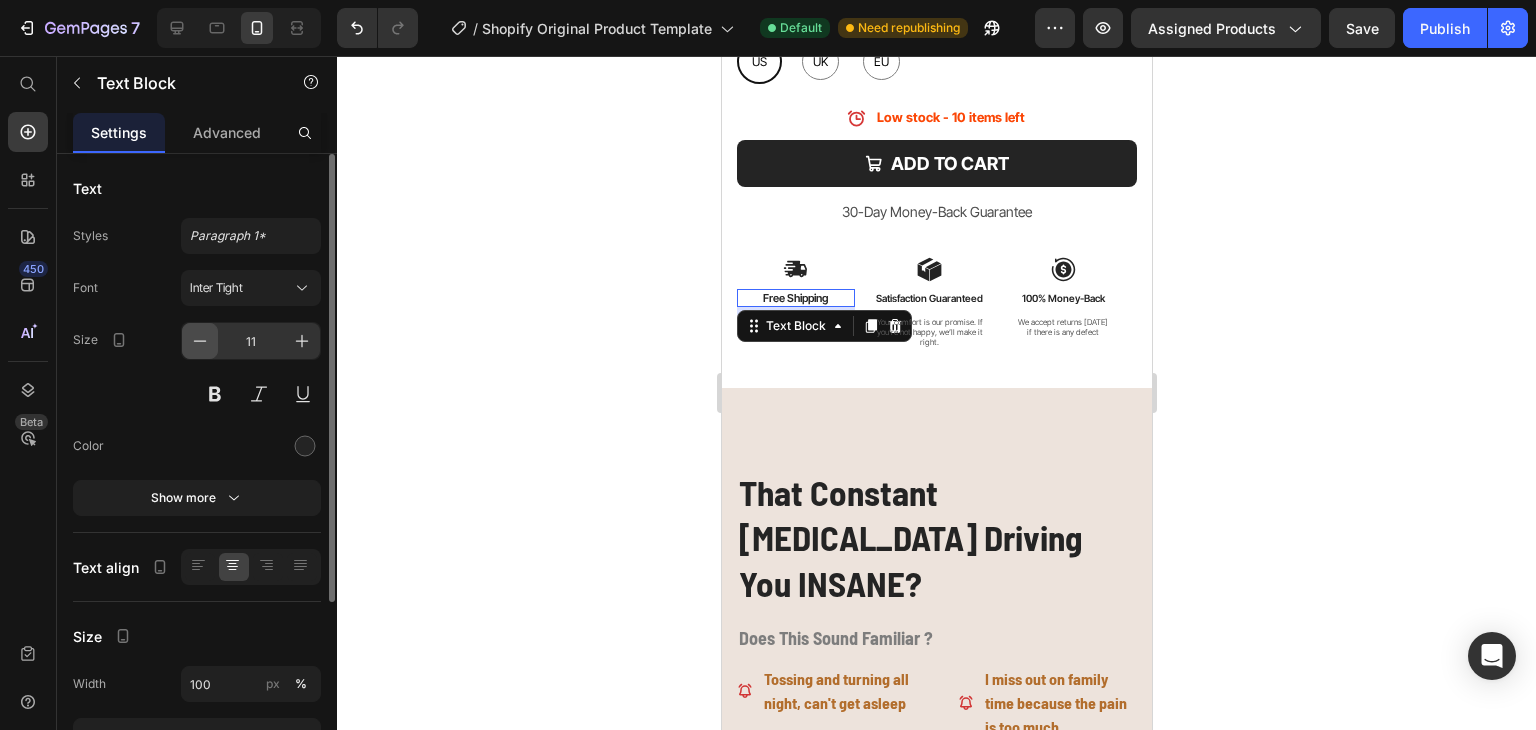 click at bounding box center [200, 341] 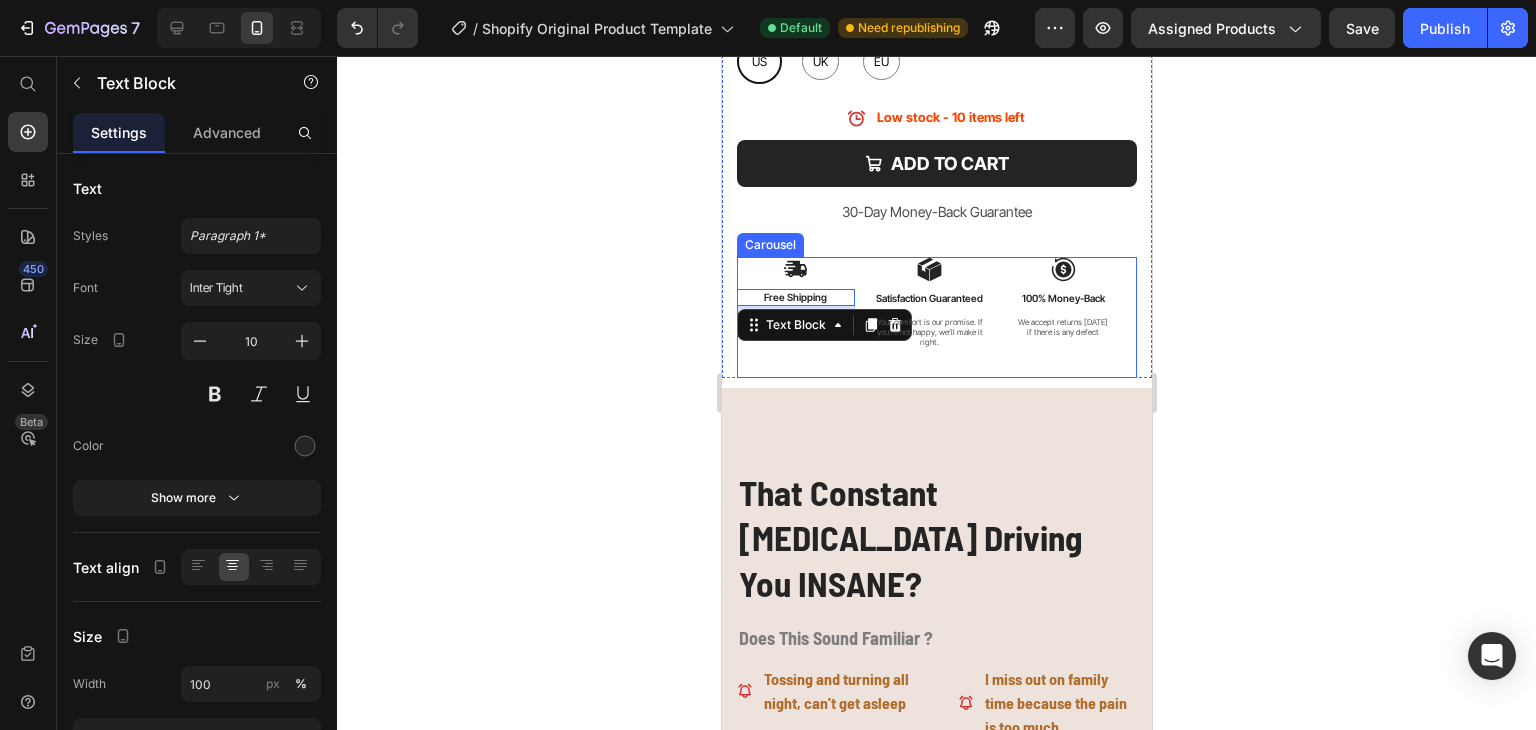 click on "Image Free Shipping Text Block   8 Free shipping on any order  of $200 or more. Text Block Row" at bounding box center [795, 317] 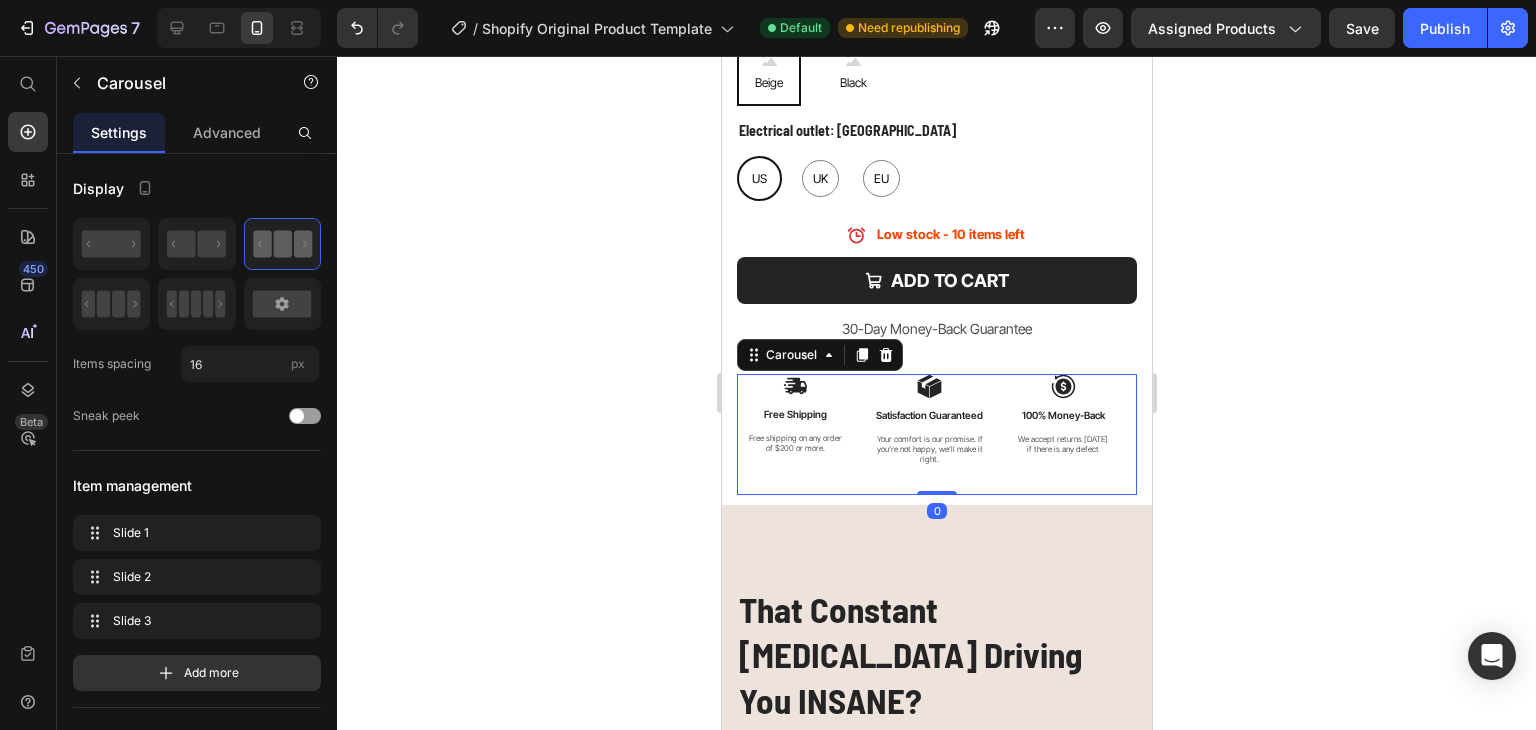 scroll, scrollTop: 1000, scrollLeft: 0, axis: vertical 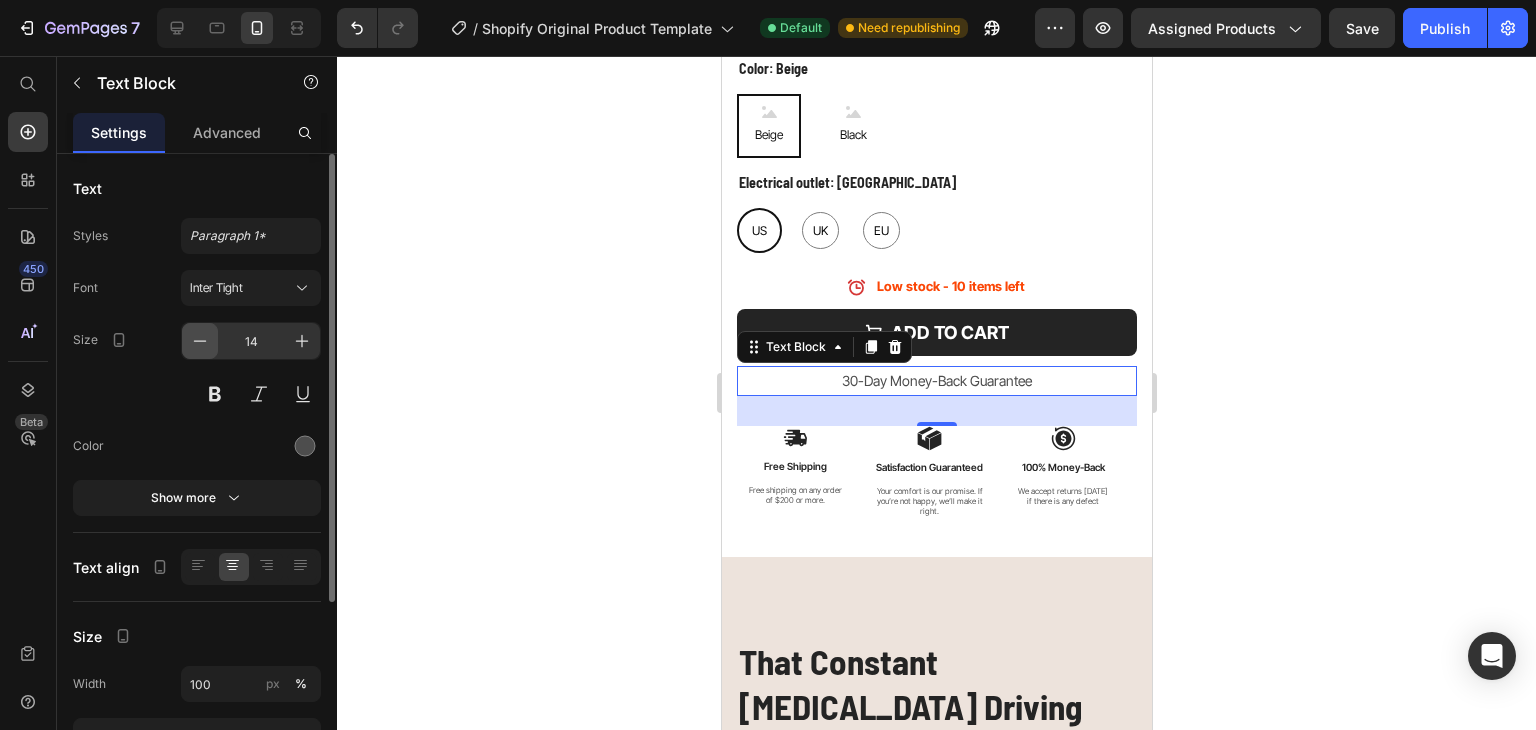 click at bounding box center (200, 341) 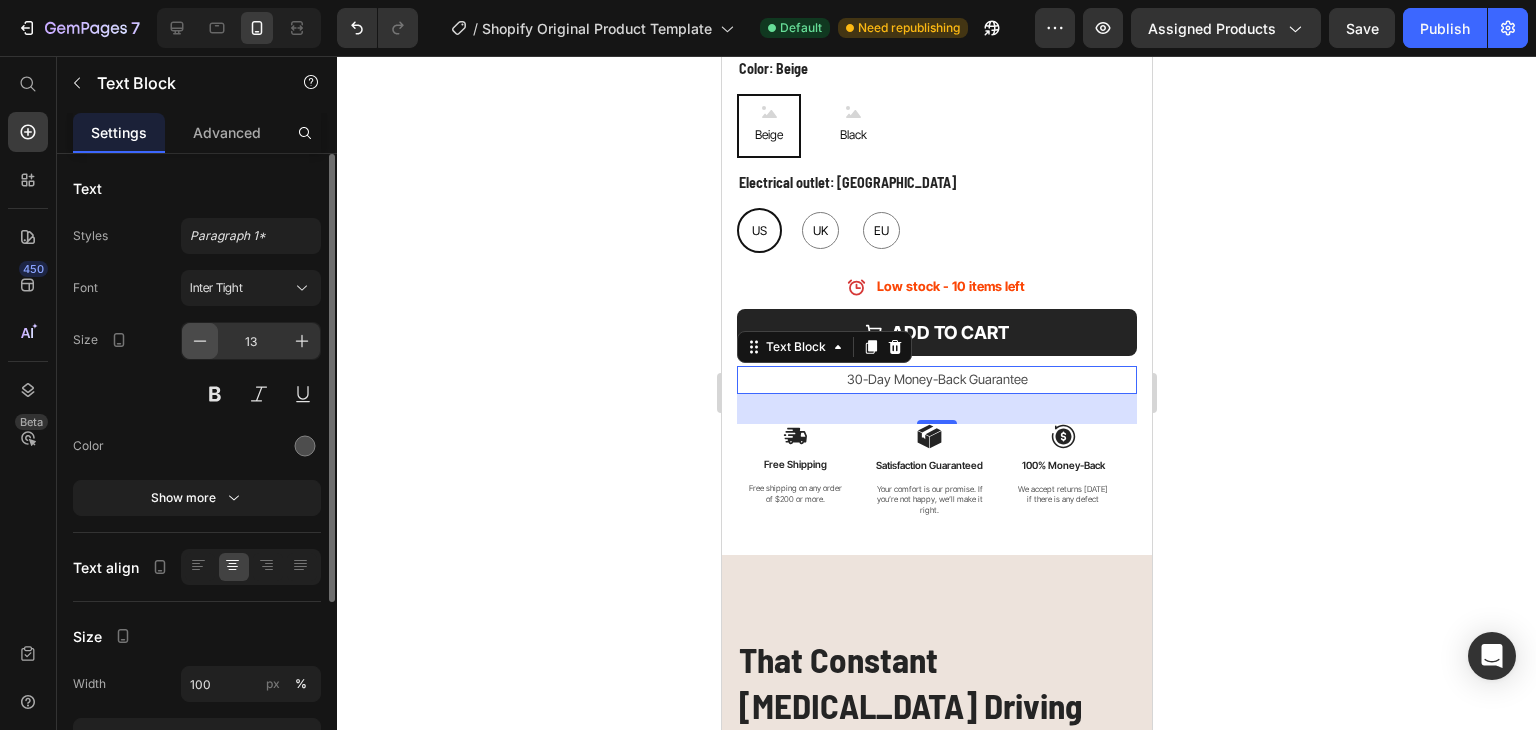 click at bounding box center [200, 341] 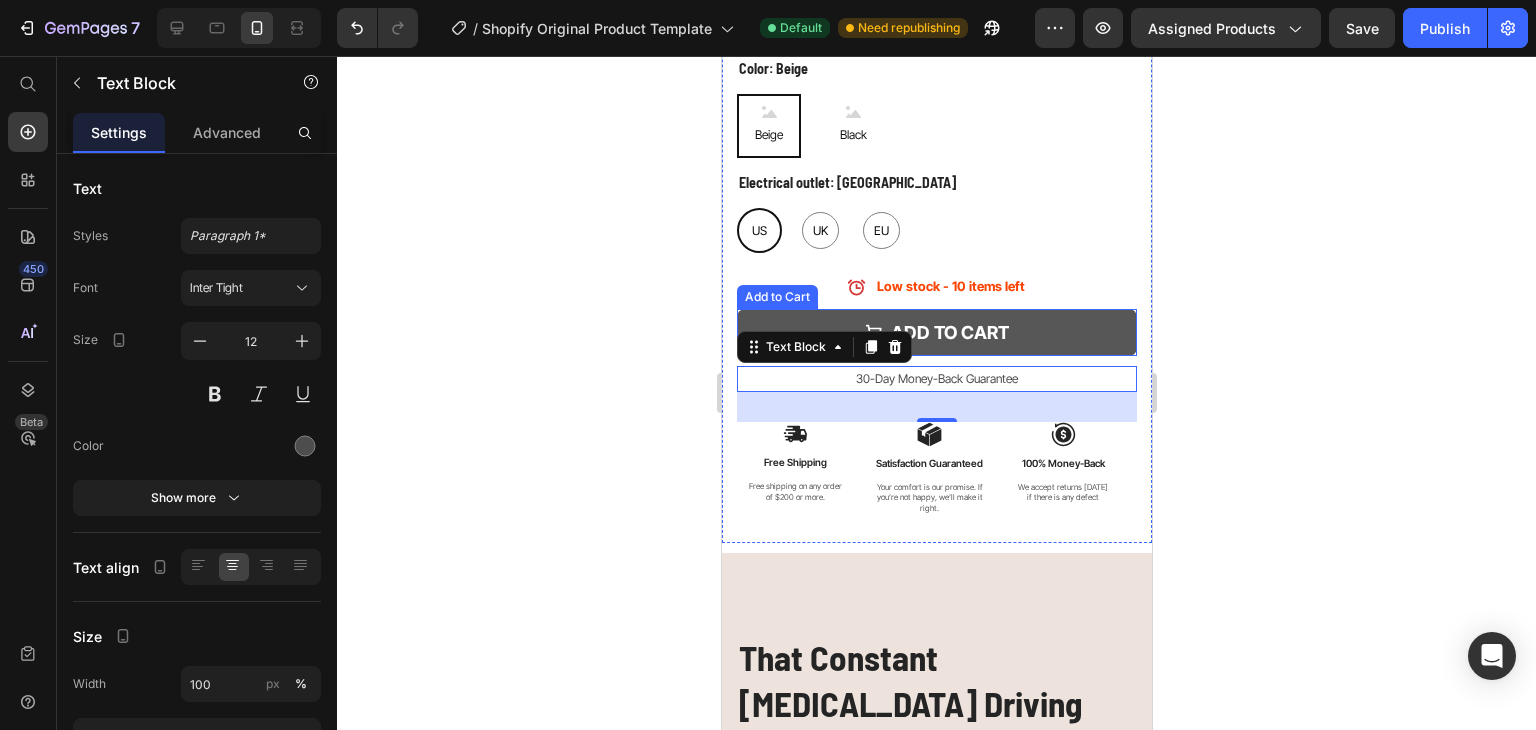 click on "Add to cart" at bounding box center [936, 332] 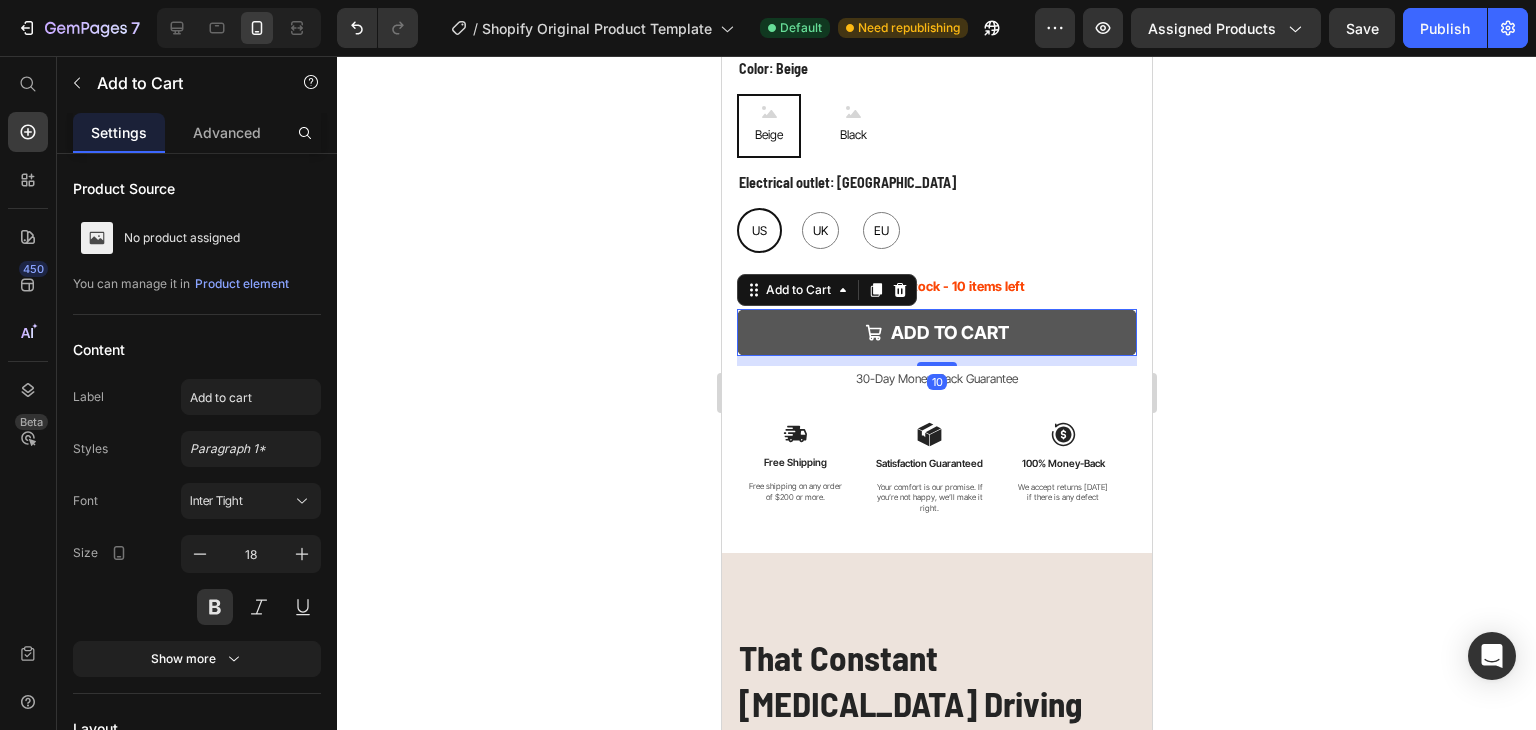 drag, startPoint x: 936, startPoint y: 357, endPoint x: 961, endPoint y: 303, distance: 59.5063 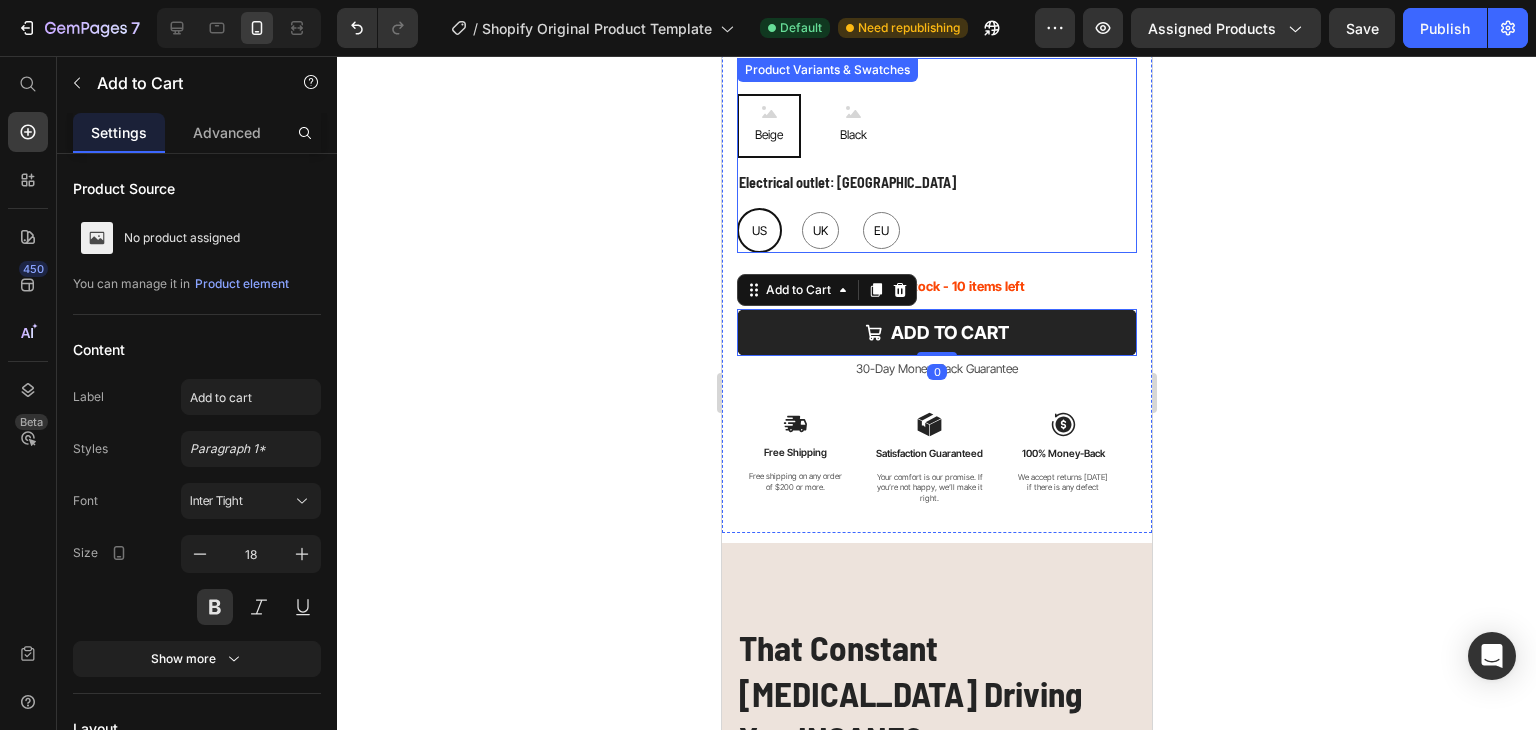 click on "US [GEOGRAPHIC_DATA] [GEOGRAPHIC_DATA] [GEOGRAPHIC_DATA] [GEOGRAPHIC_DATA] [GEOGRAPHIC_DATA] [GEOGRAPHIC_DATA] [GEOGRAPHIC_DATA] [GEOGRAPHIC_DATA]" at bounding box center [936, 230] 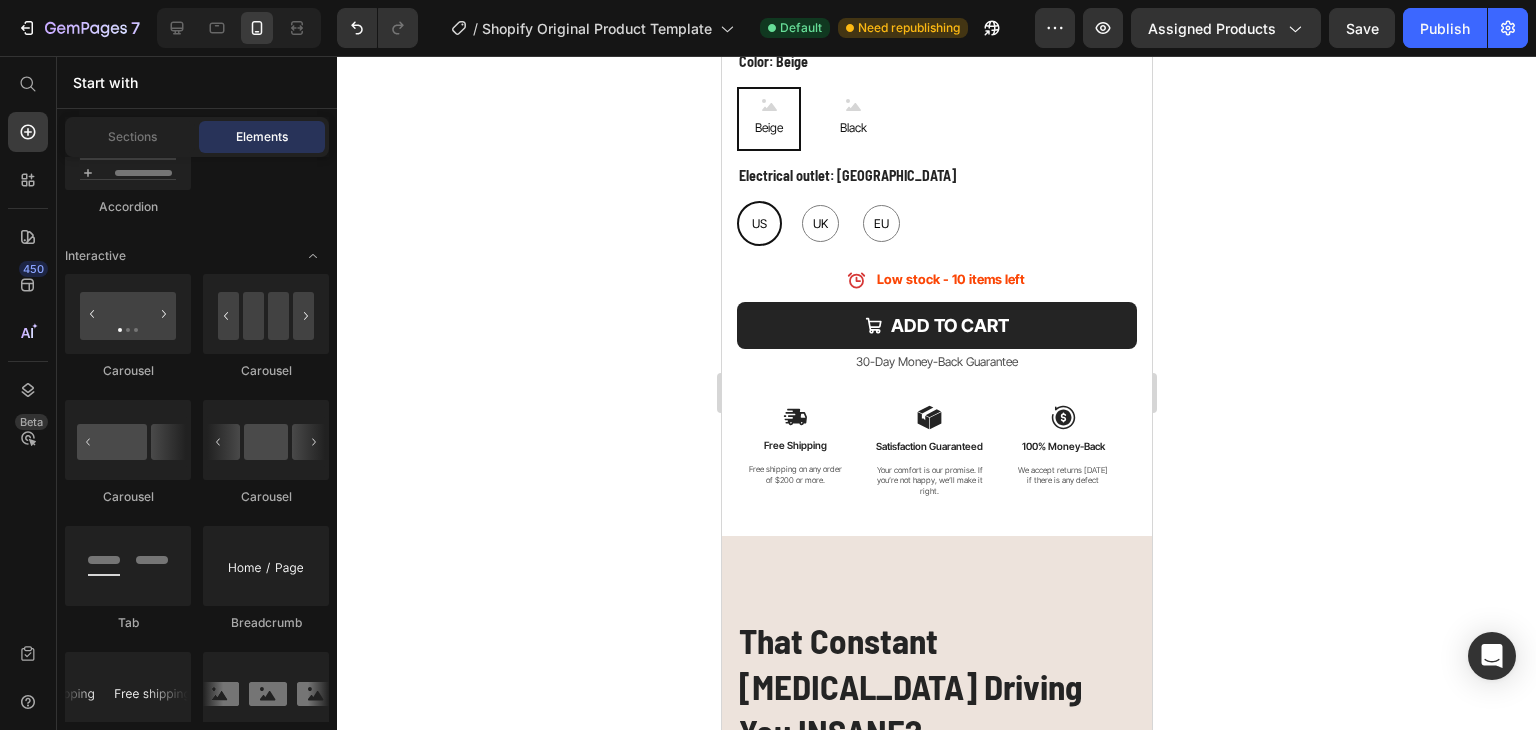 scroll, scrollTop: 998, scrollLeft: 0, axis: vertical 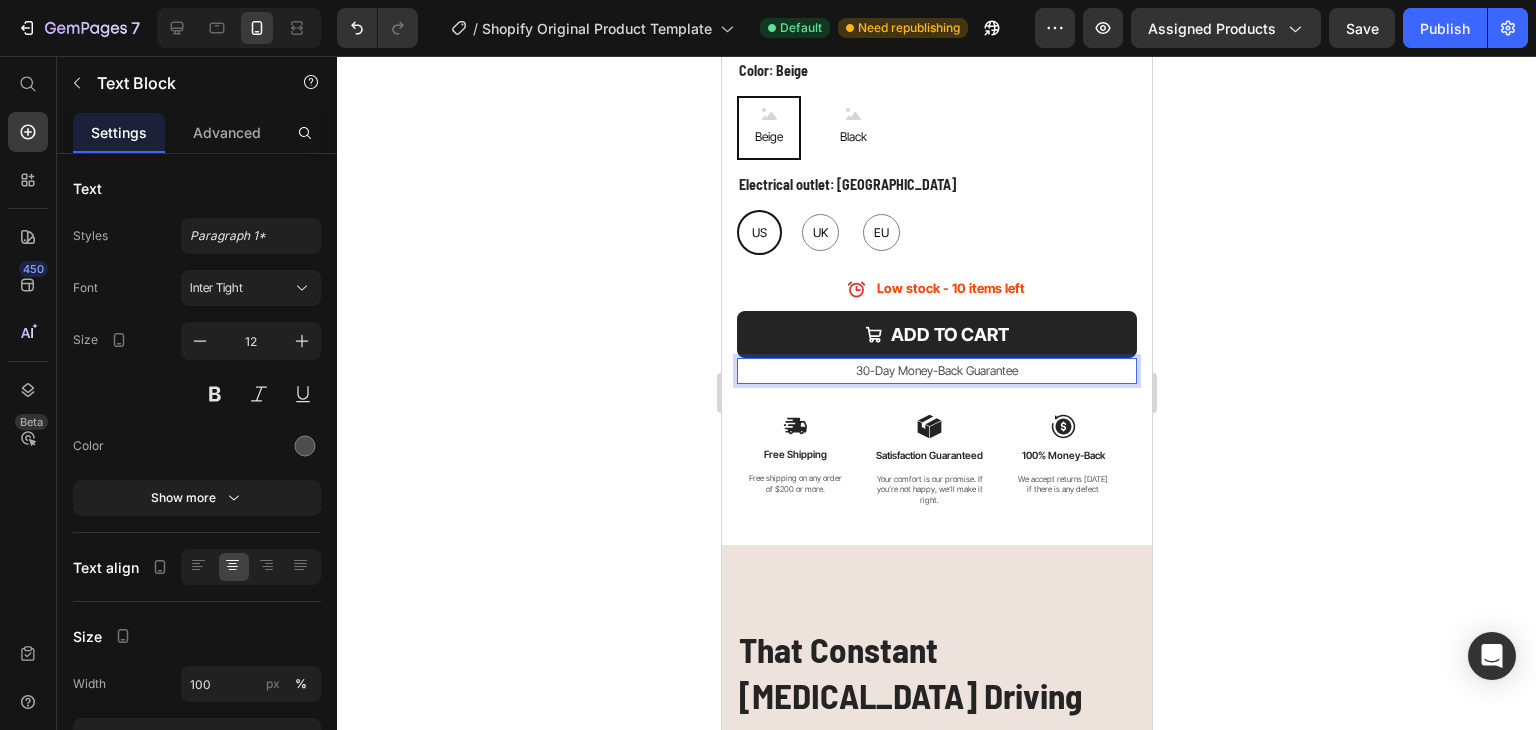 drag, startPoint x: 1005, startPoint y: 366, endPoint x: 835, endPoint y: 365, distance: 170.00294 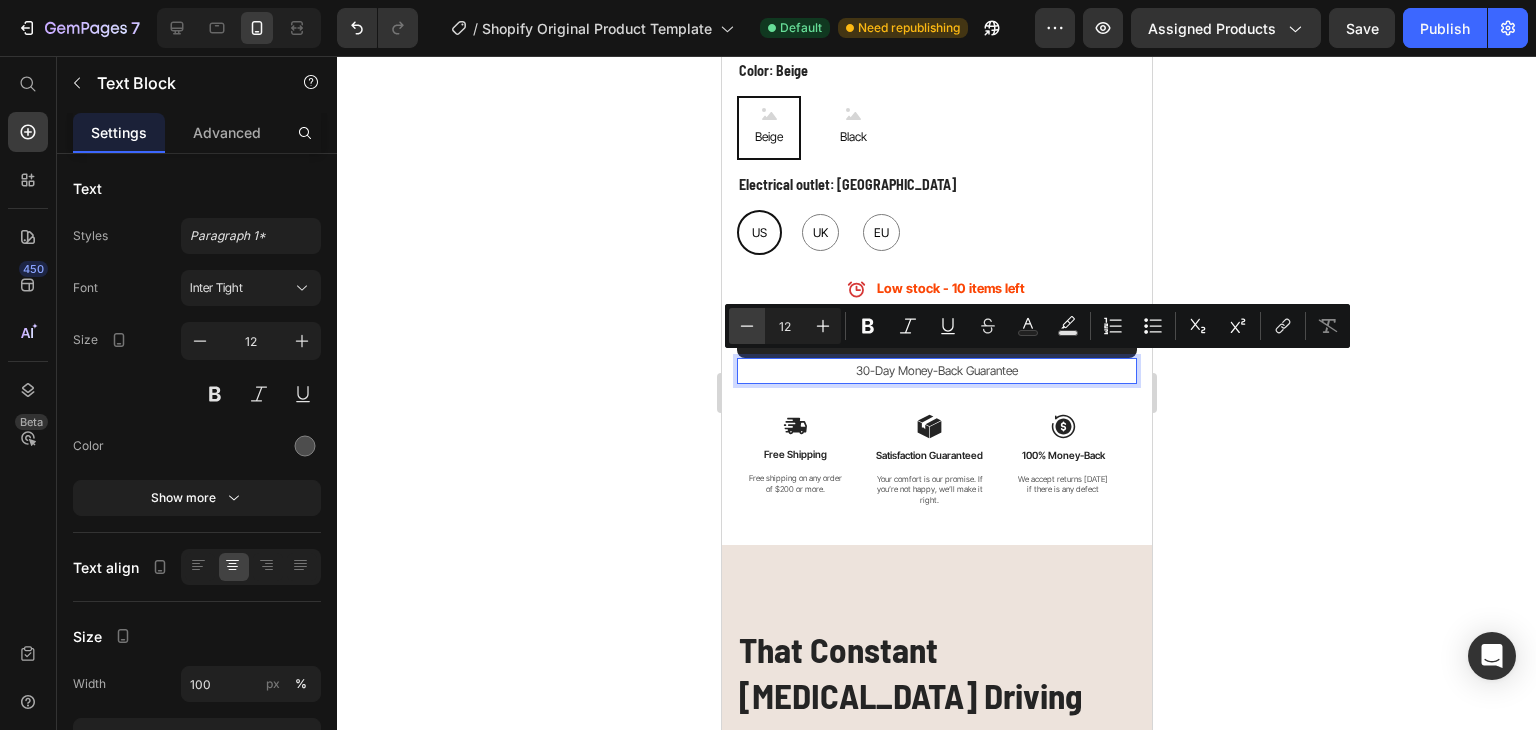 click 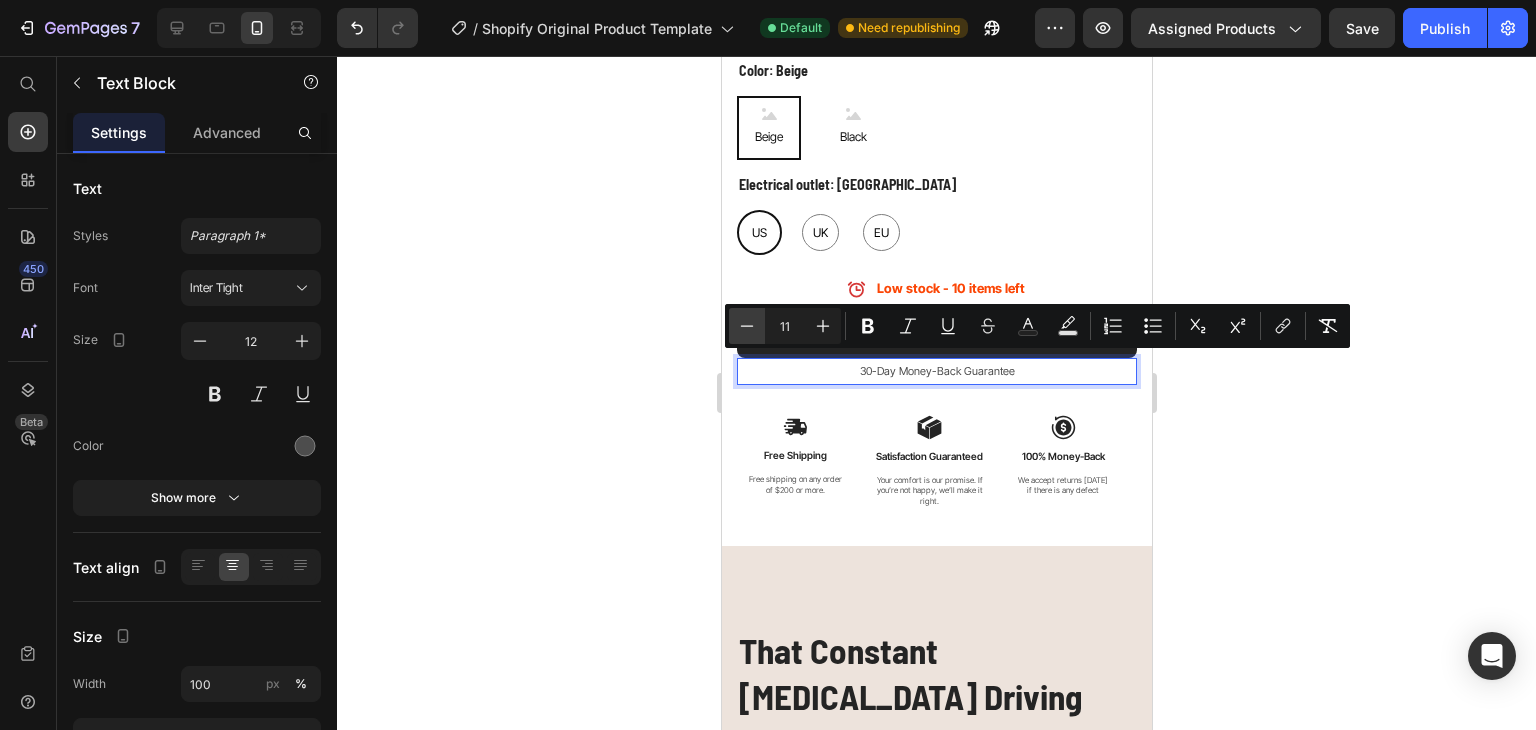 click 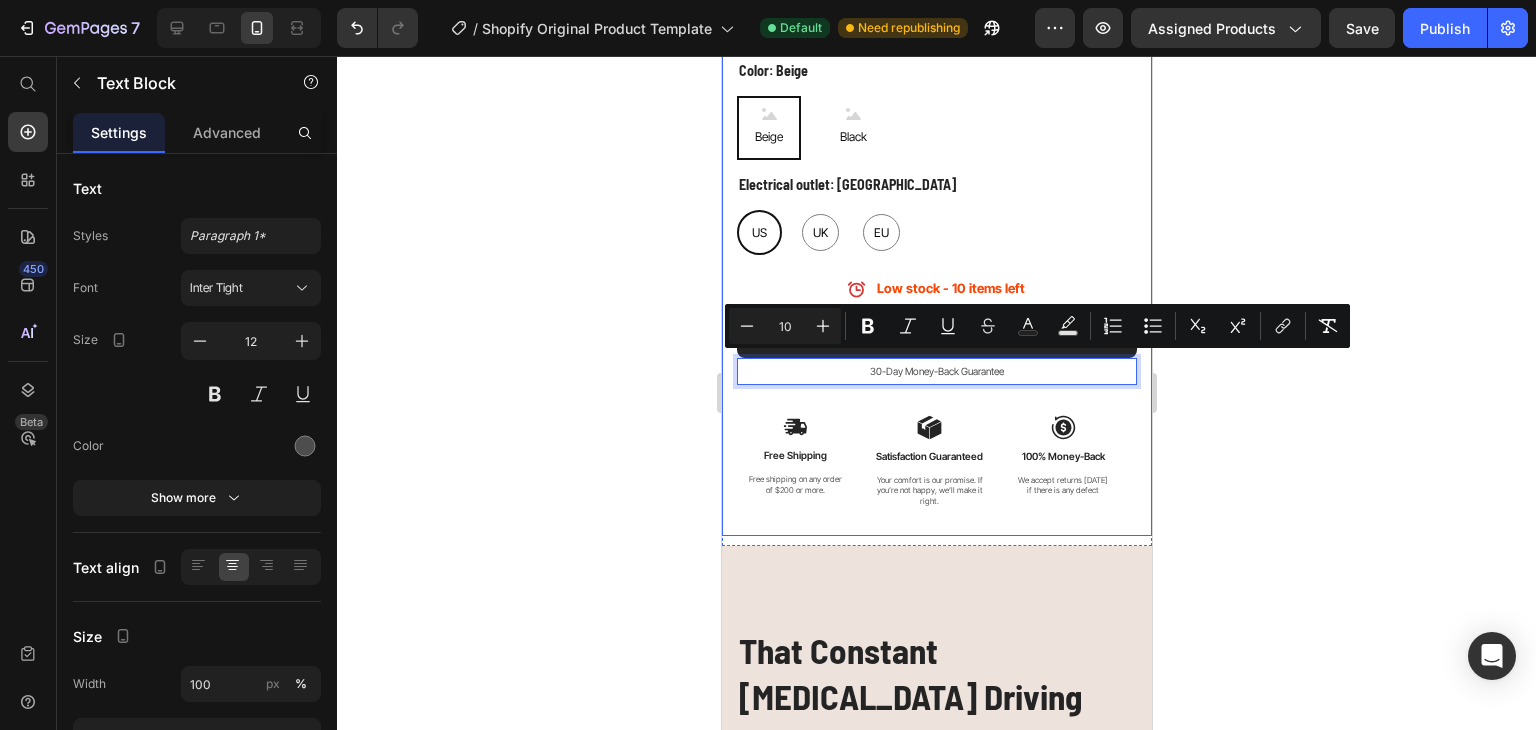 click on "US [GEOGRAPHIC_DATA] [GEOGRAPHIC_DATA] [GEOGRAPHIC_DATA] [GEOGRAPHIC_DATA] [GEOGRAPHIC_DATA] [GEOGRAPHIC_DATA] [GEOGRAPHIC_DATA] [GEOGRAPHIC_DATA]" at bounding box center (936, 232) 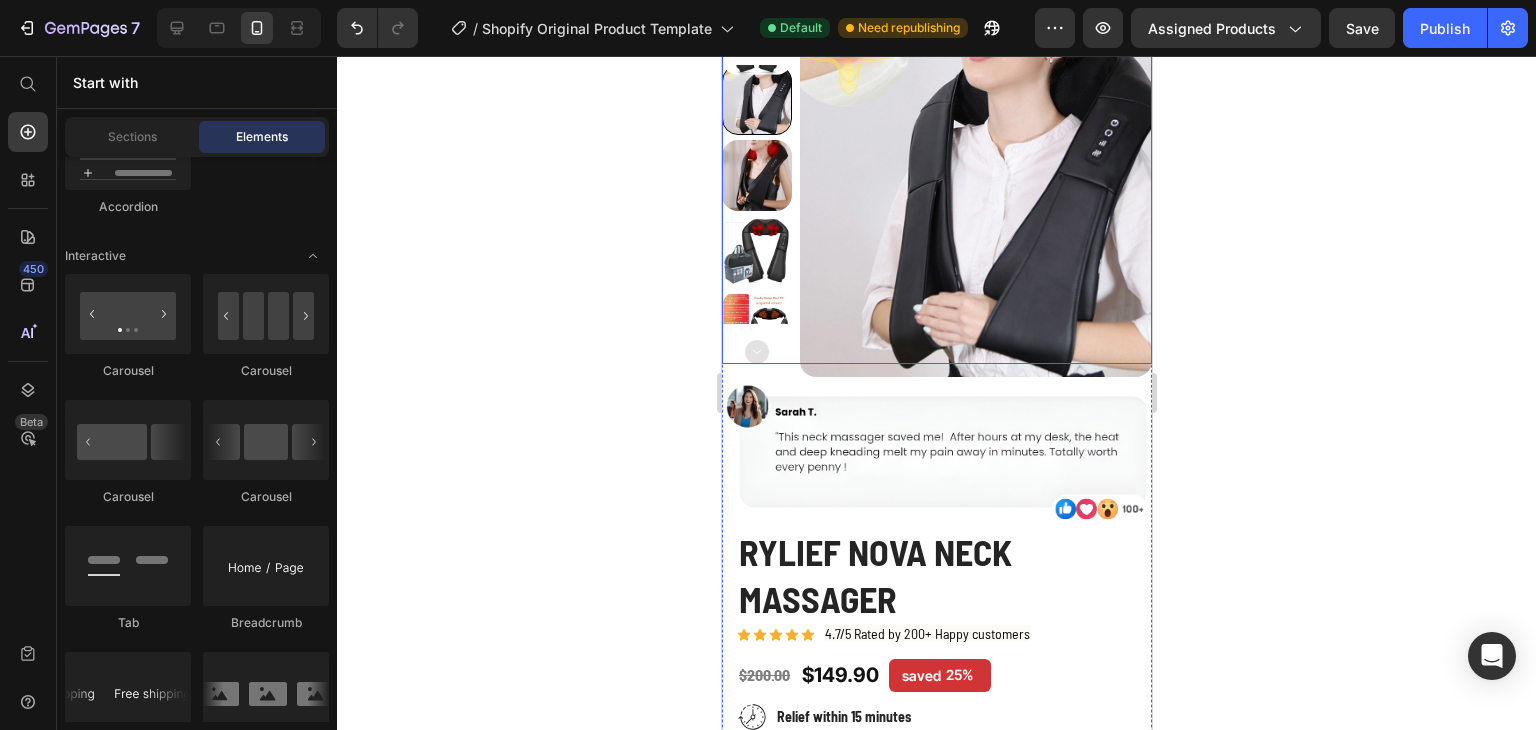 scroll, scrollTop: 114, scrollLeft: 0, axis: vertical 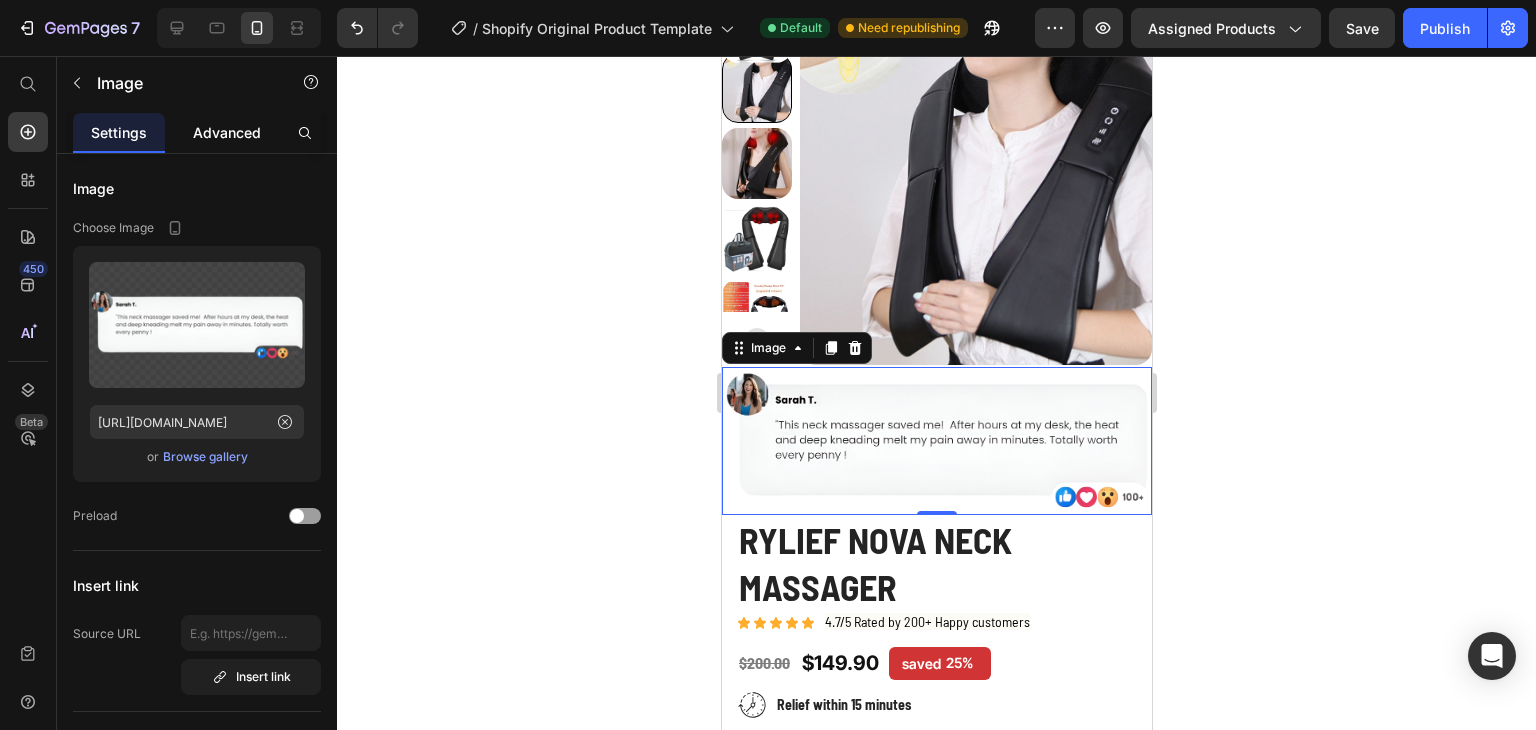 click on "Advanced" at bounding box center (227, 132) 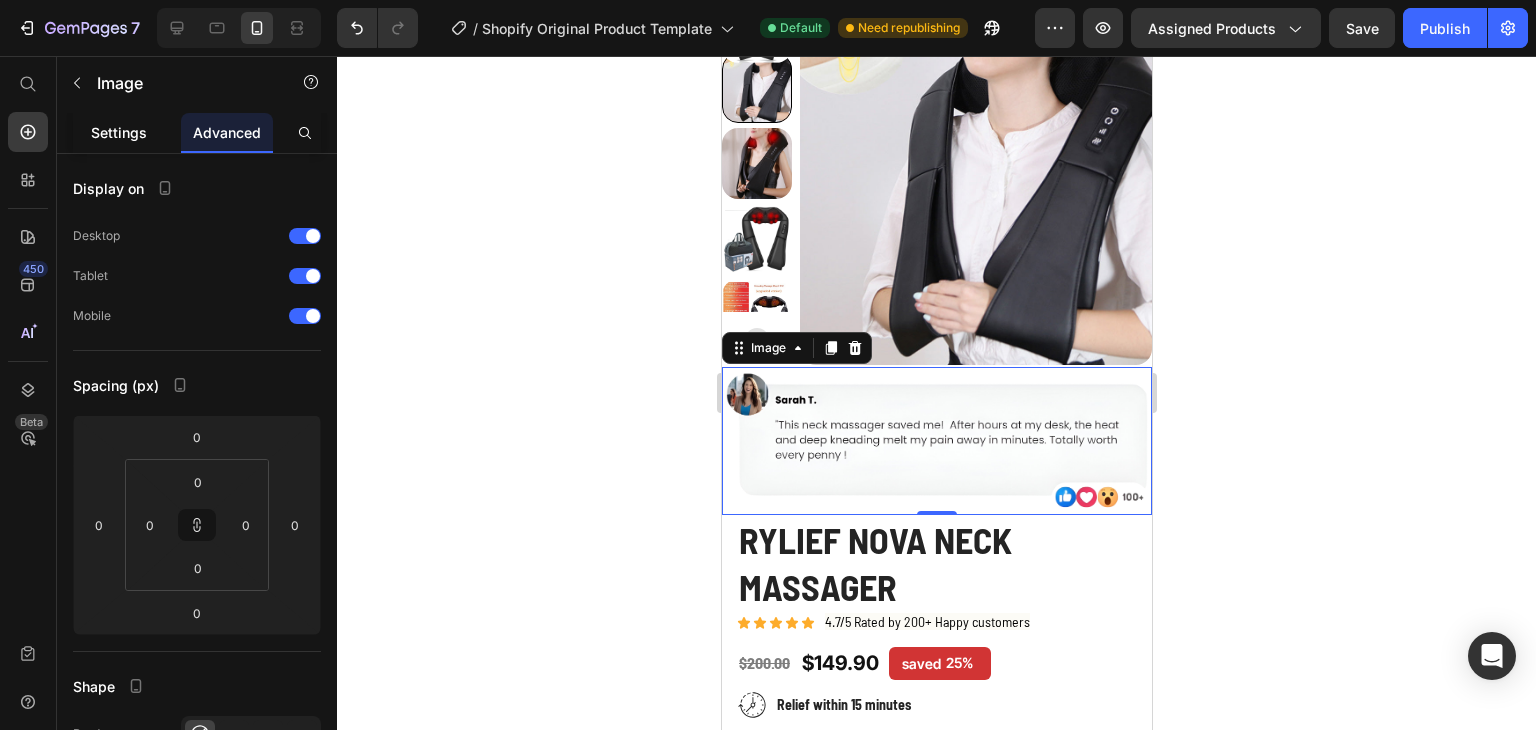 click on "Settings" 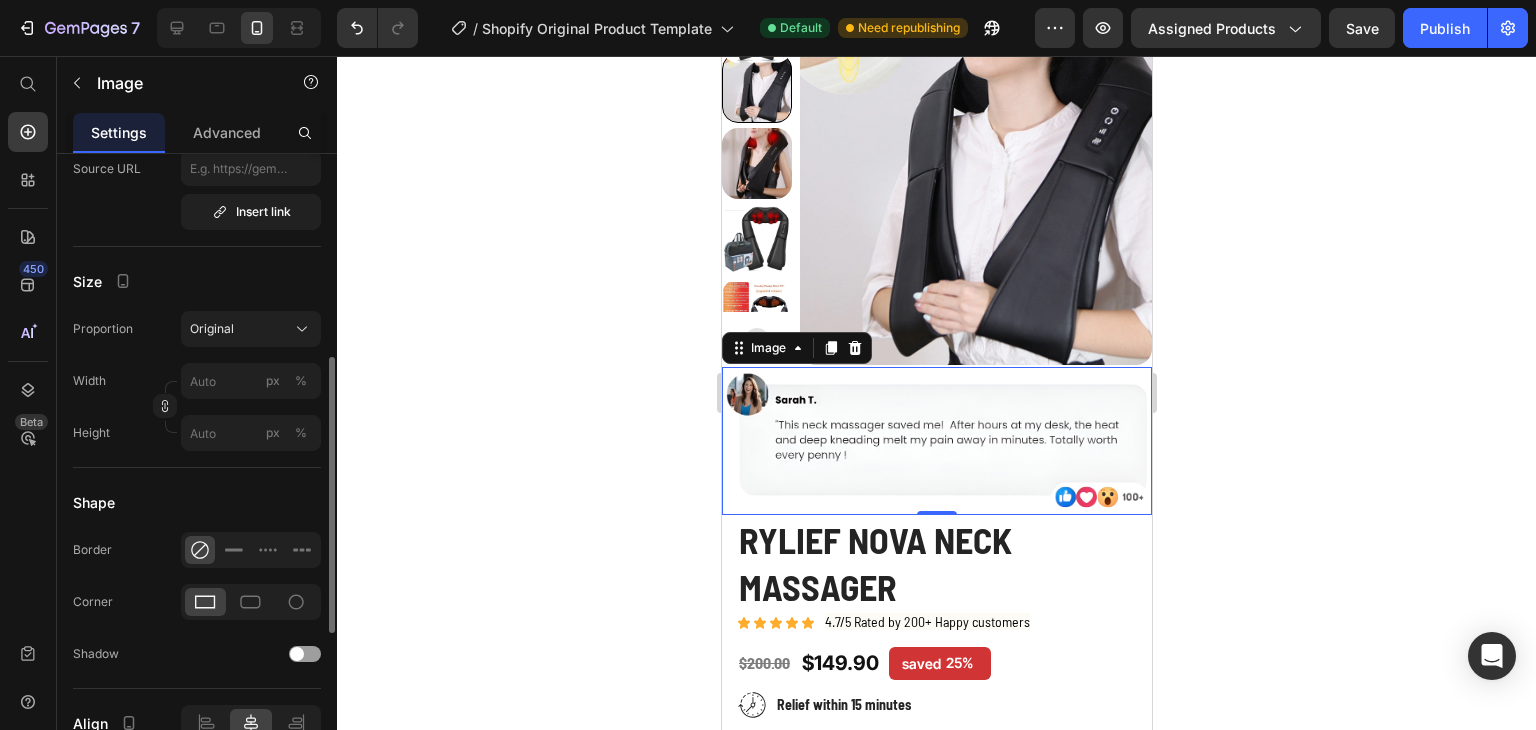 scroll, scrollTop: 466, scrollLeft: 0, axis: vertical 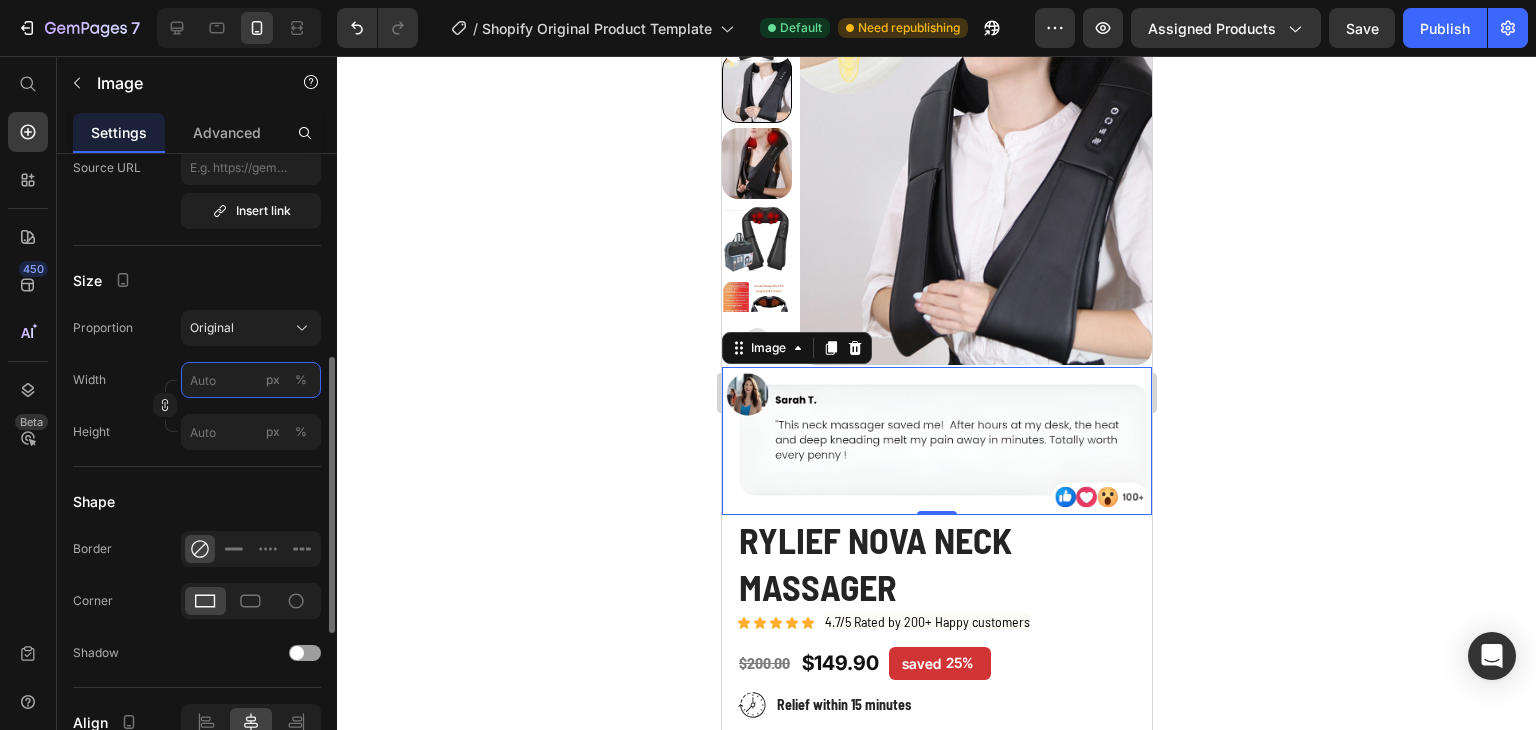 click on "px %" at bounding box center [251, 380] 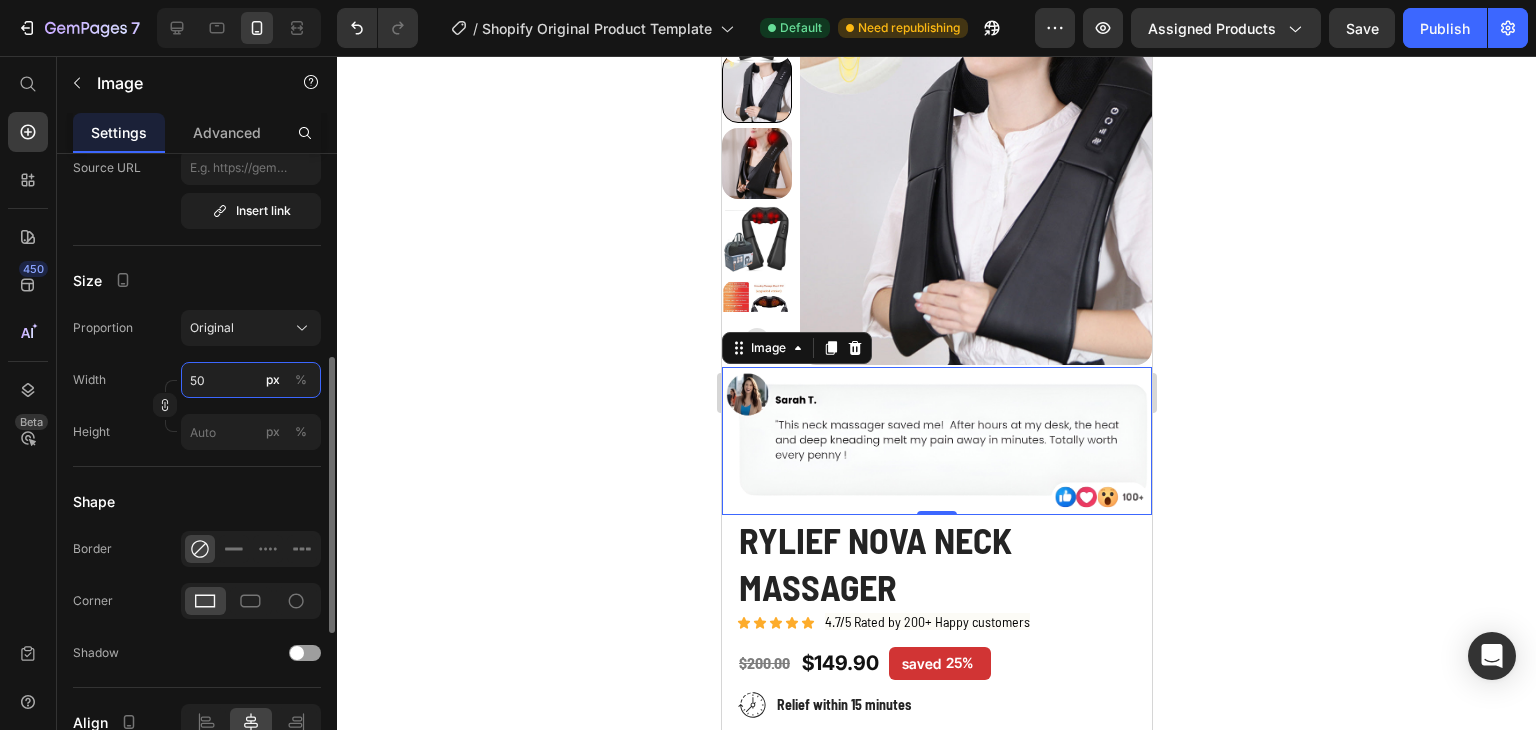 type on "5" 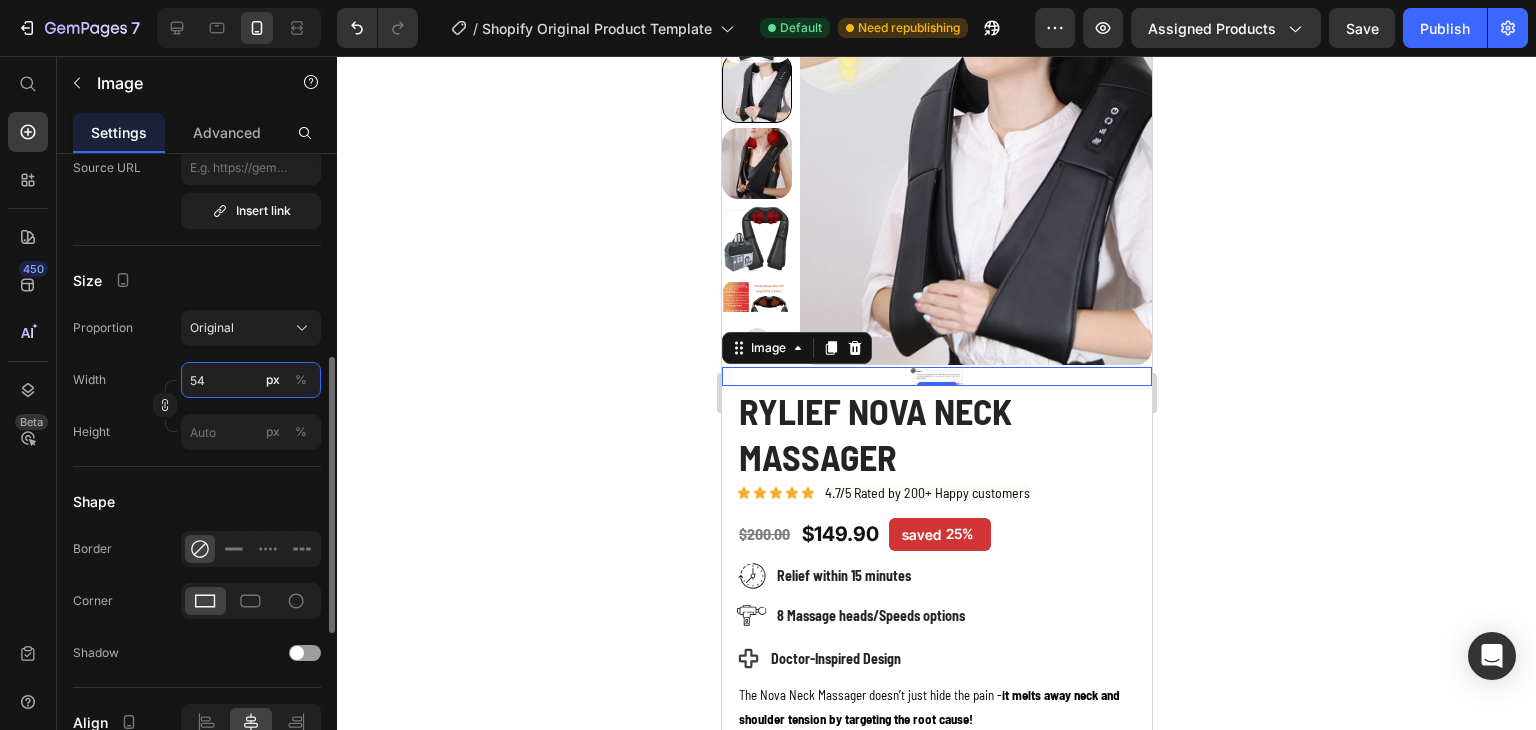 type on "5" 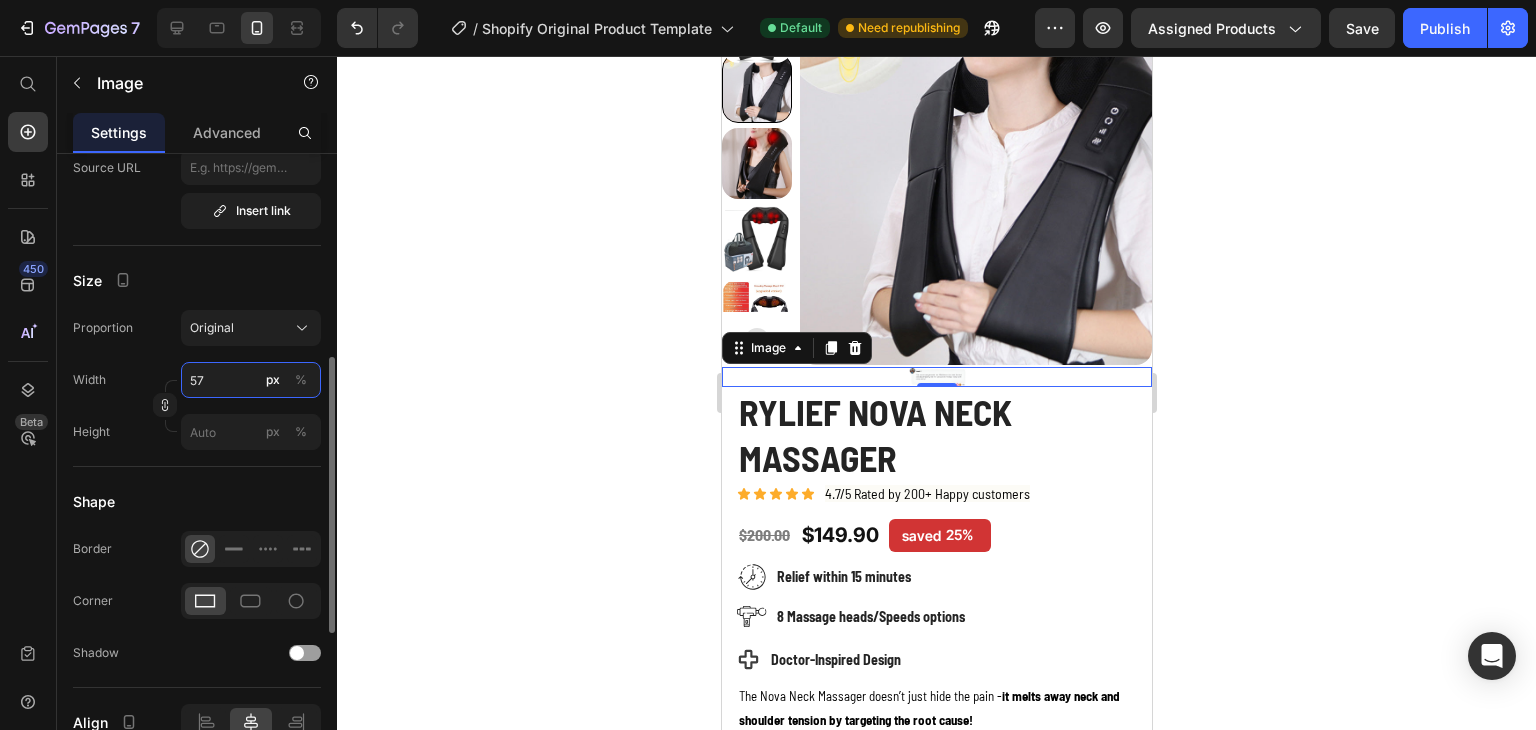 type on "5" 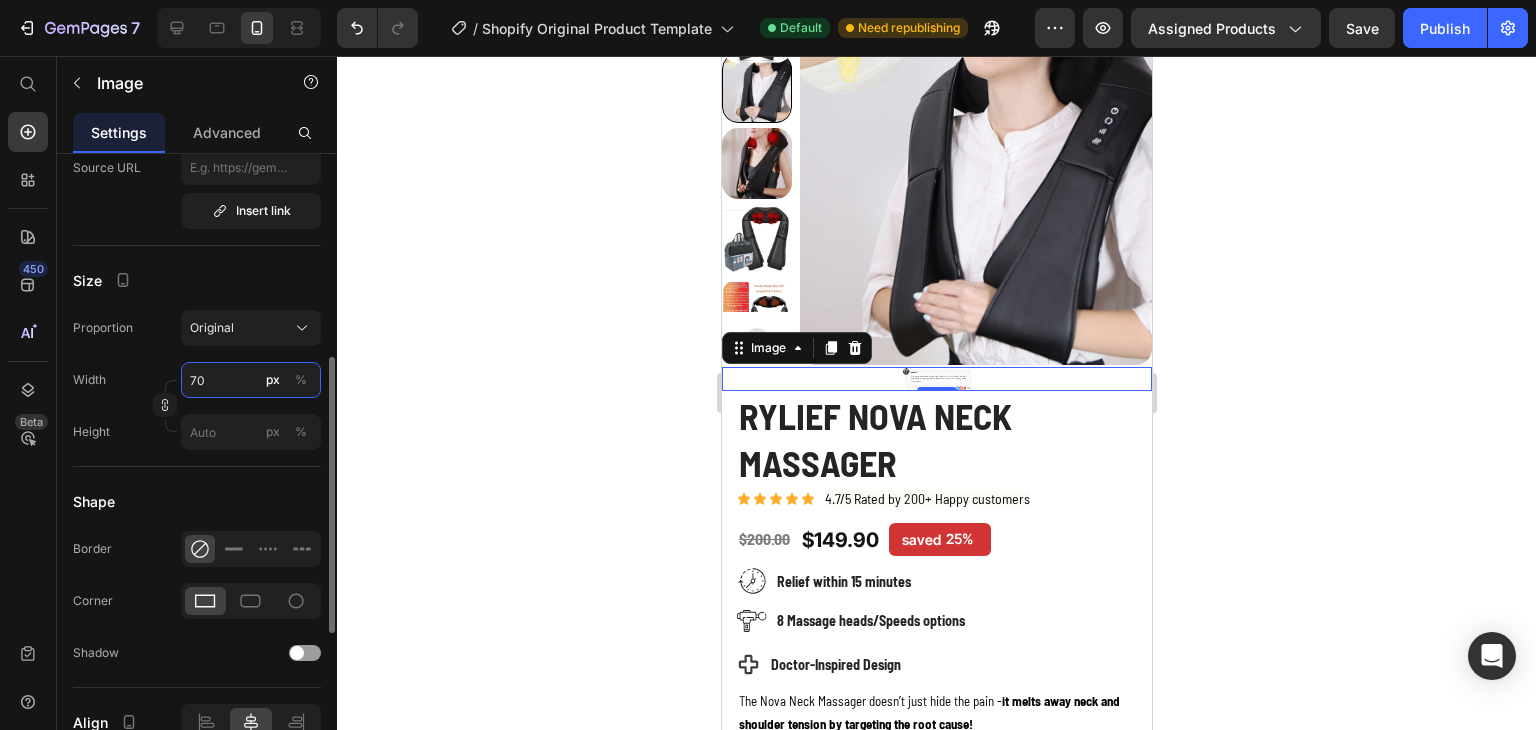 type on "7" 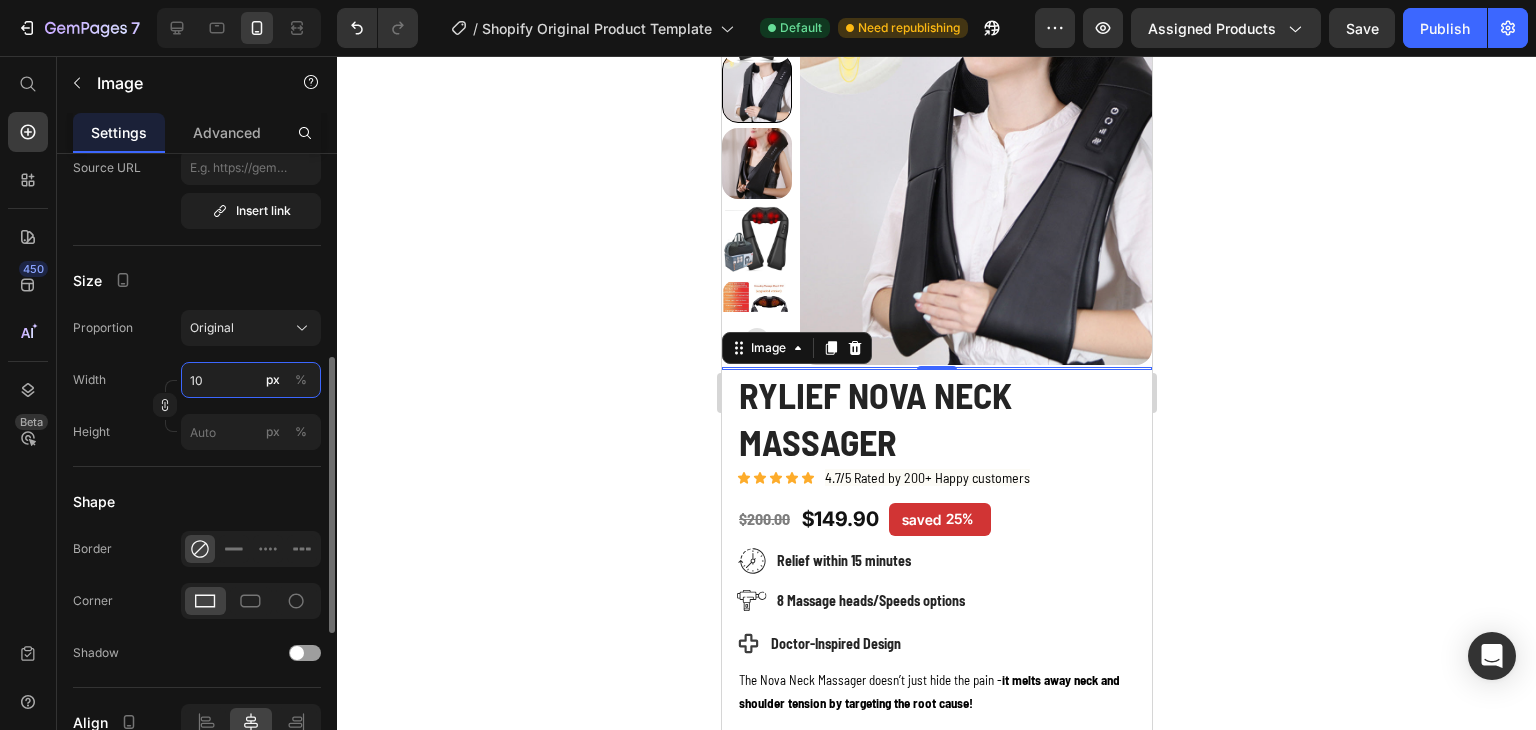 type on "1" 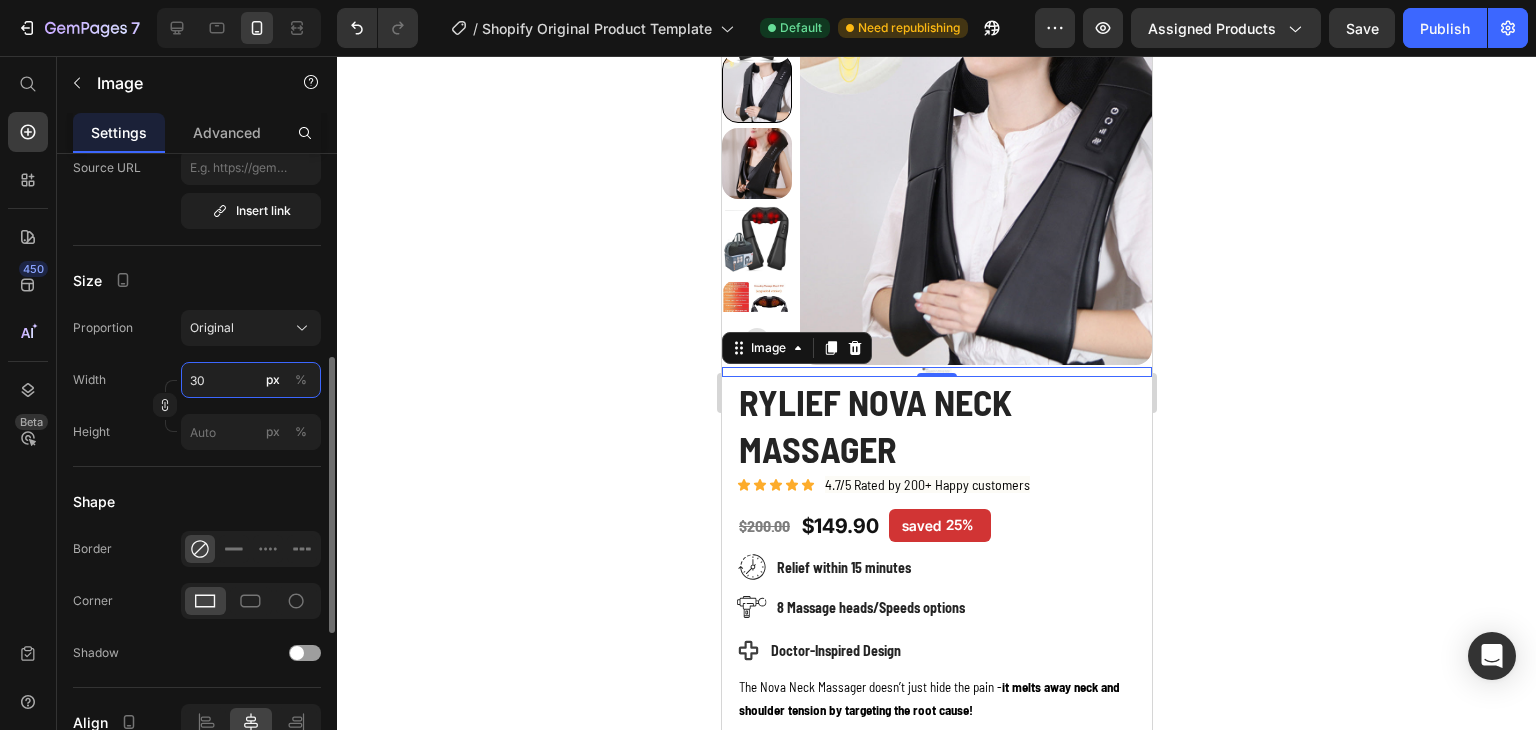 type on "3" 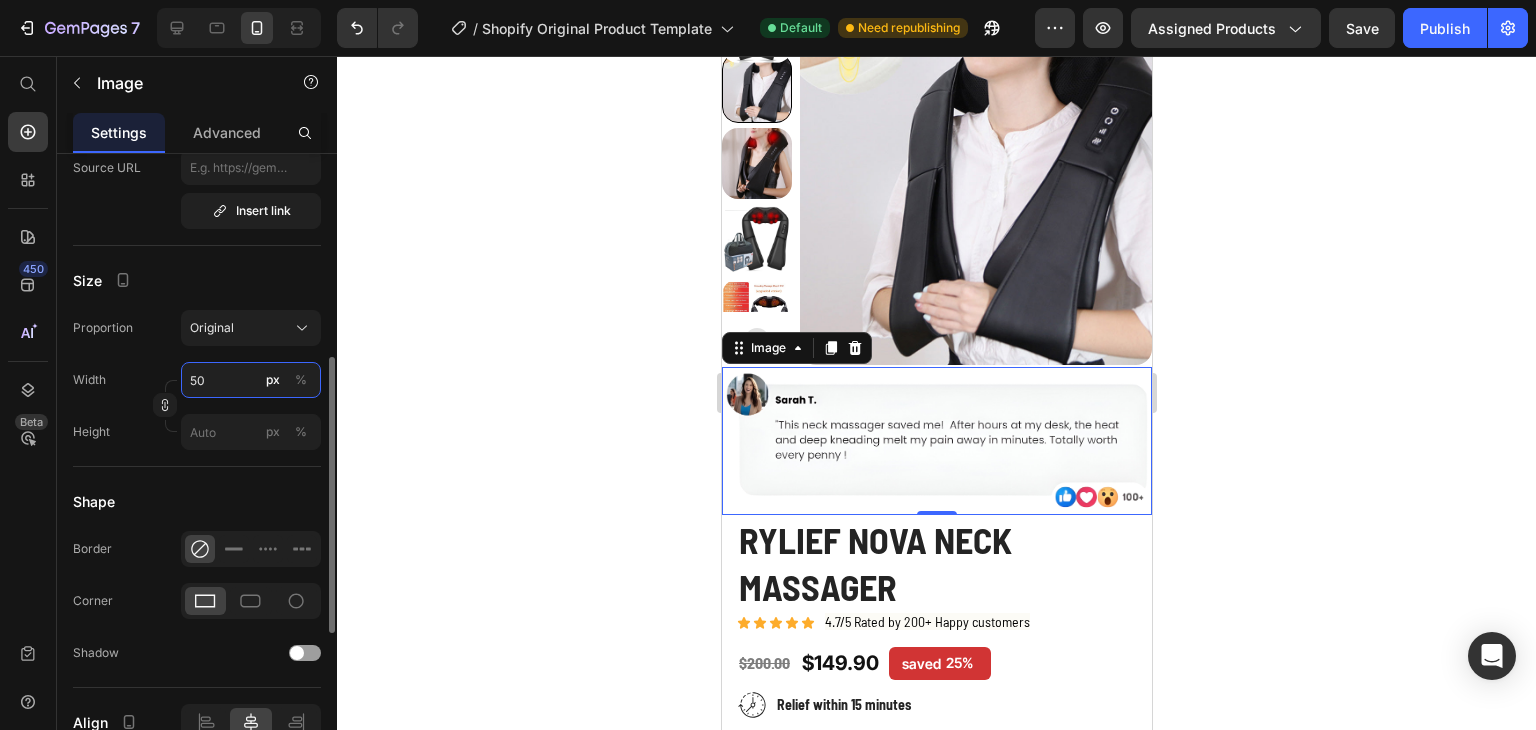 type on "5" 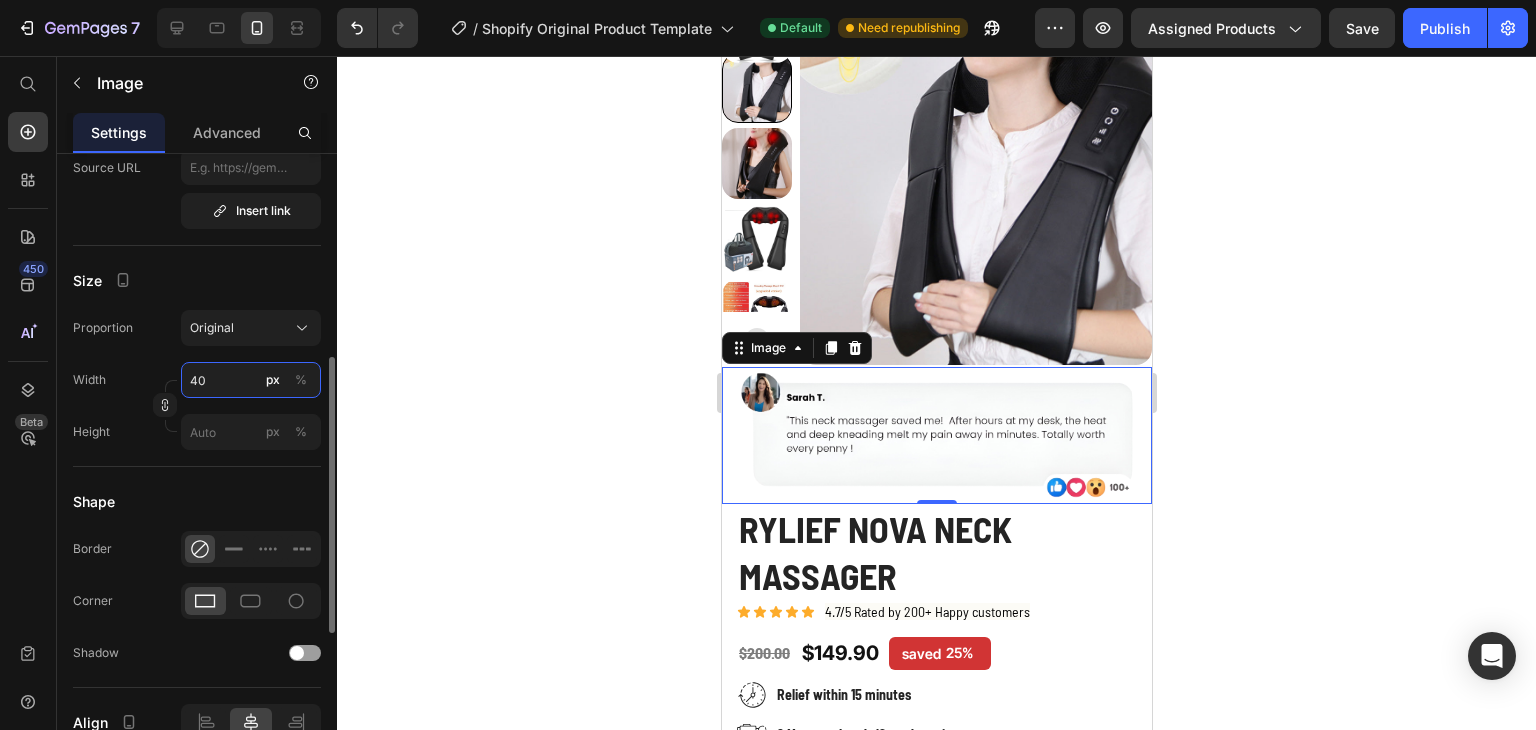 type on "4" 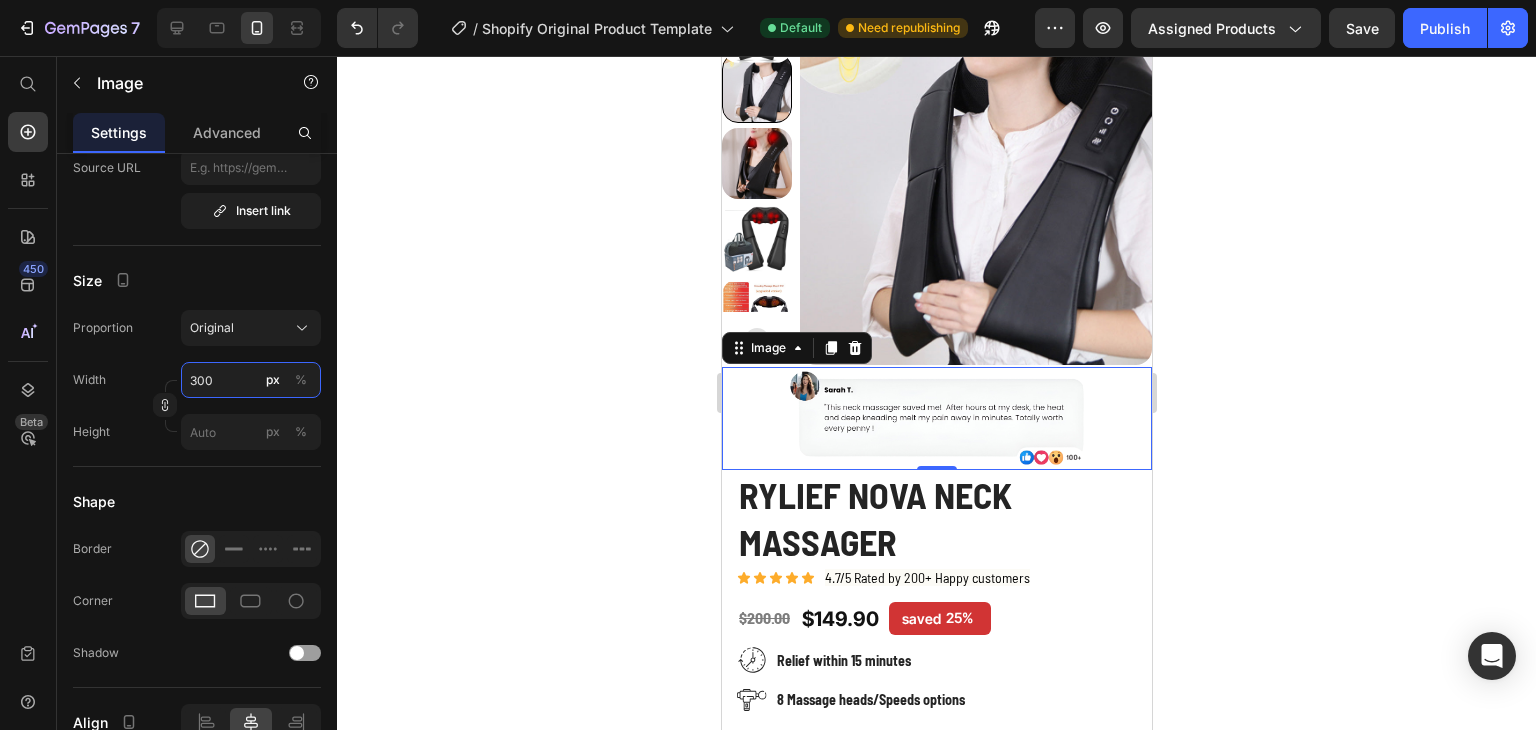 type on "300" 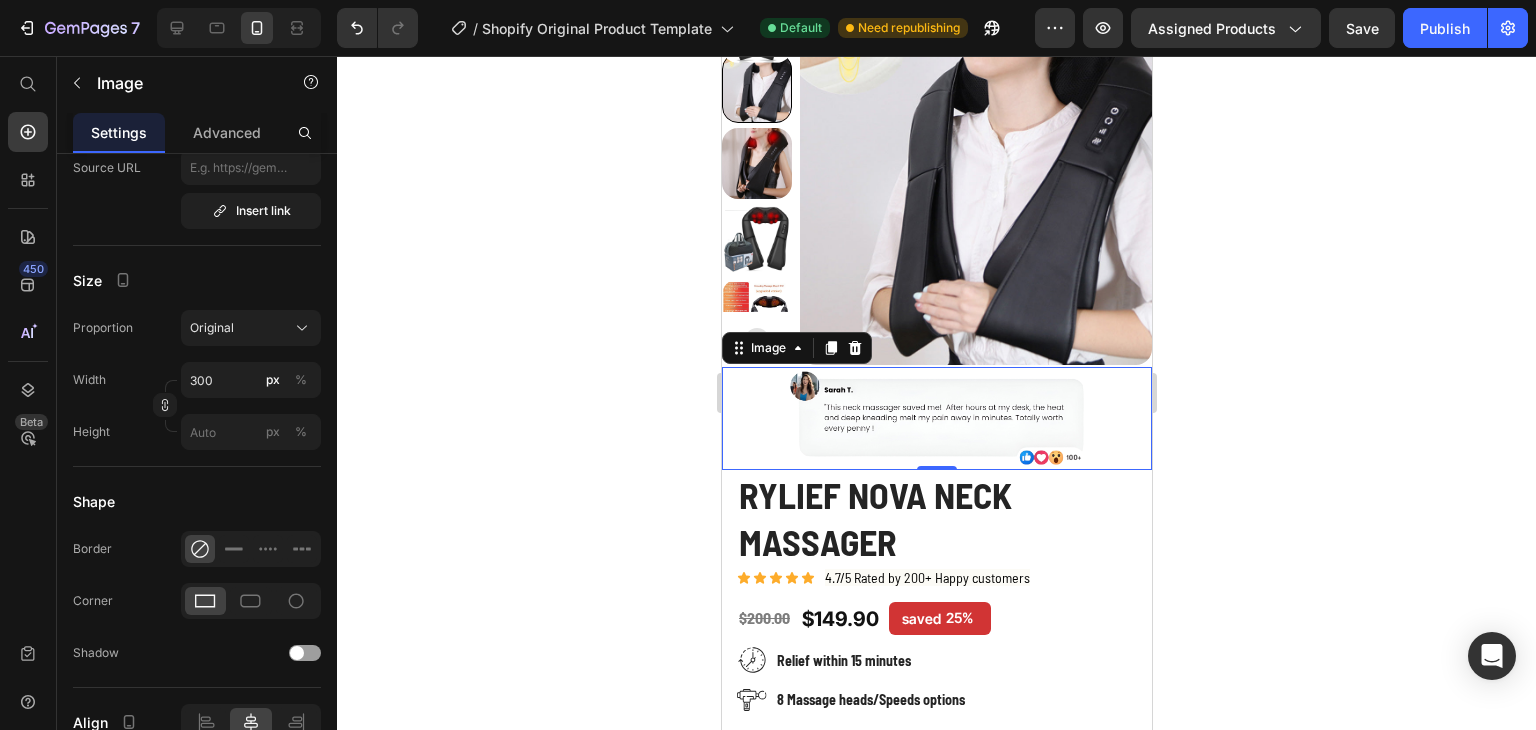 click 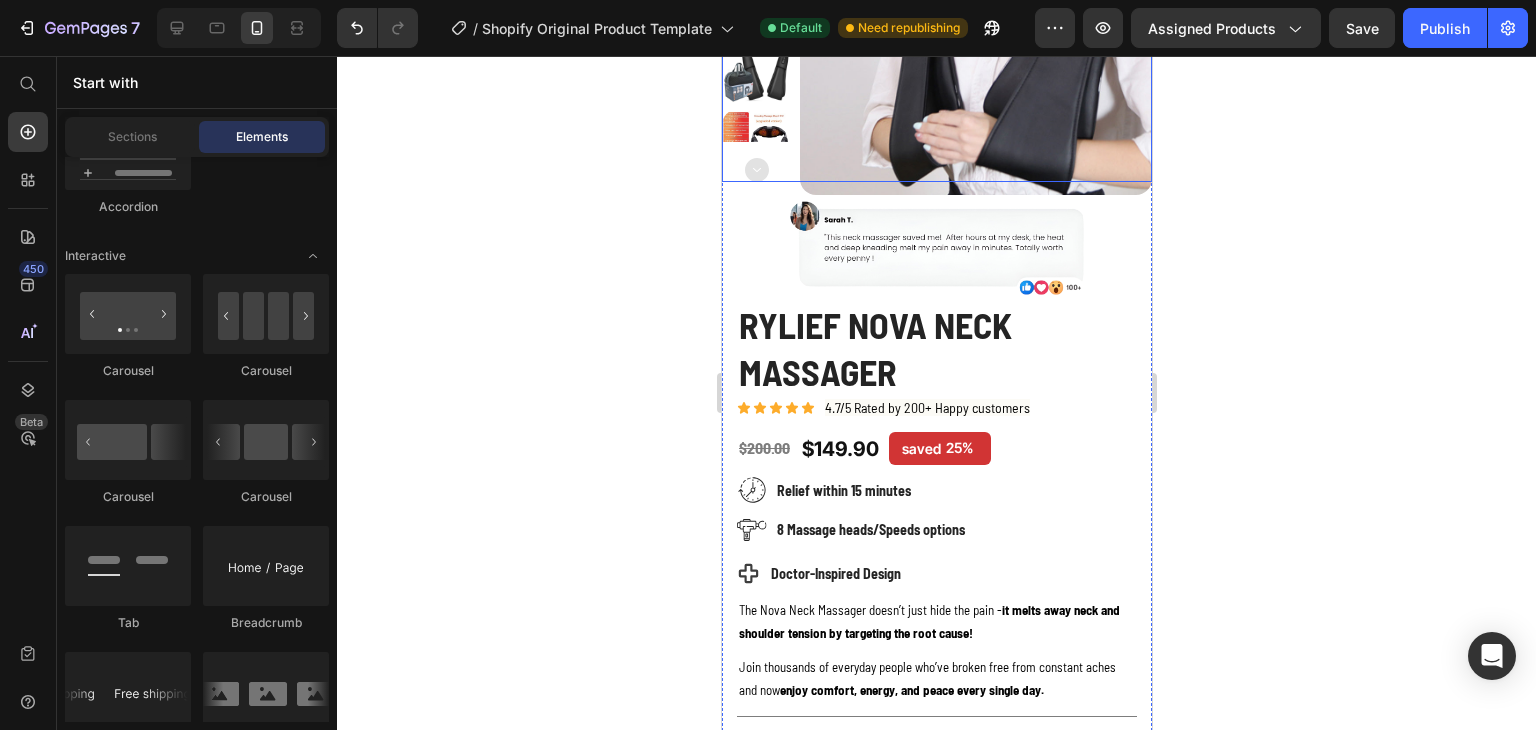 scroll, scrollTop: 300, scrollLeft: 0, axis: vertical 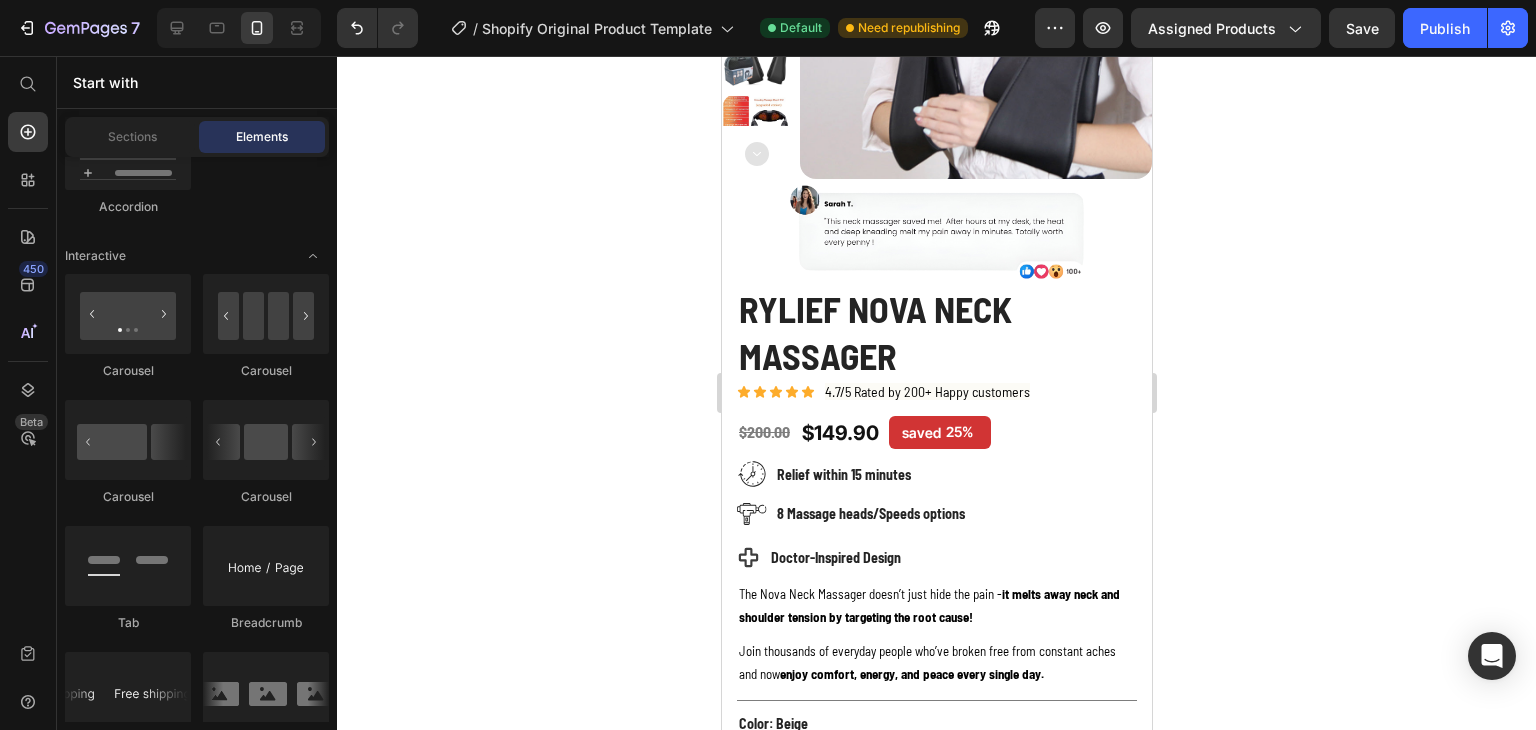 click on "Carousel
[GEOGRAPHIC_DATA]
[GEOGRAPHIC_DATA]
[GEOGRAPHIC_DATA]
Tab
Breadcrumb
[GEOGRAPHIC_DATA]" 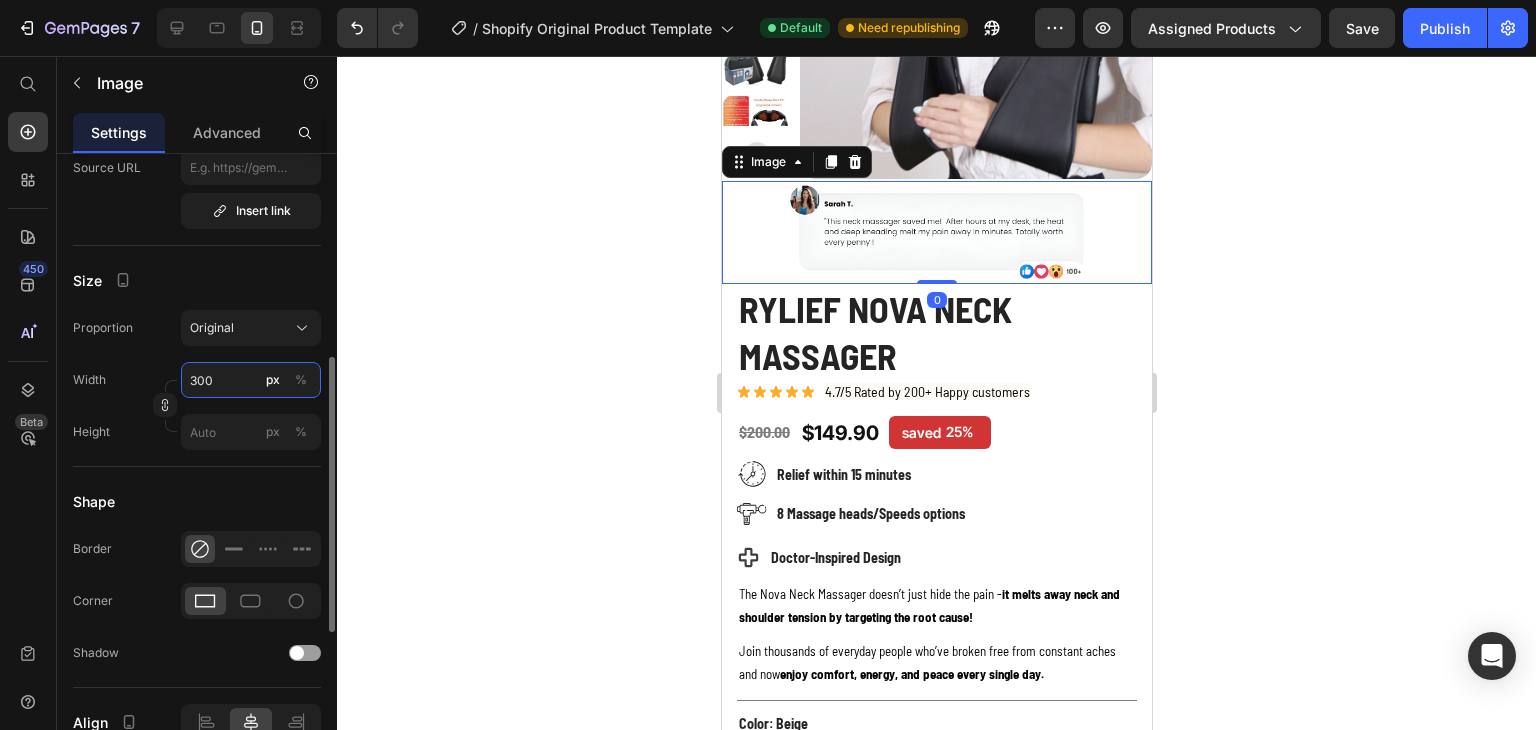 click on "300" at bounding box center [251, 380] 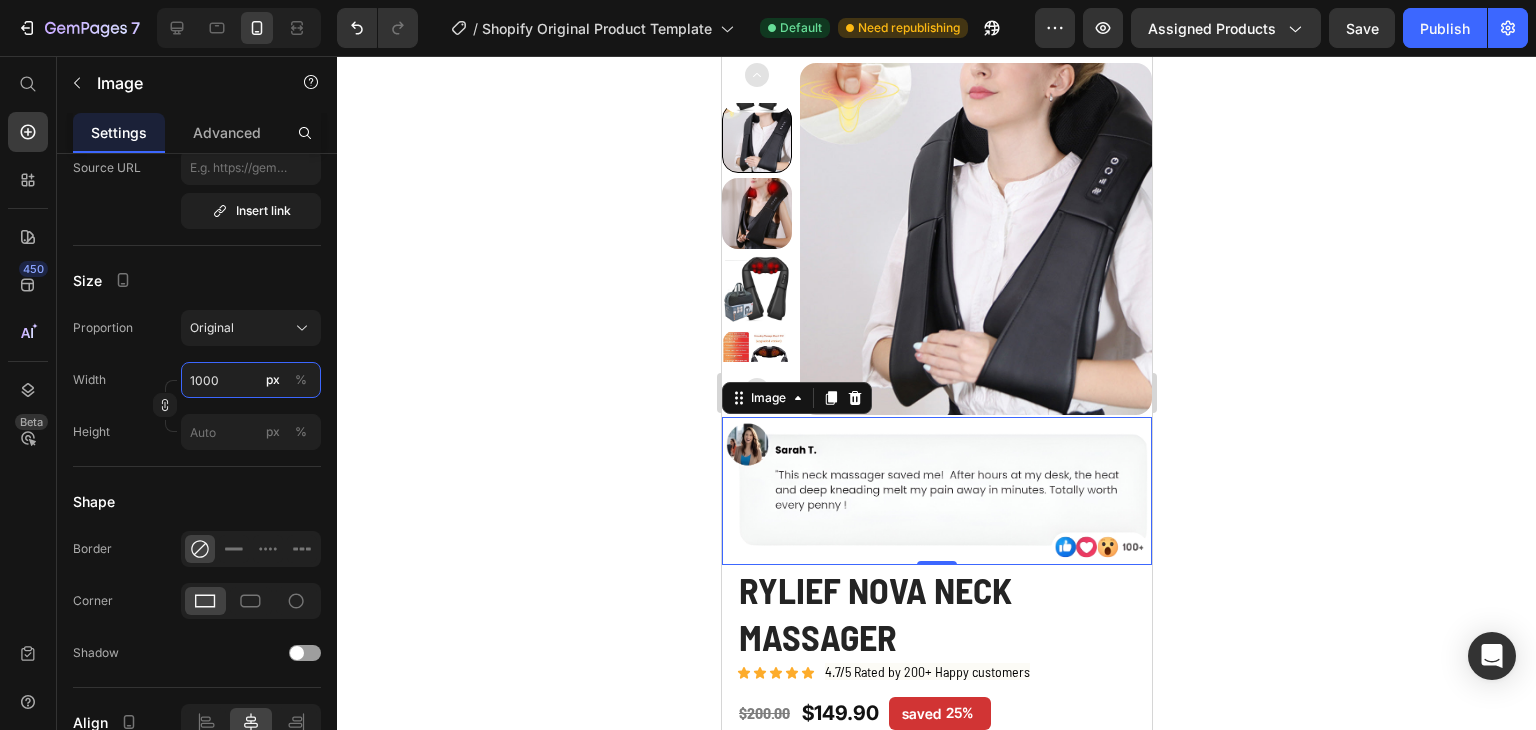 scroll, scrollTop: 59, scrollLeft: 0, axis: vertical 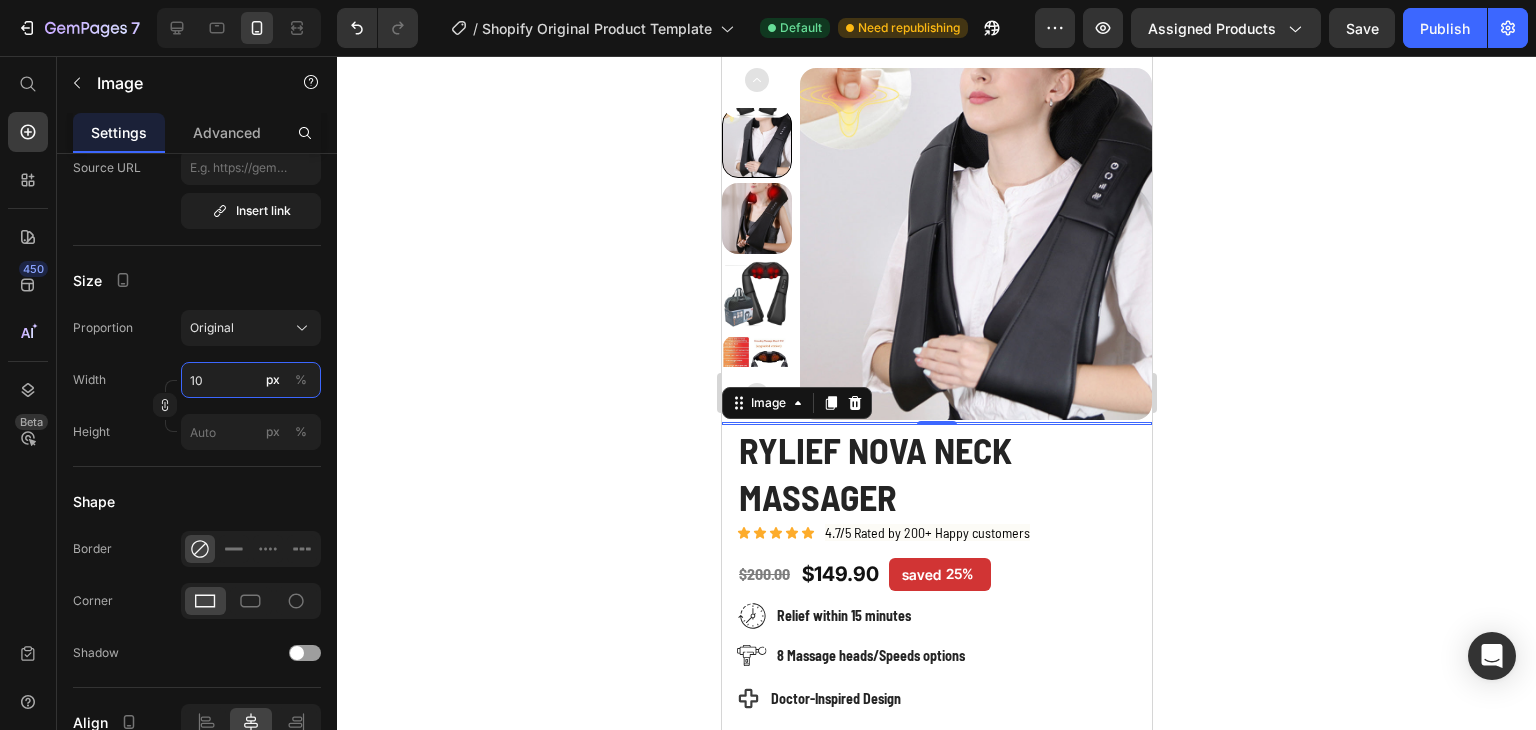 type on "1" 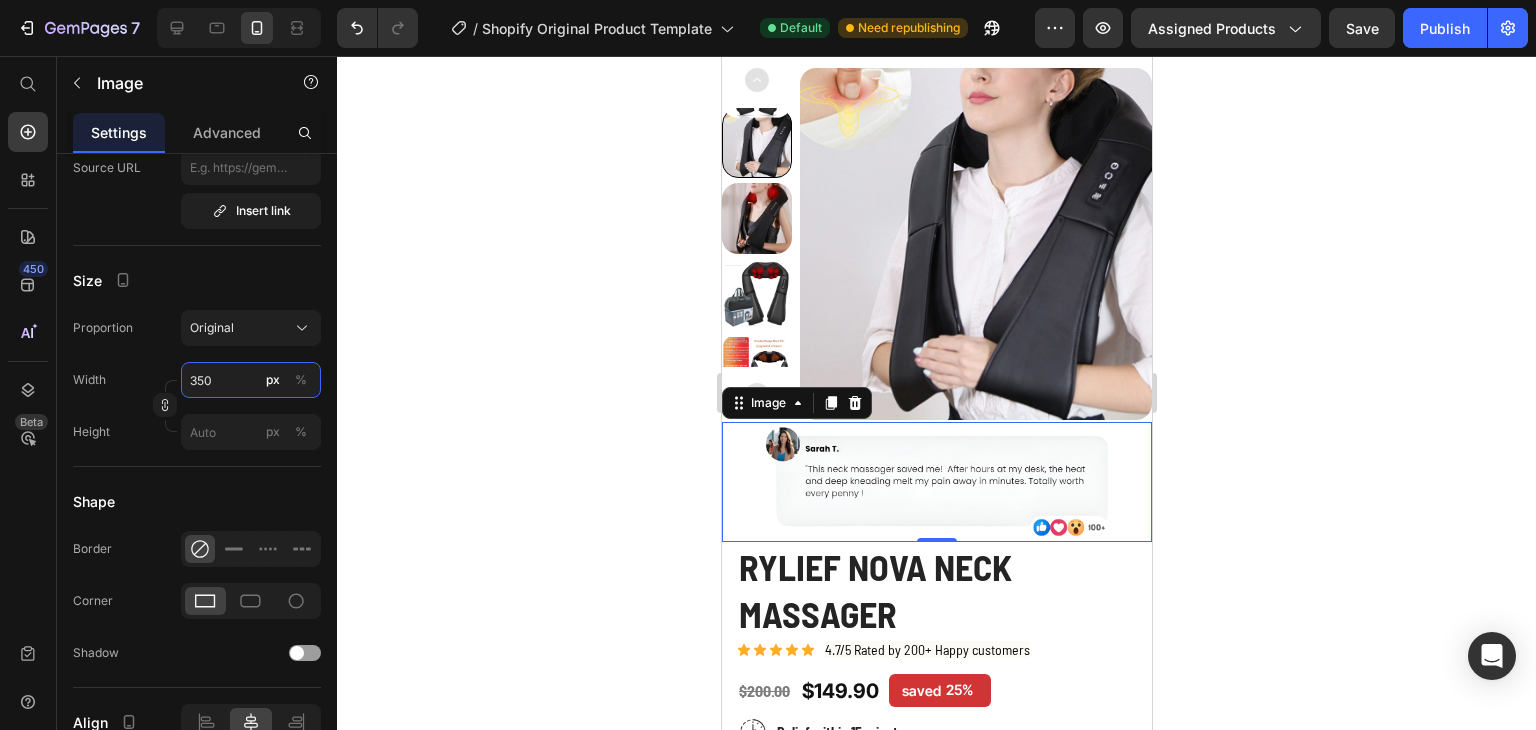 type on "350" 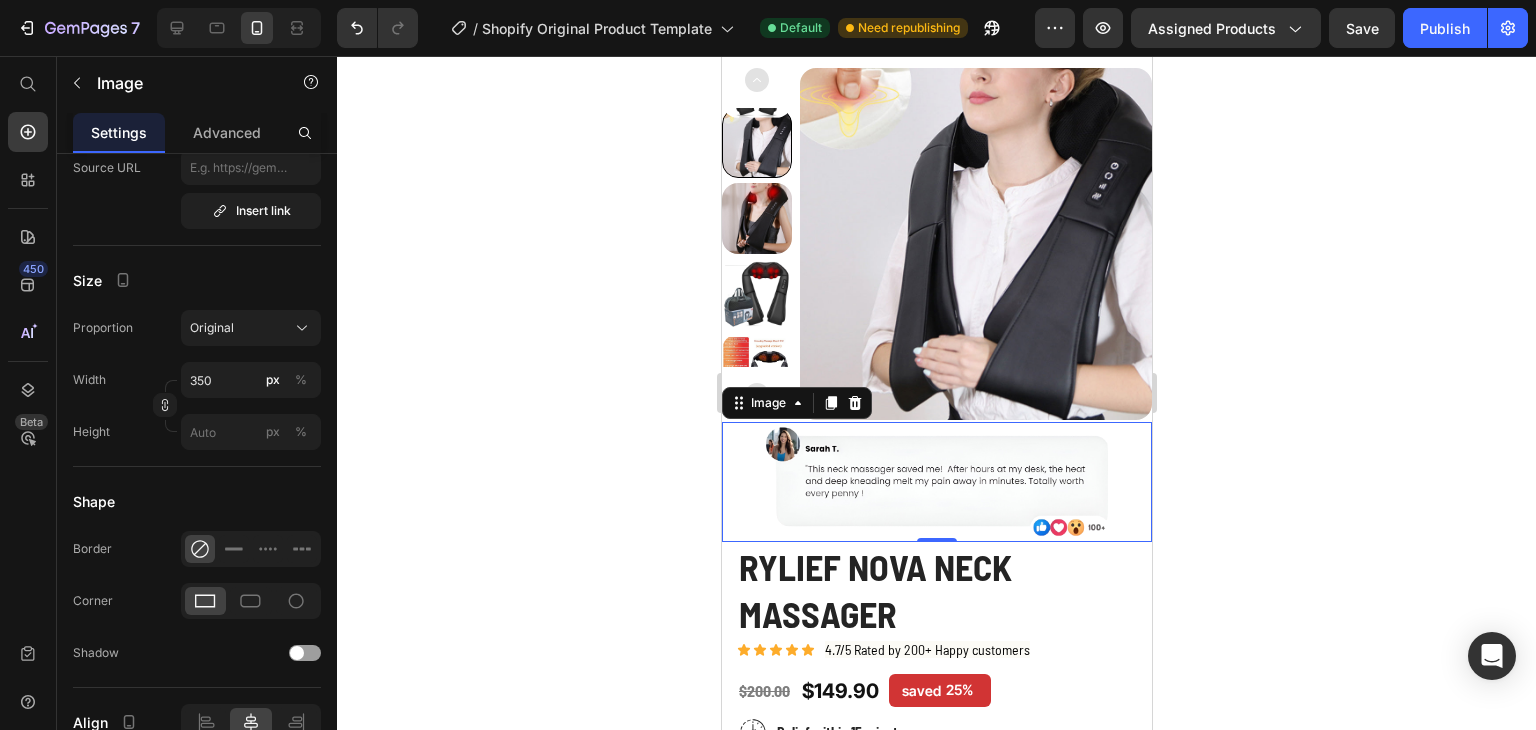 click 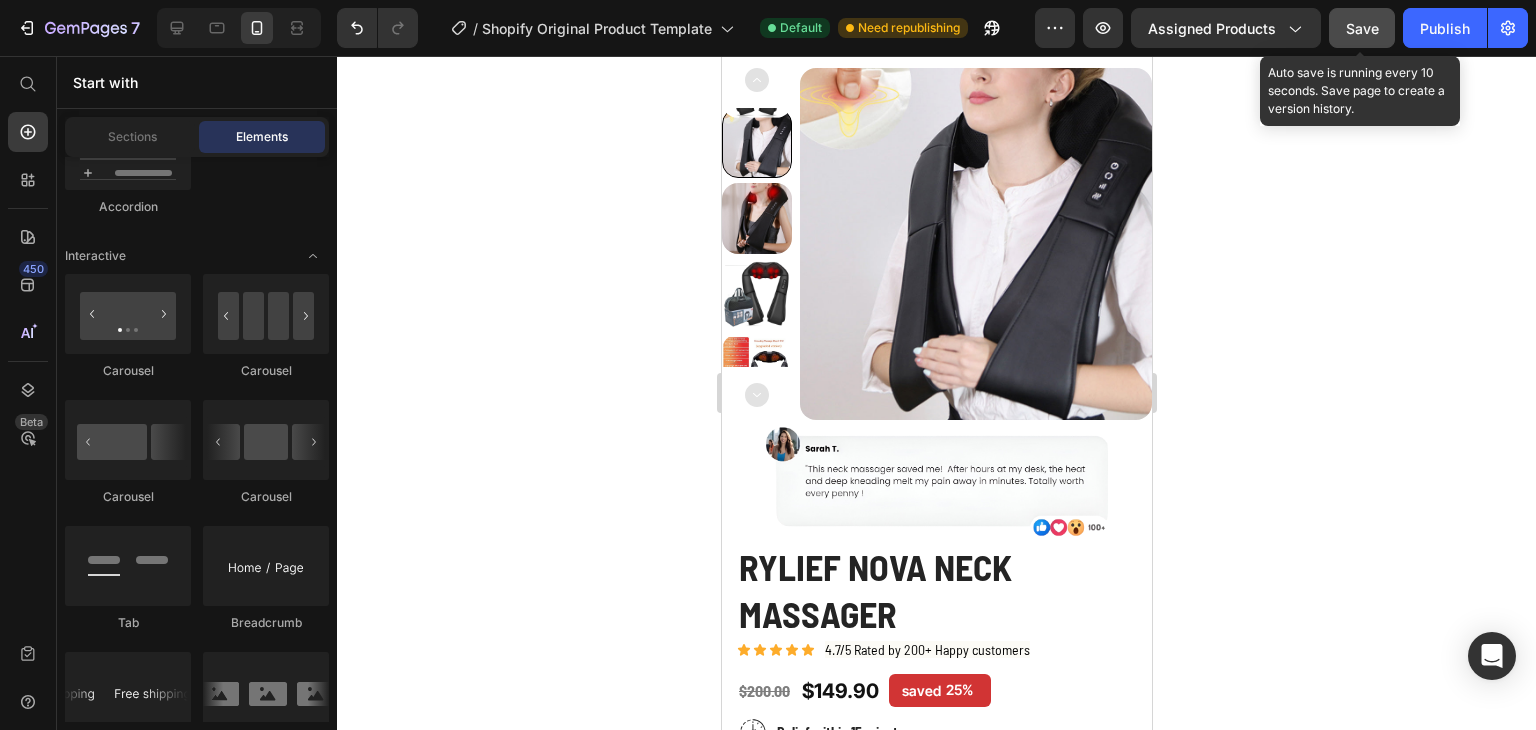 click on "Save" 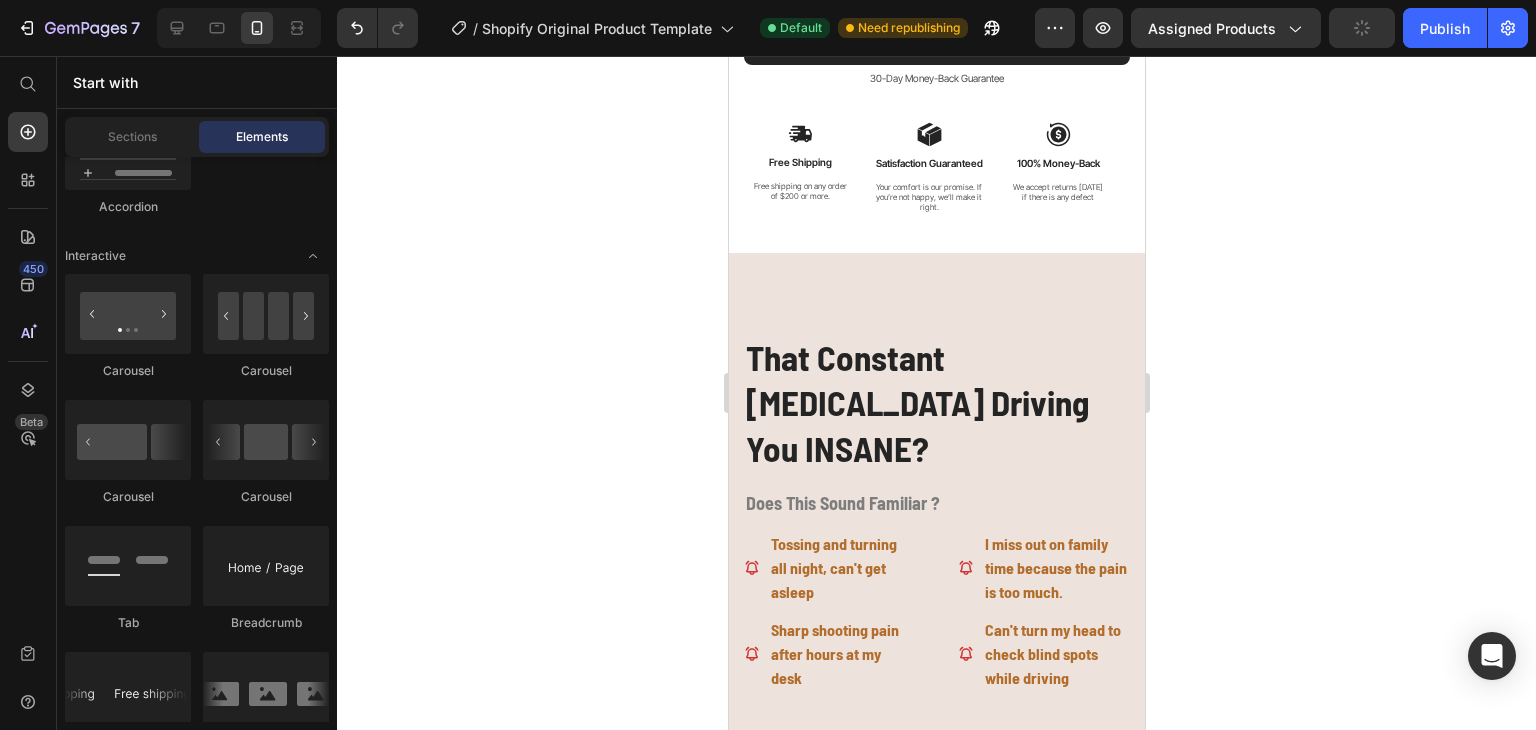scroll, scrollTop: 1241, scrollLeft: 0, axis: vertical 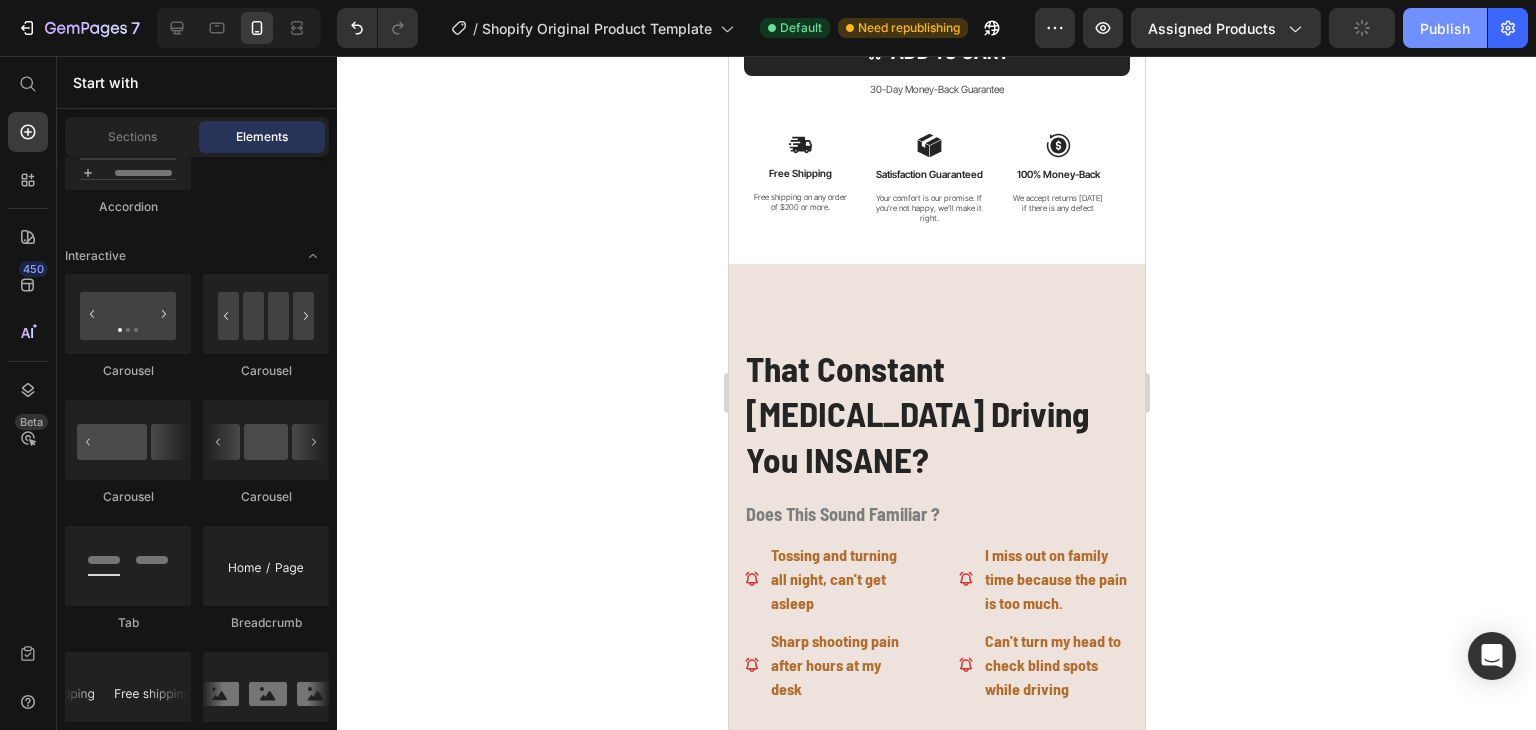 click on "Publish" at bounding box center [1445, 28] 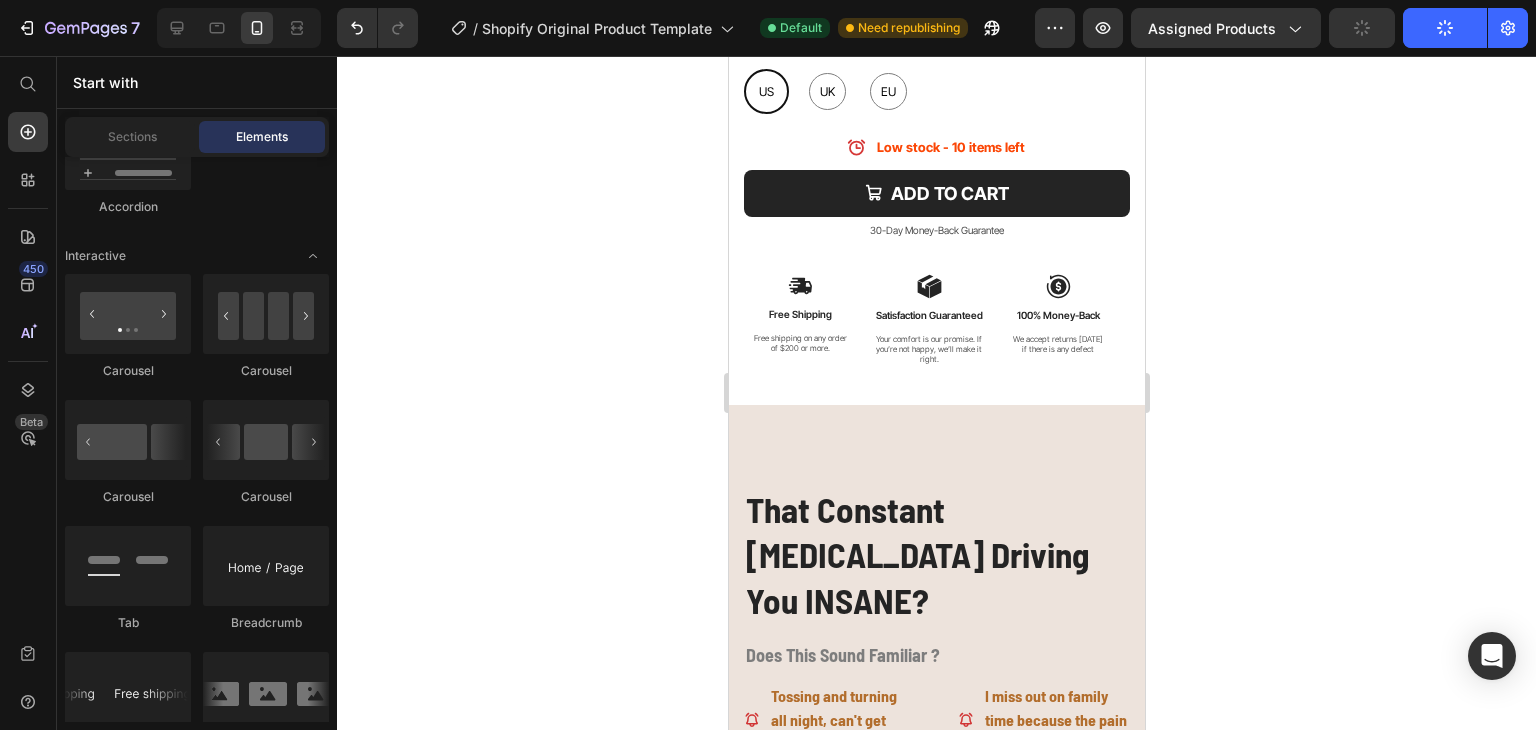 scroll, scrollTop: 1065, scrollLeft: 0, axis: vertical 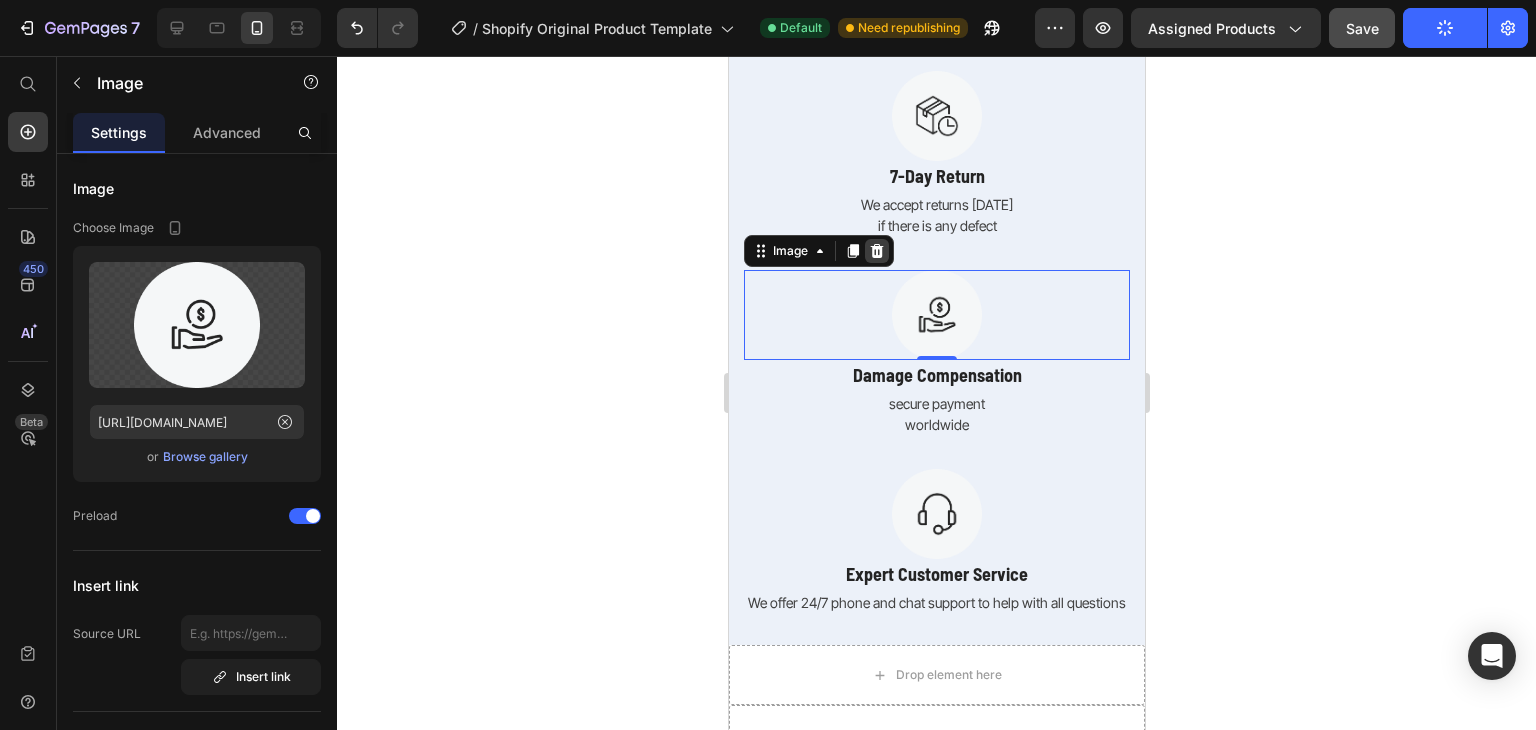 click 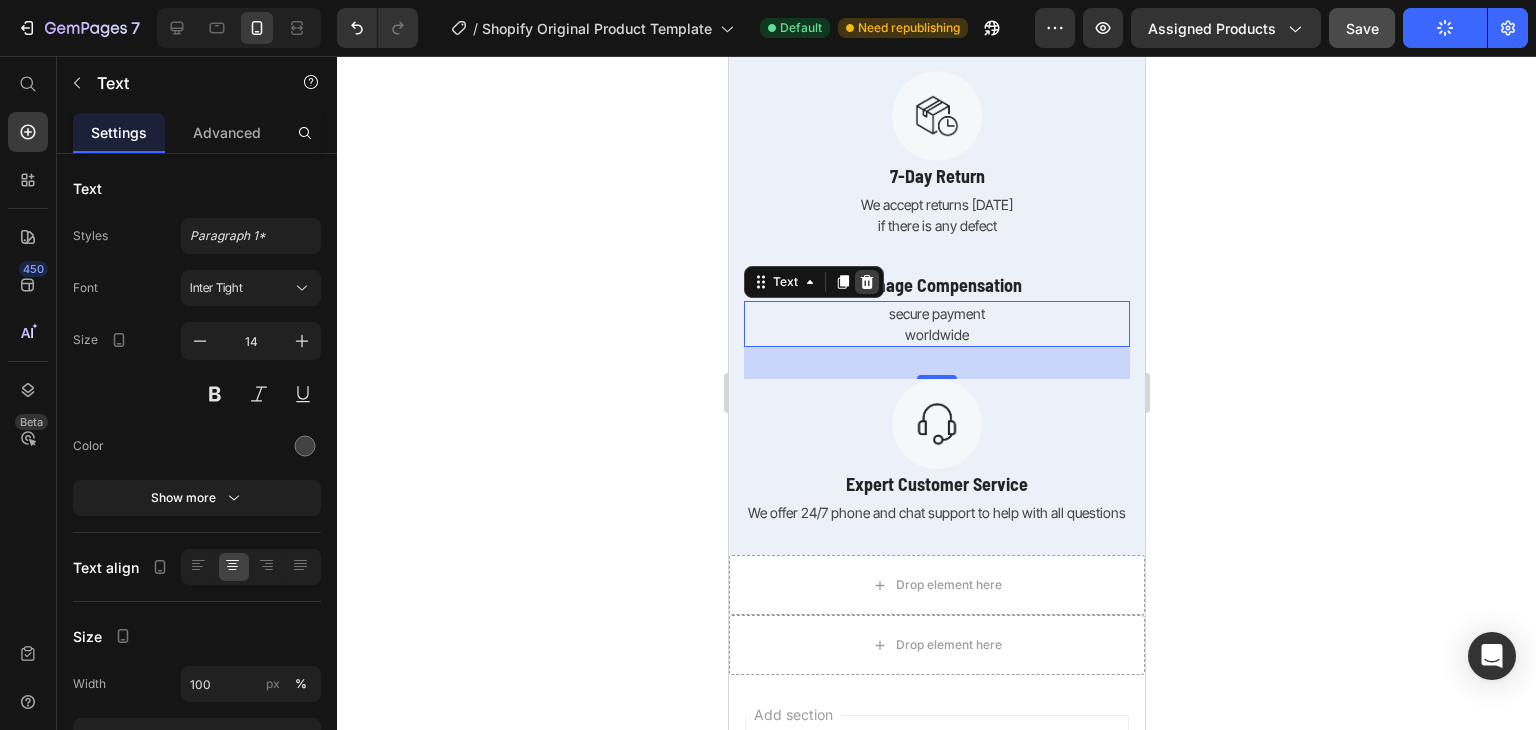 click 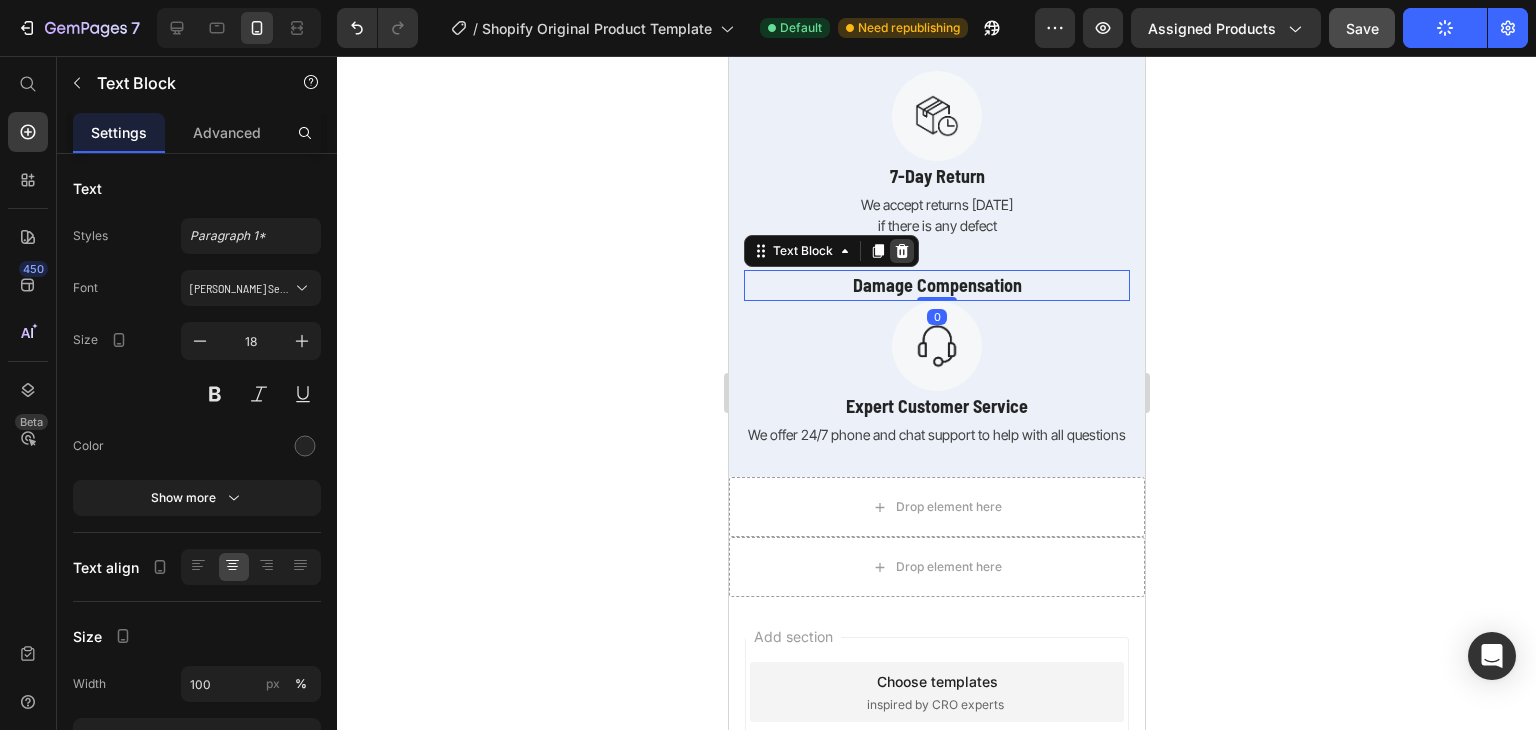 click at bounding box center [901, 251] 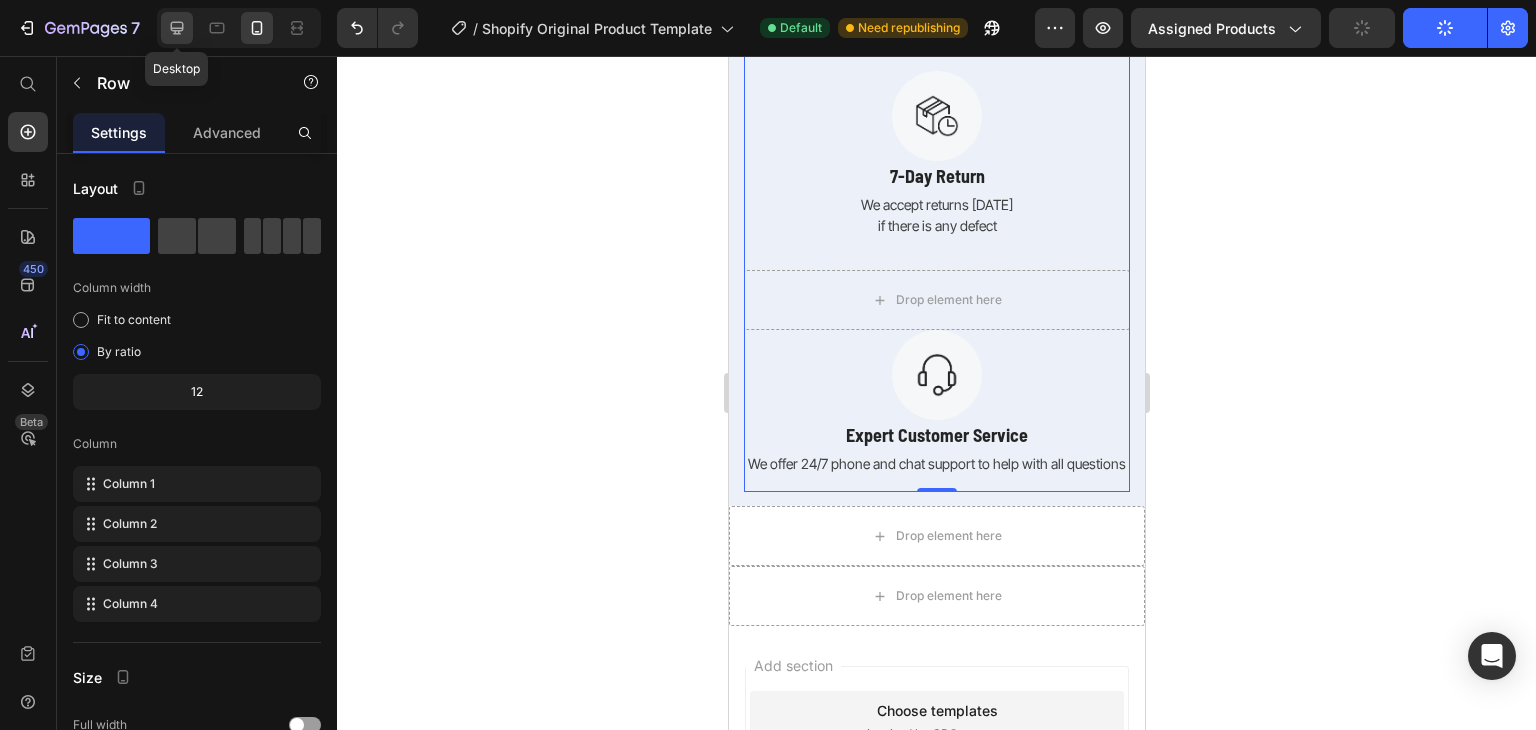 click 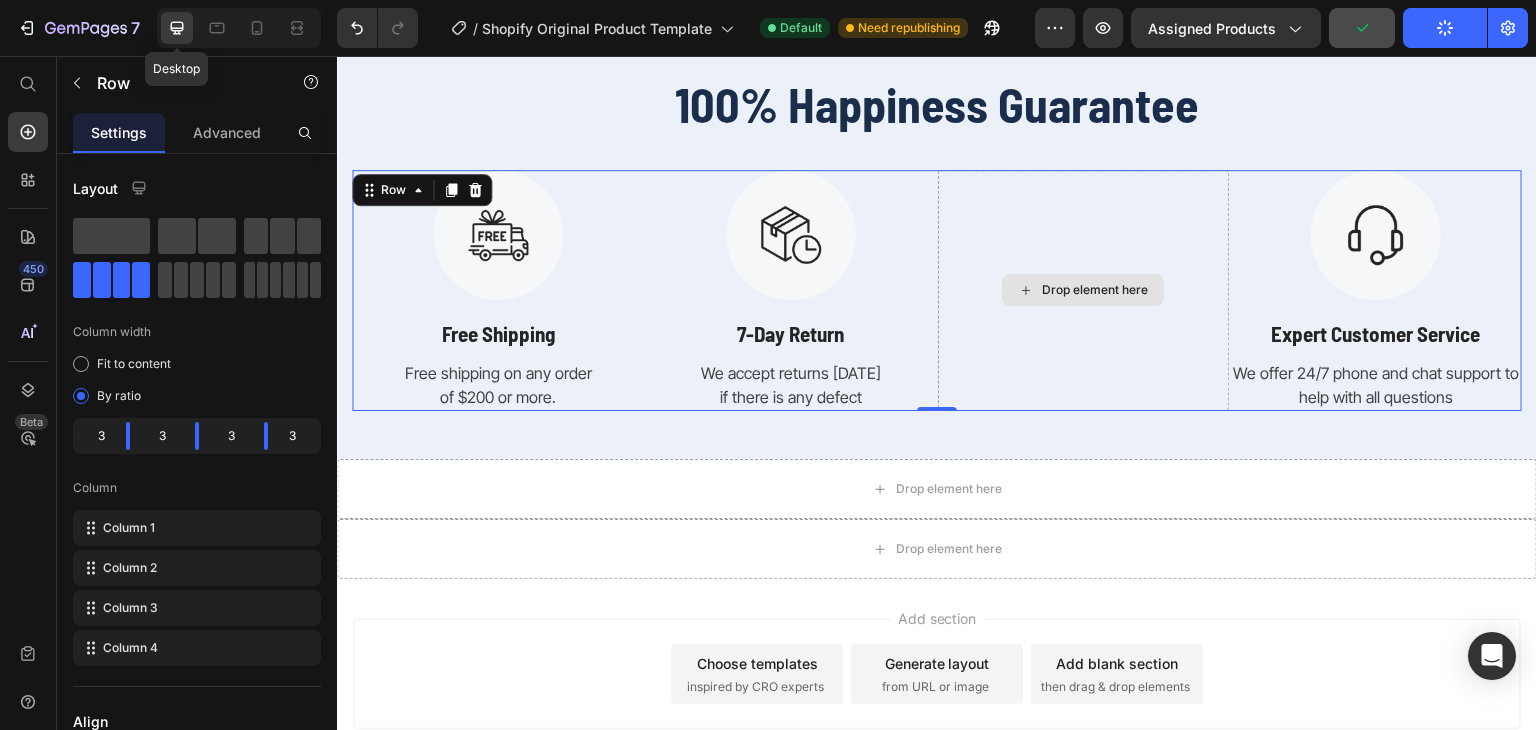 scroll, scrollTop: 8819, scrollLeft: 0, axis: vertical 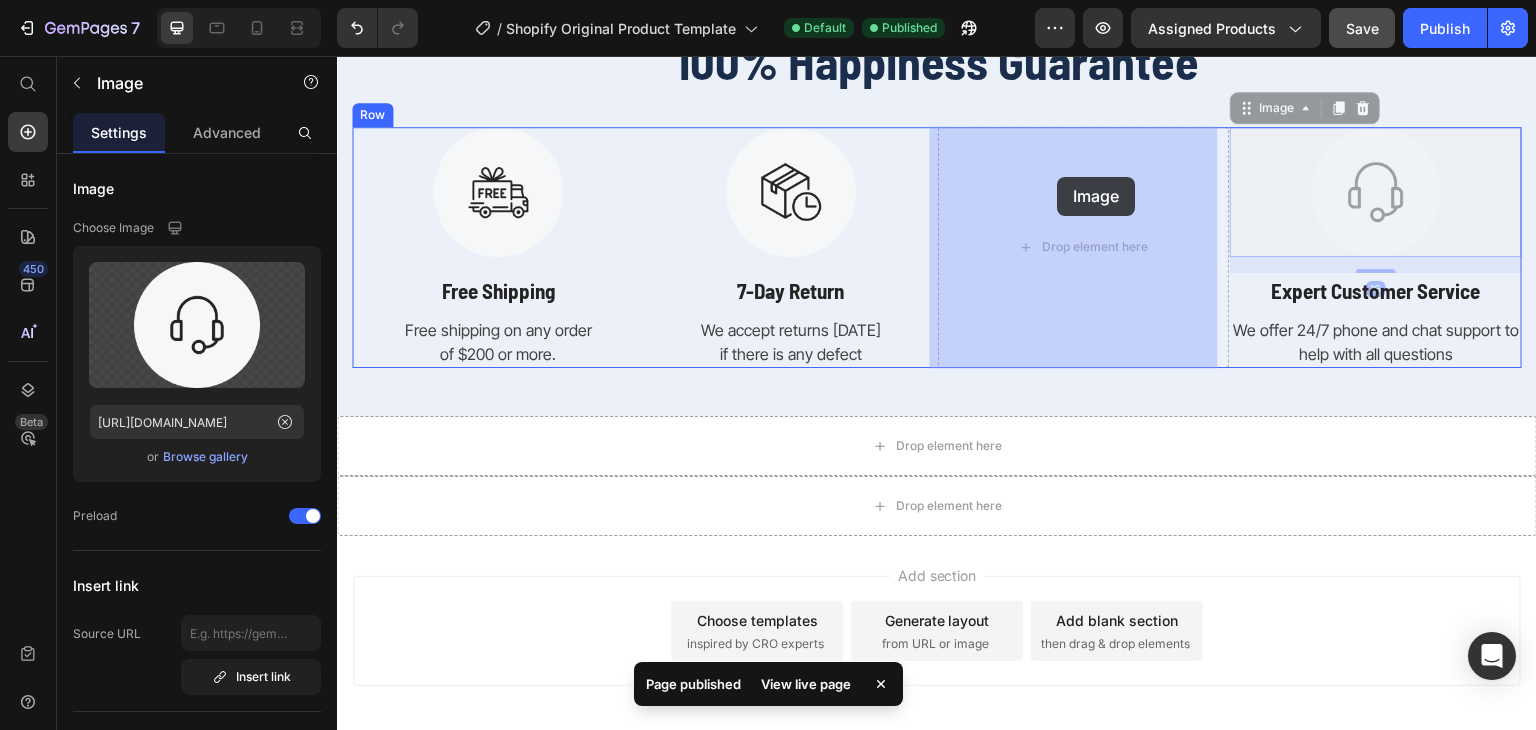 drag, startPoint x: 1258, startPoint y: 105, endPoint x: 1054, endPoint y: 176, distance: 216.00232 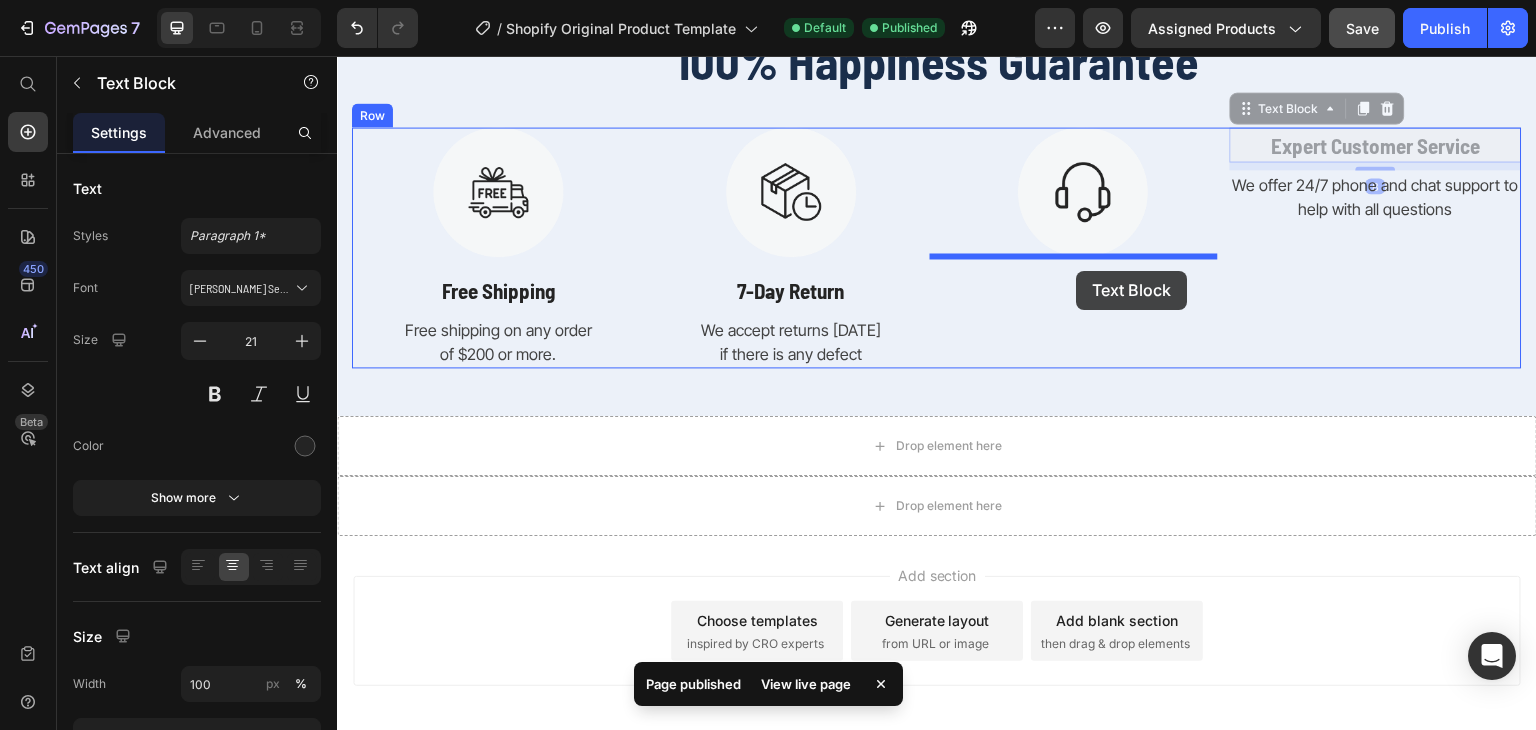 drag, startPoint x: 1257, startPoint y: 111, endPoint x: 1083, endPoint y: 249, distance: 222.08107 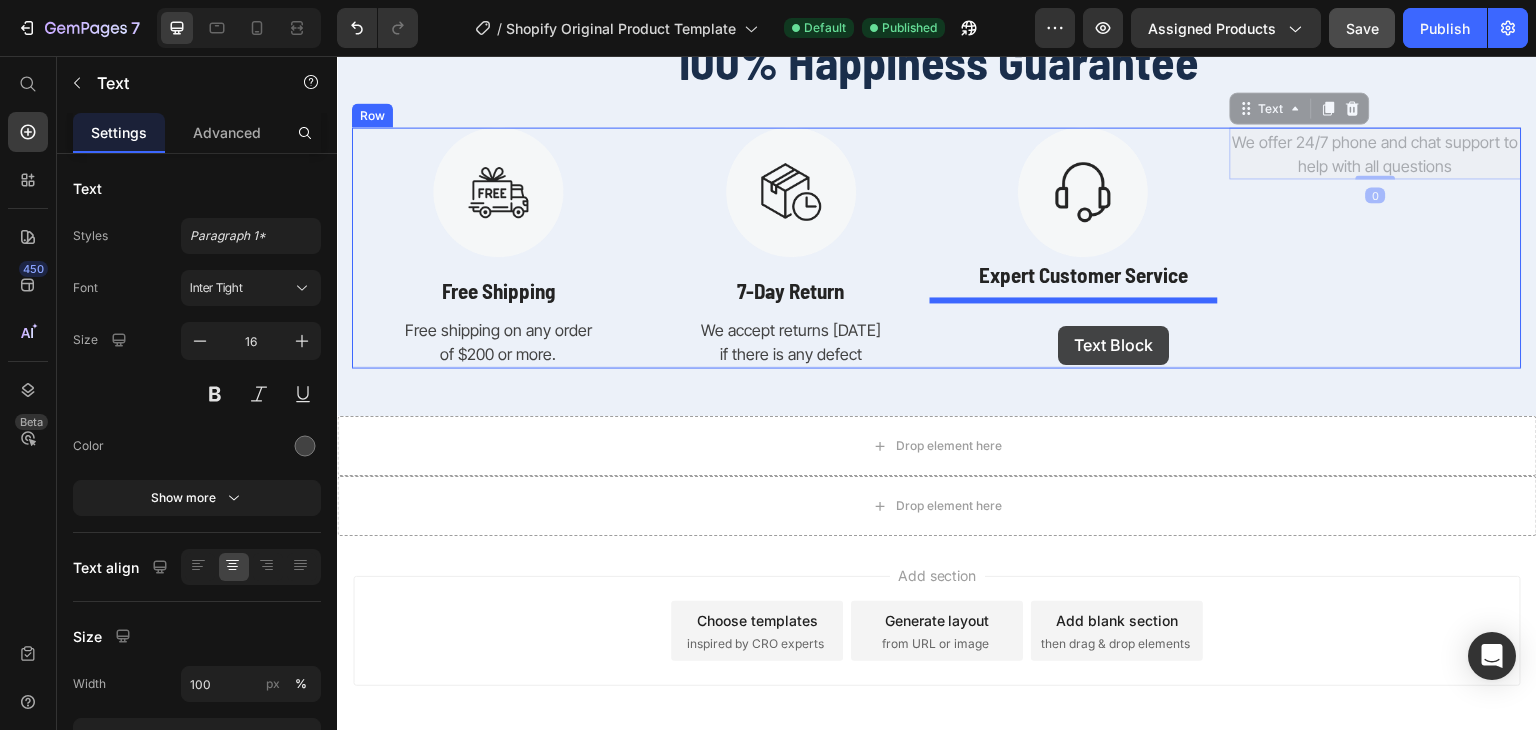 drag, startPoint x: 1253, startPoint y: 104, endPoint x: 1059, endPoint y: 322, distance: 291.82187 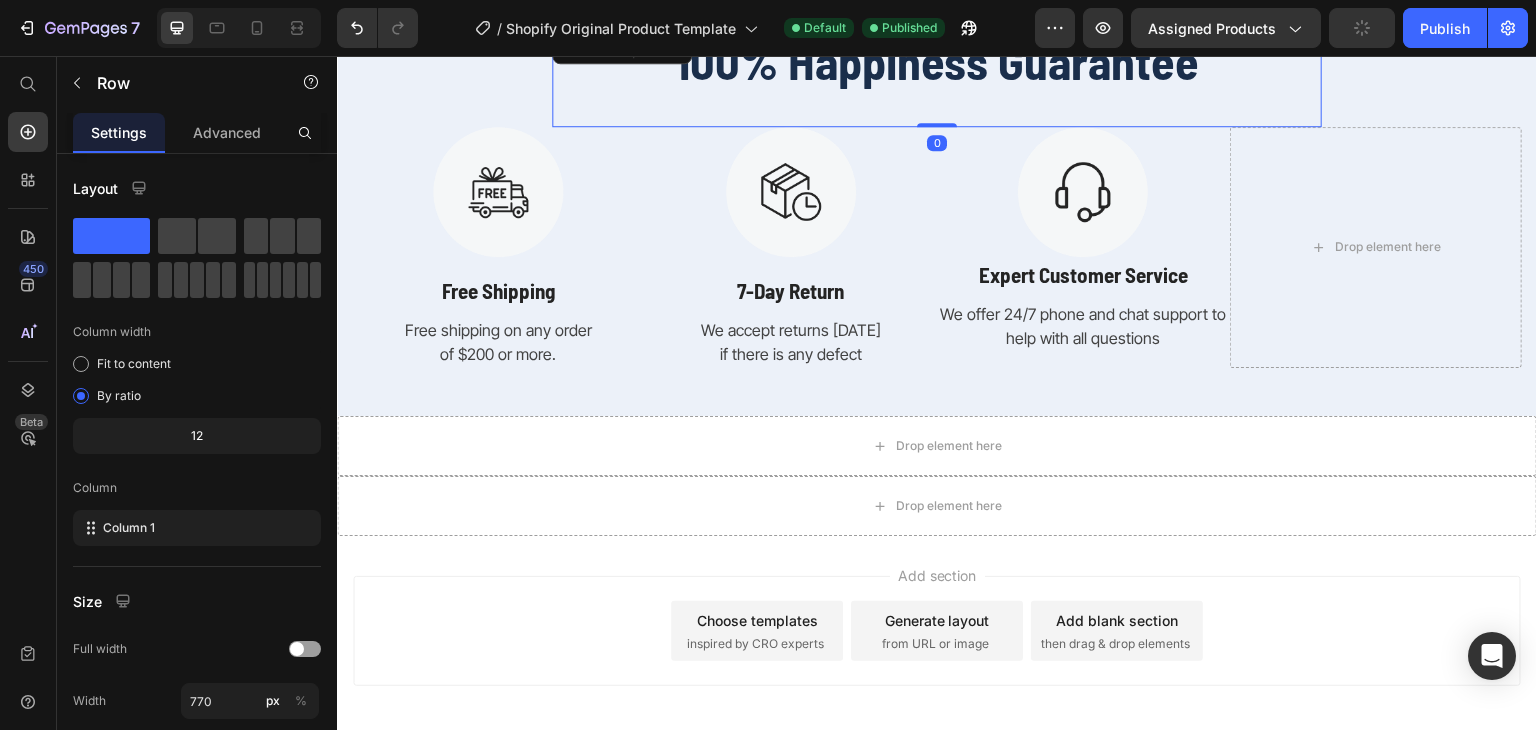 click on "100% Happiness Guarantee Heading" at bounding box center [937, 77] 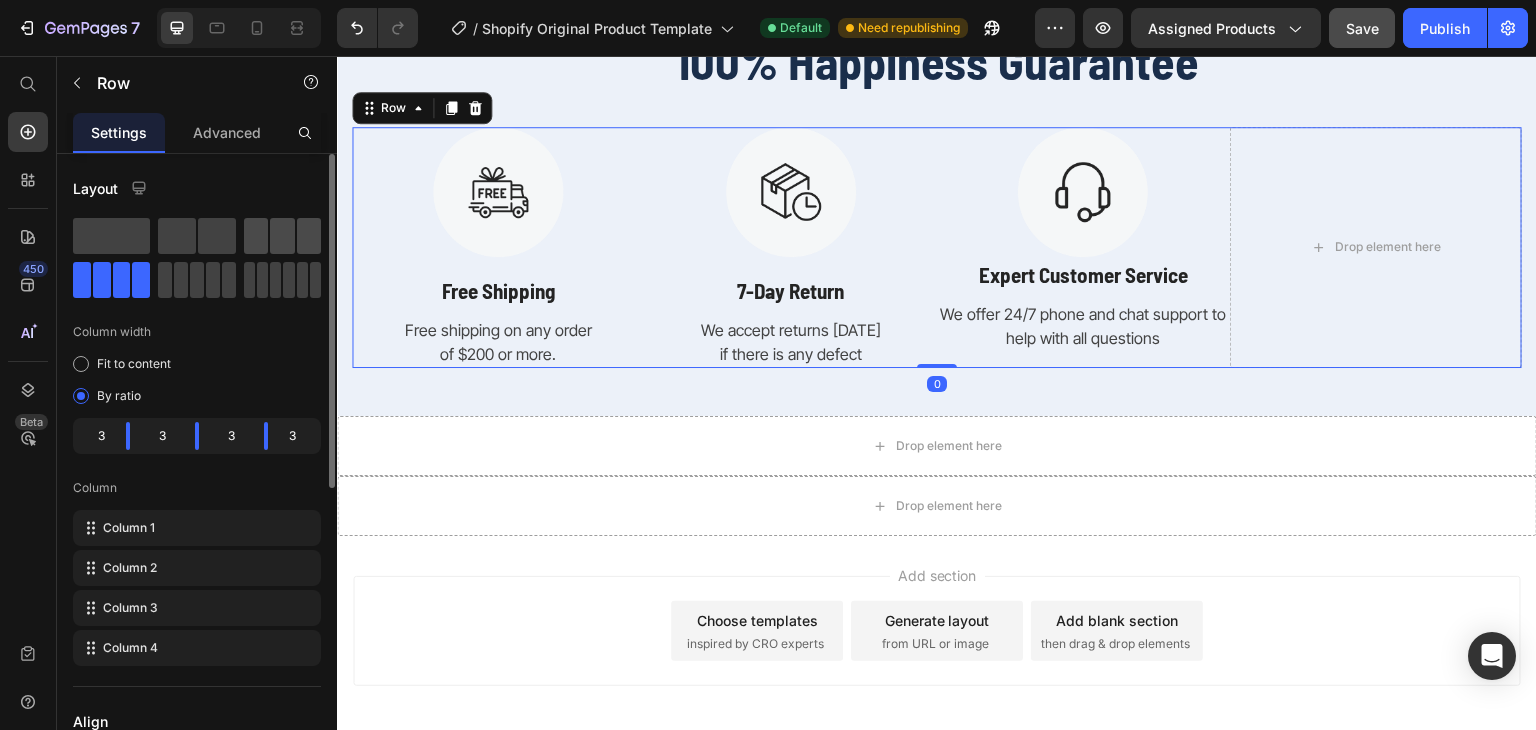 click 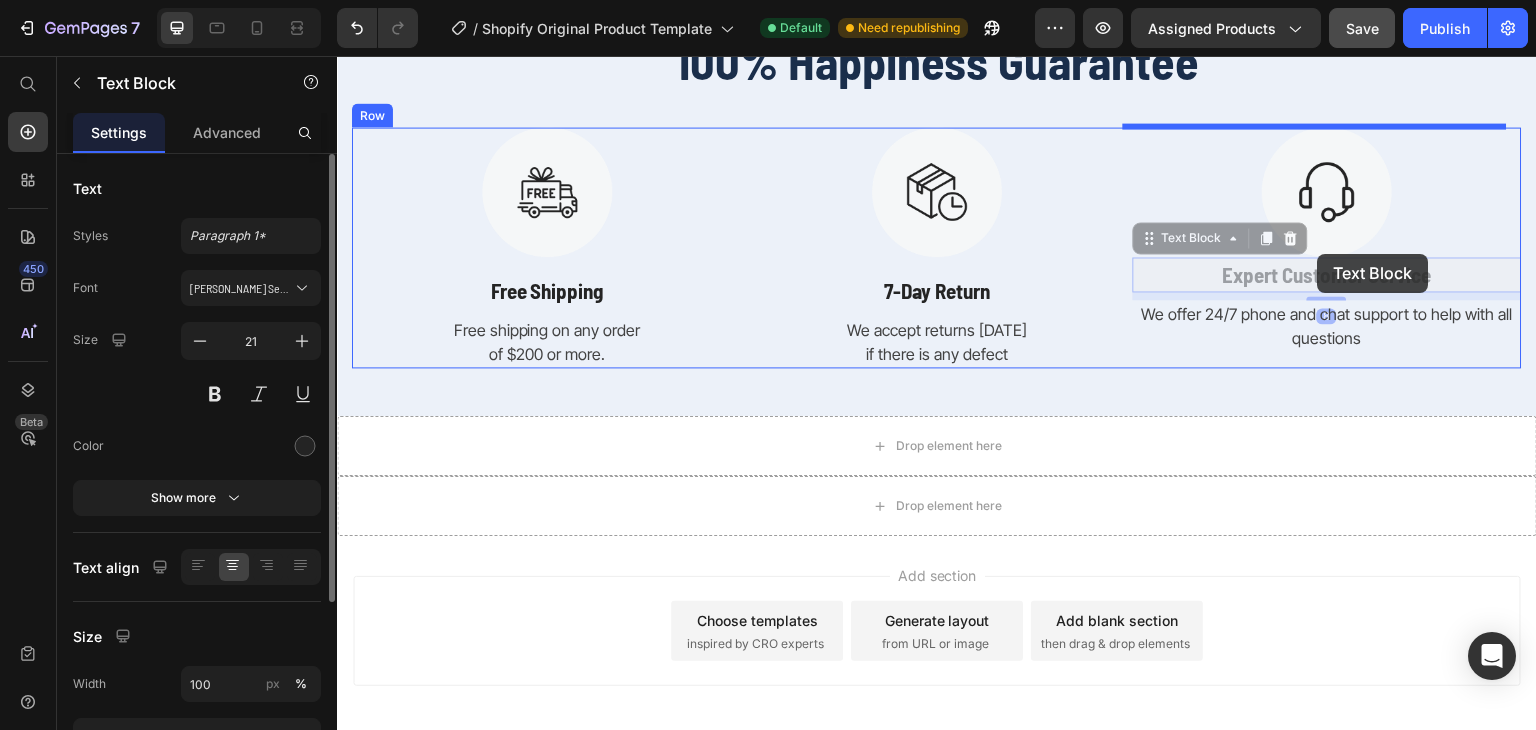 click on "New Arrivals Text block The real joy of cooking. Heading Shop Now Button Row Image Row Deal of The Day Text block Sale upto 30% off Heading Shop Now Button Row Image Only $29.00 Text block Row Row New Collection Text block Cooking made easy Heading Shop Now Button Row Image Row
Carousel Section 9 100% Happiness Guarantee Heading Row Image Free Shipping Text Block Free shipping on any order  of $200 or more. Text Image 7-Day Return Text Block We accept returns [DATE]  if there is any defect Text Image Expert Customer Service Text Block   8 Expert Customer Service Text Block   8 We offer 24/7 phone and chat support to help with all questions Text Row Section 10
Drop element here
Drop element here Root Start with Sections from sidebar Add sections Add elements Start with Generating from URL or image Add section Choose templates inspired by CRO experts Generate layout" at bounding box center (937, -3994) 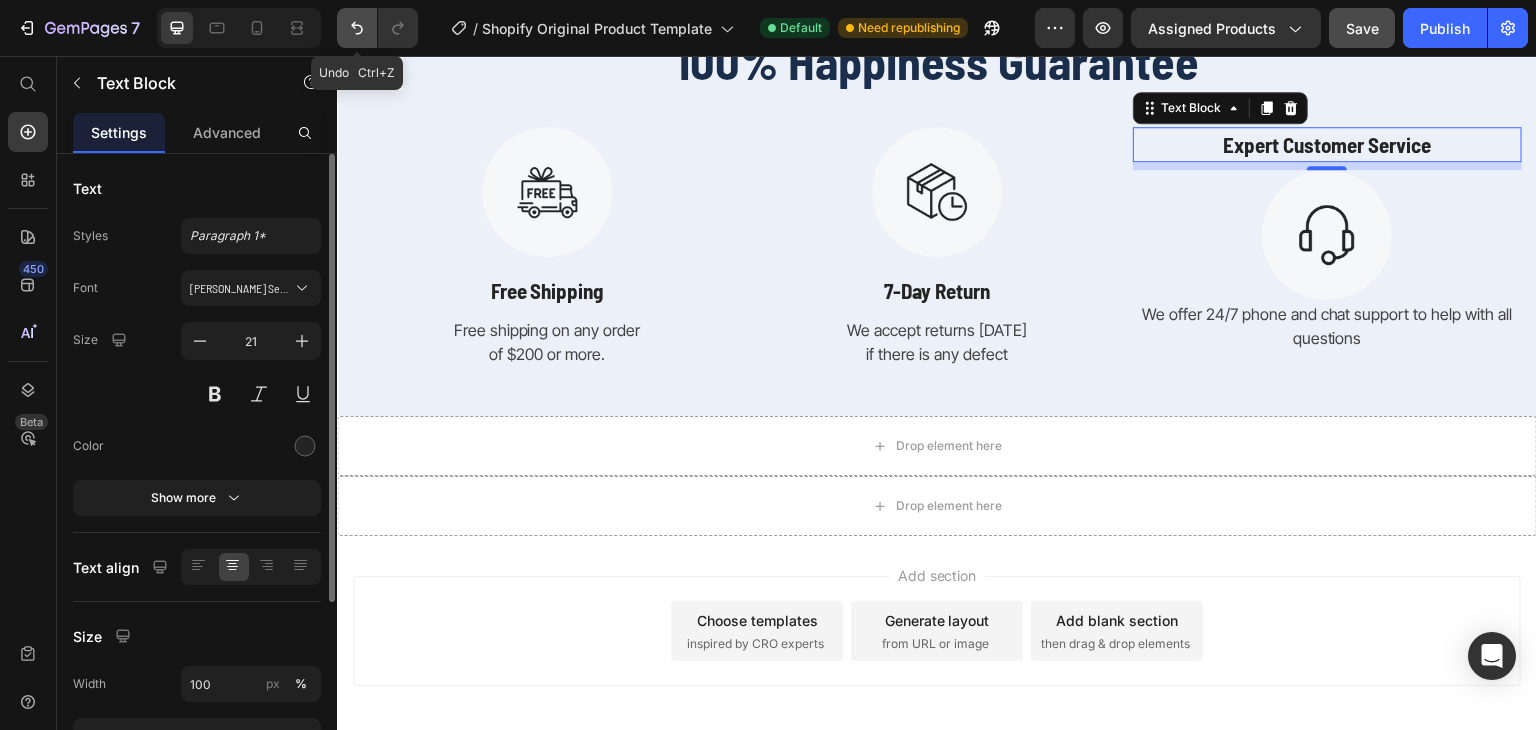 click 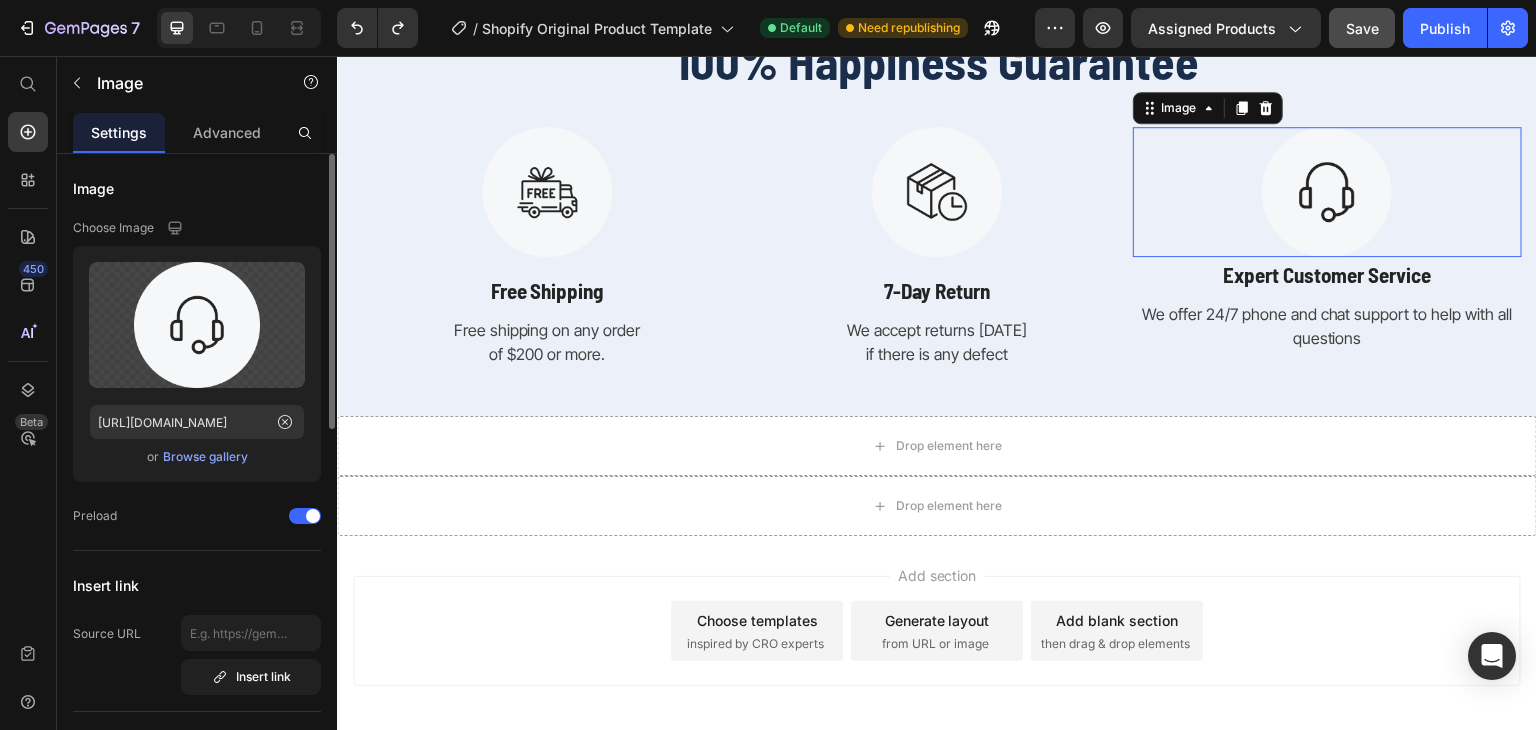 click at bounding box center [1327, 192] 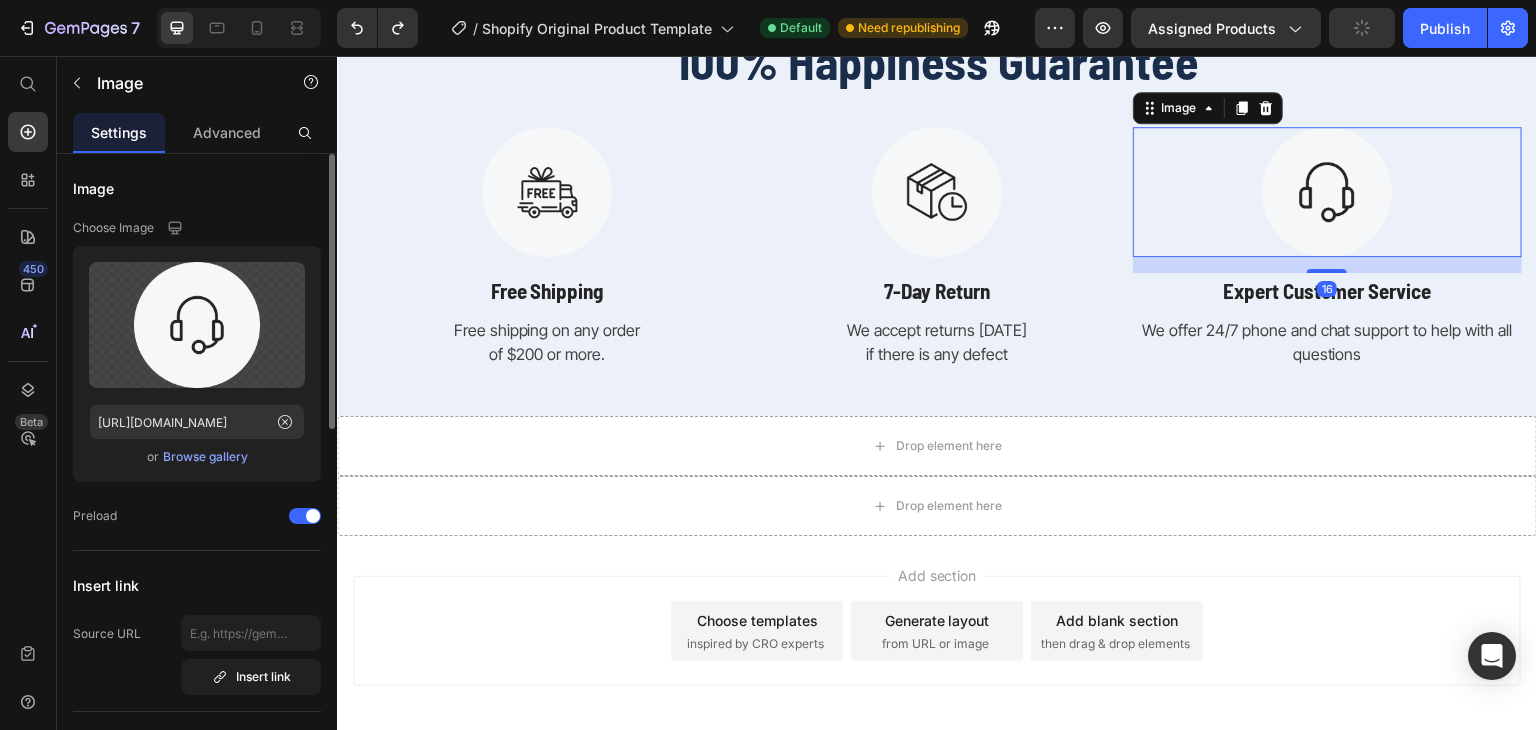 drag, startPoint x: 1312, startPoint y: 253, endPoint x: 1341, endPoint y: 269, distance: 33.12099 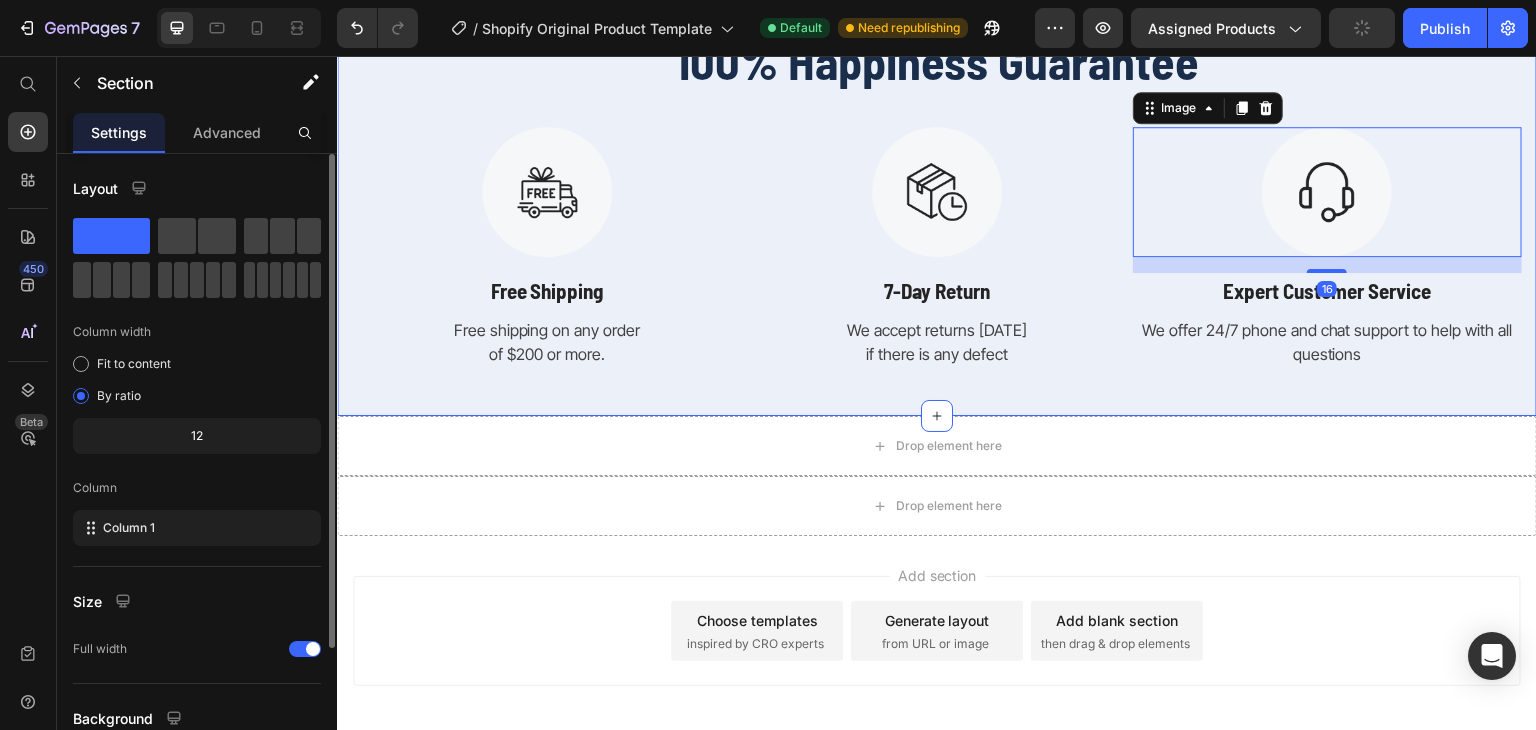 click on "100% Happiness Guarantee Heading Row Image Free Shipping Text Block Free shipping on any order  of $200 or more. Text Image 7-Day Return Text Block We accept returns [DATE]  if there is any defect Text Image   16 Expert Customer Service Text Block We offer 24/7 phone and chat support to help with all questions Text Row Section 10" at bounding box center (937, 198) 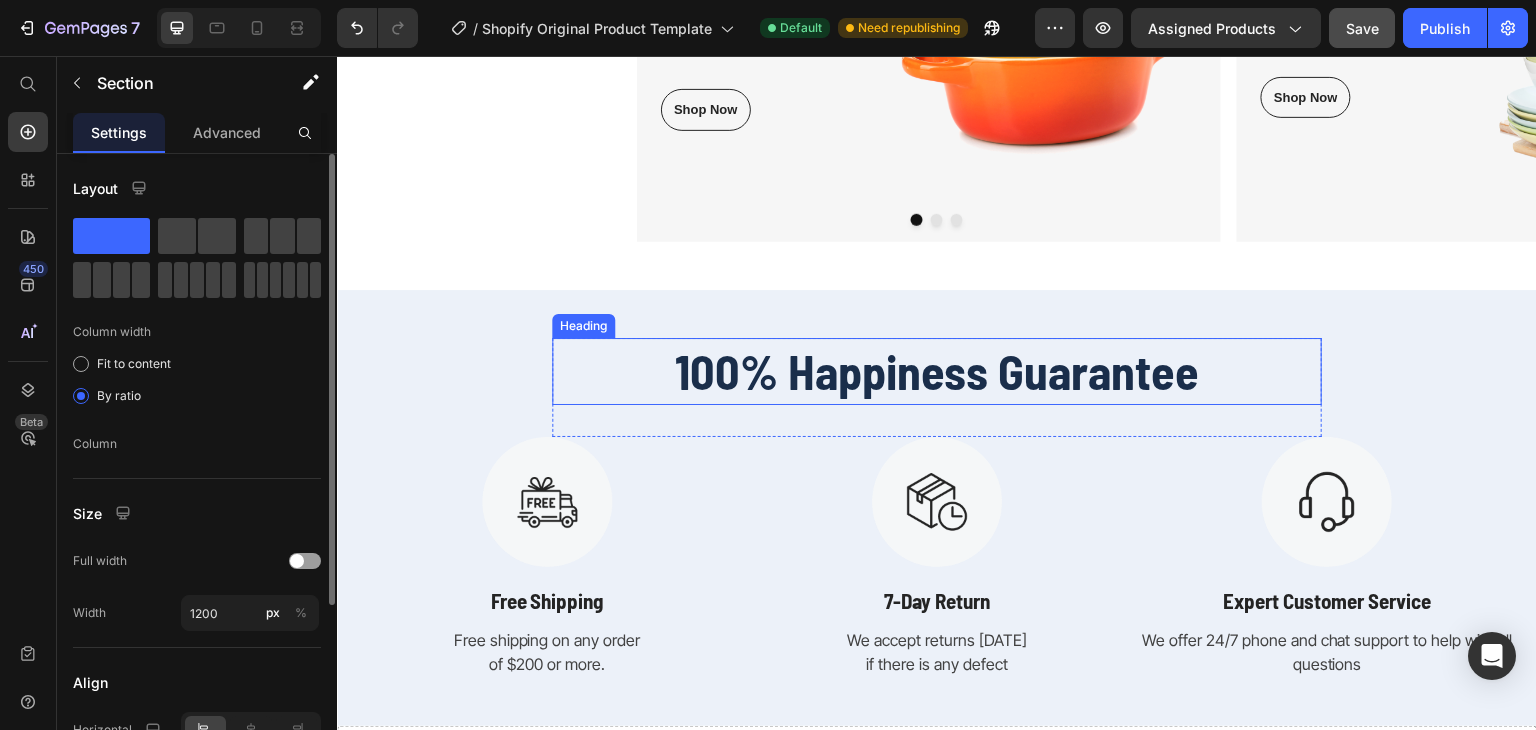 scroll, scrollTop: 8492, scrollLeft: 0, axis: vertical 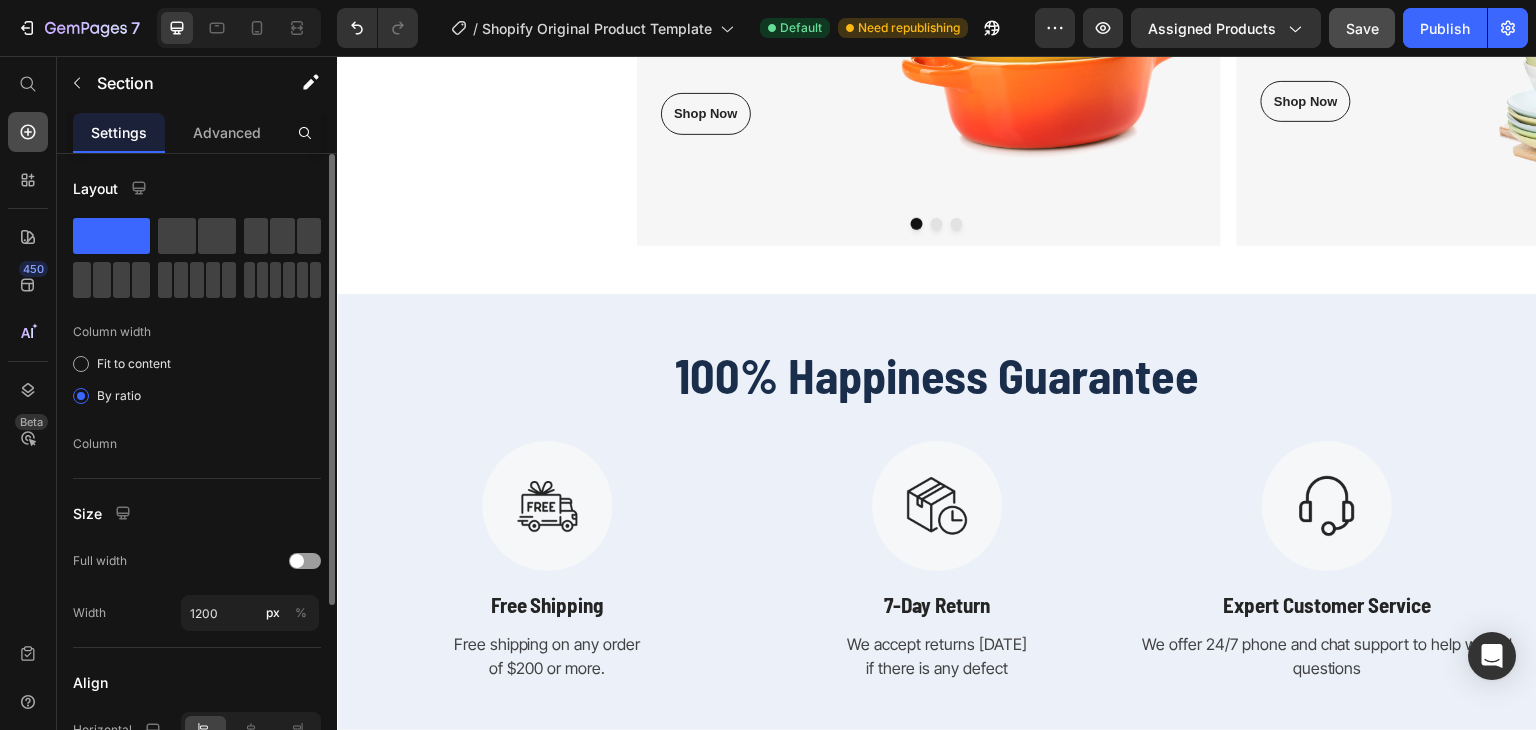 click 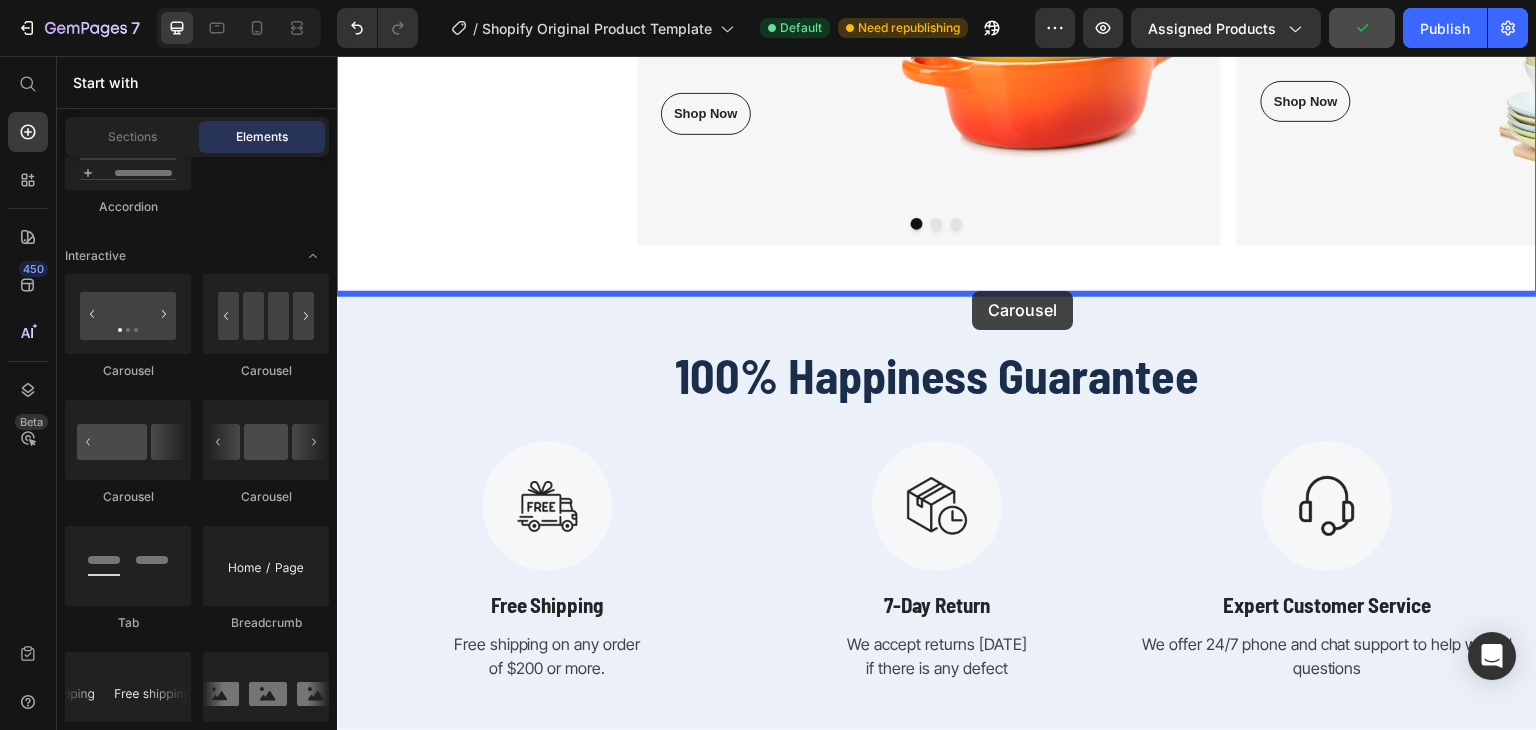 drag, startPoint x: 589, startPoint y: 509, endPoint x: 966, endPoint y: 289, distance: 436.49628 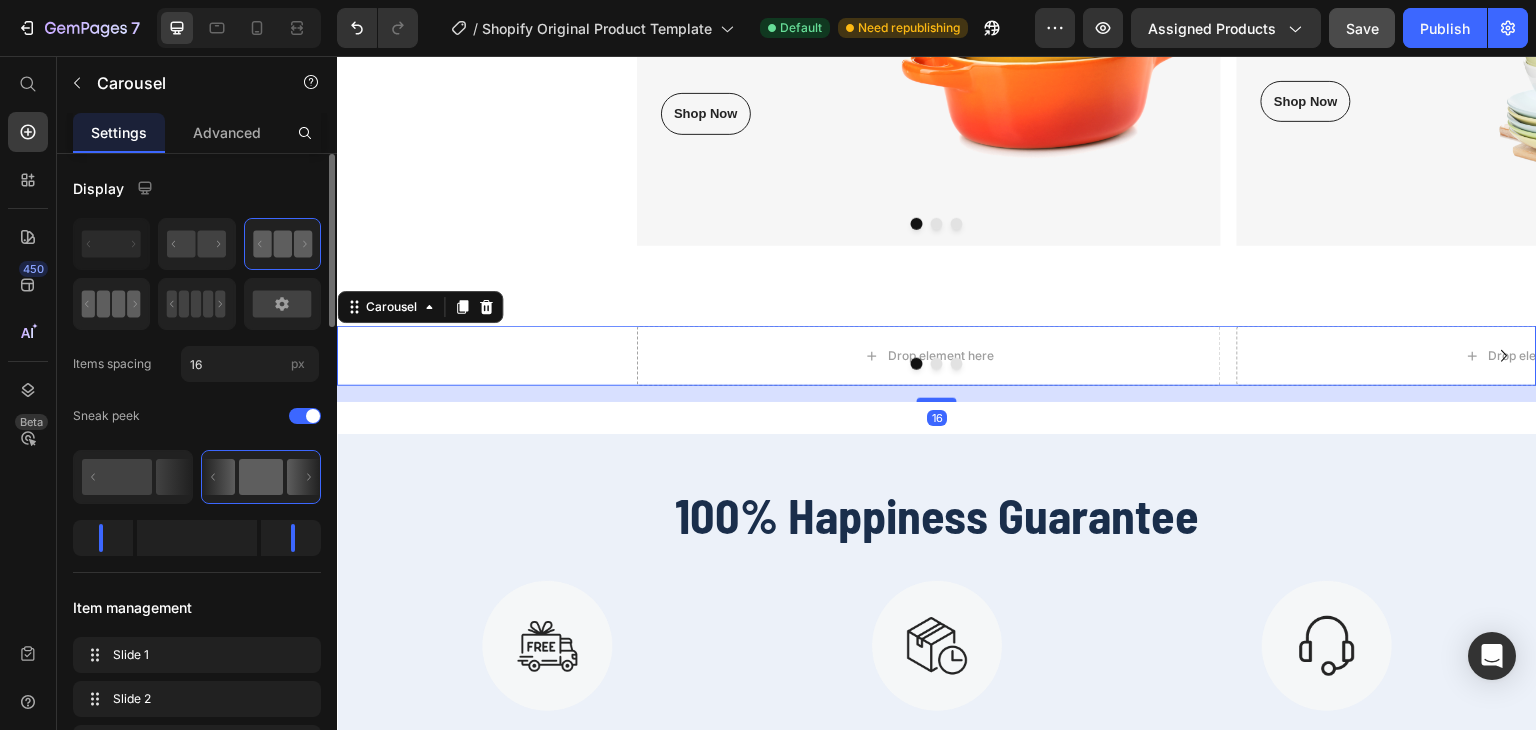 click 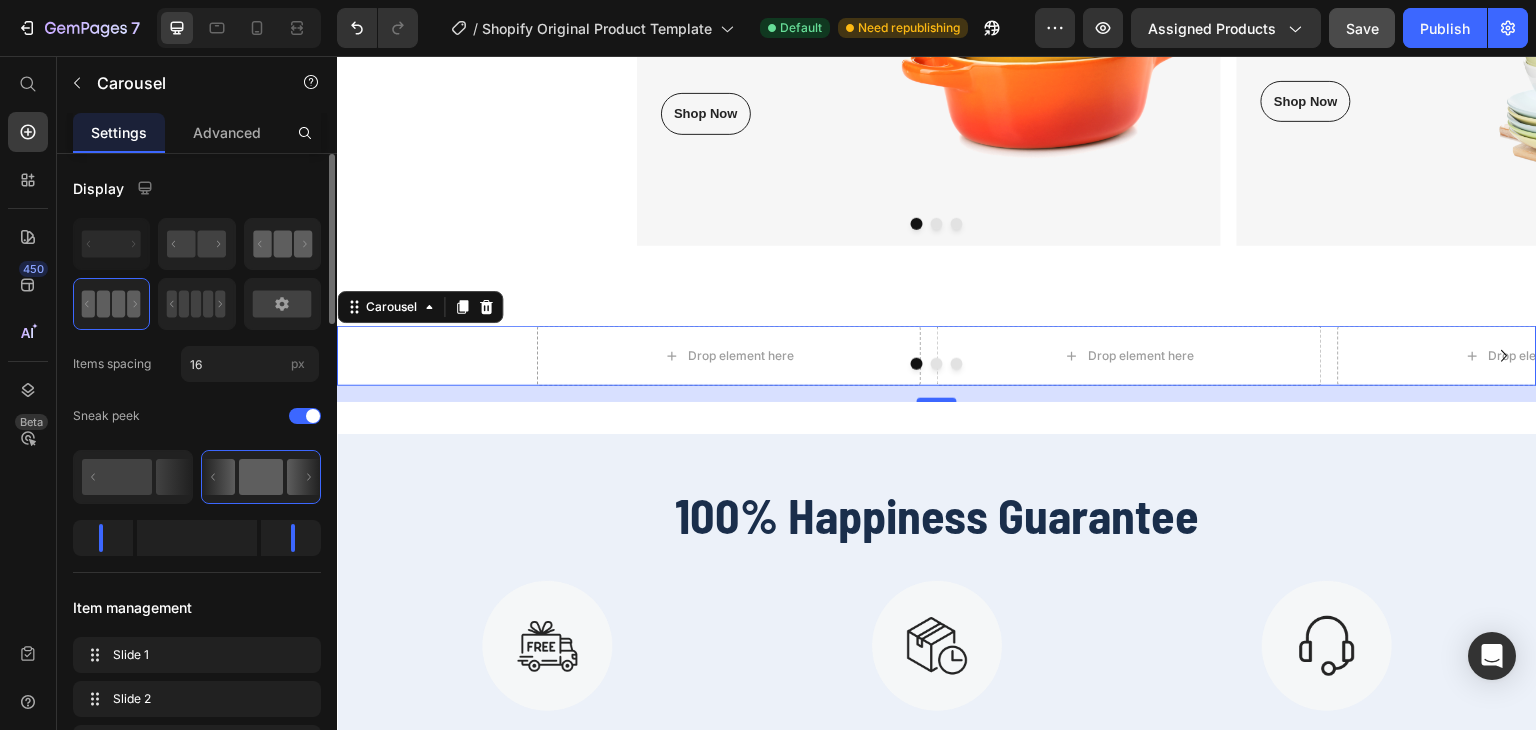 click 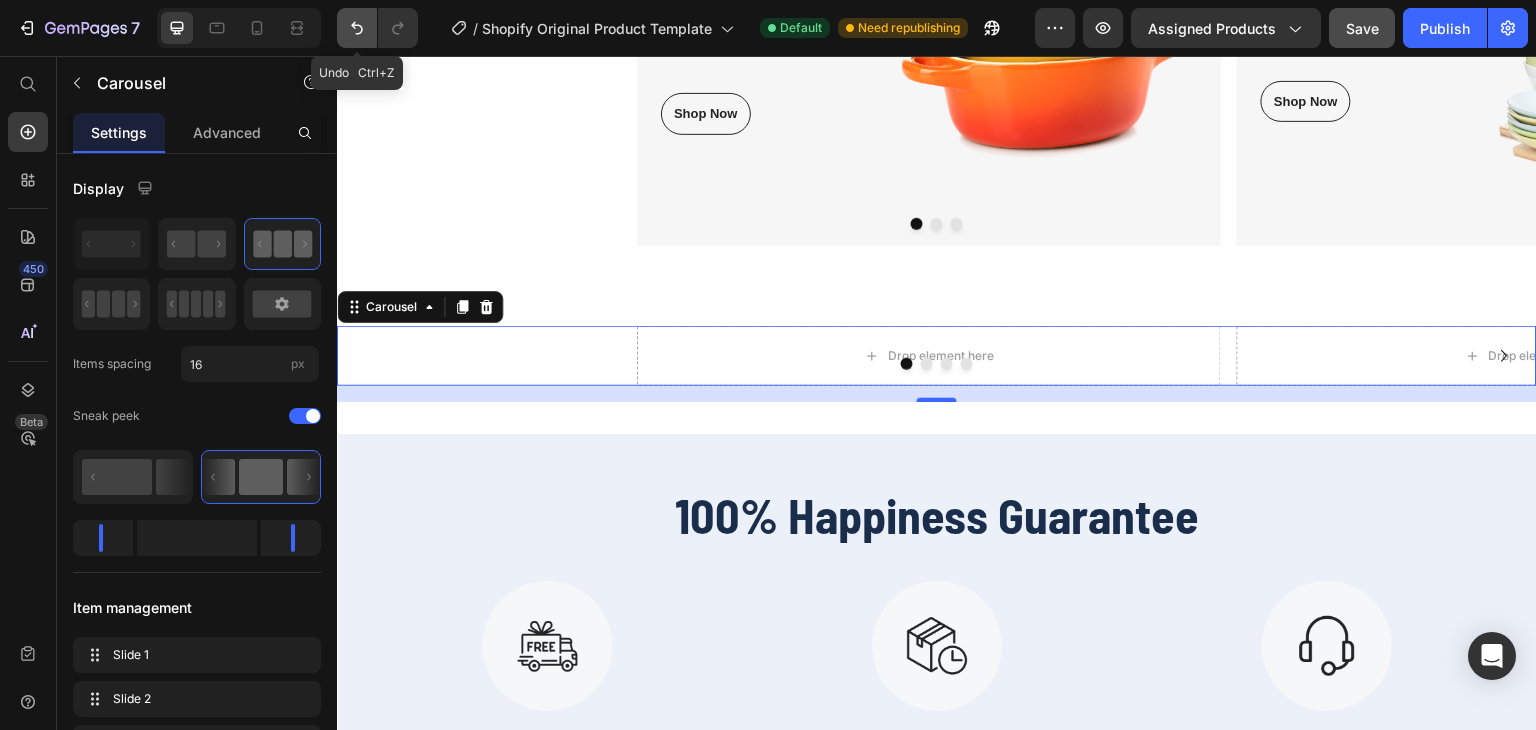 click 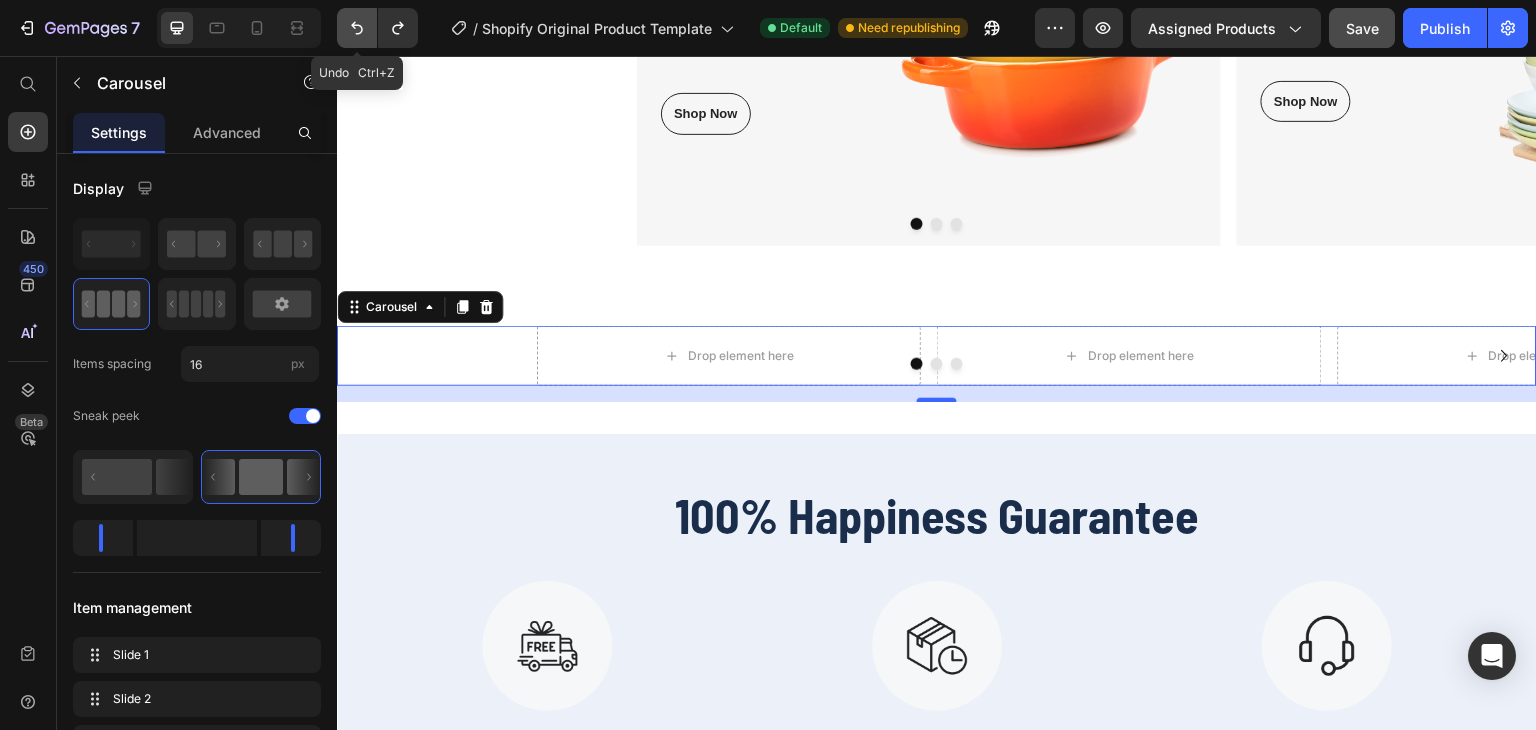 click 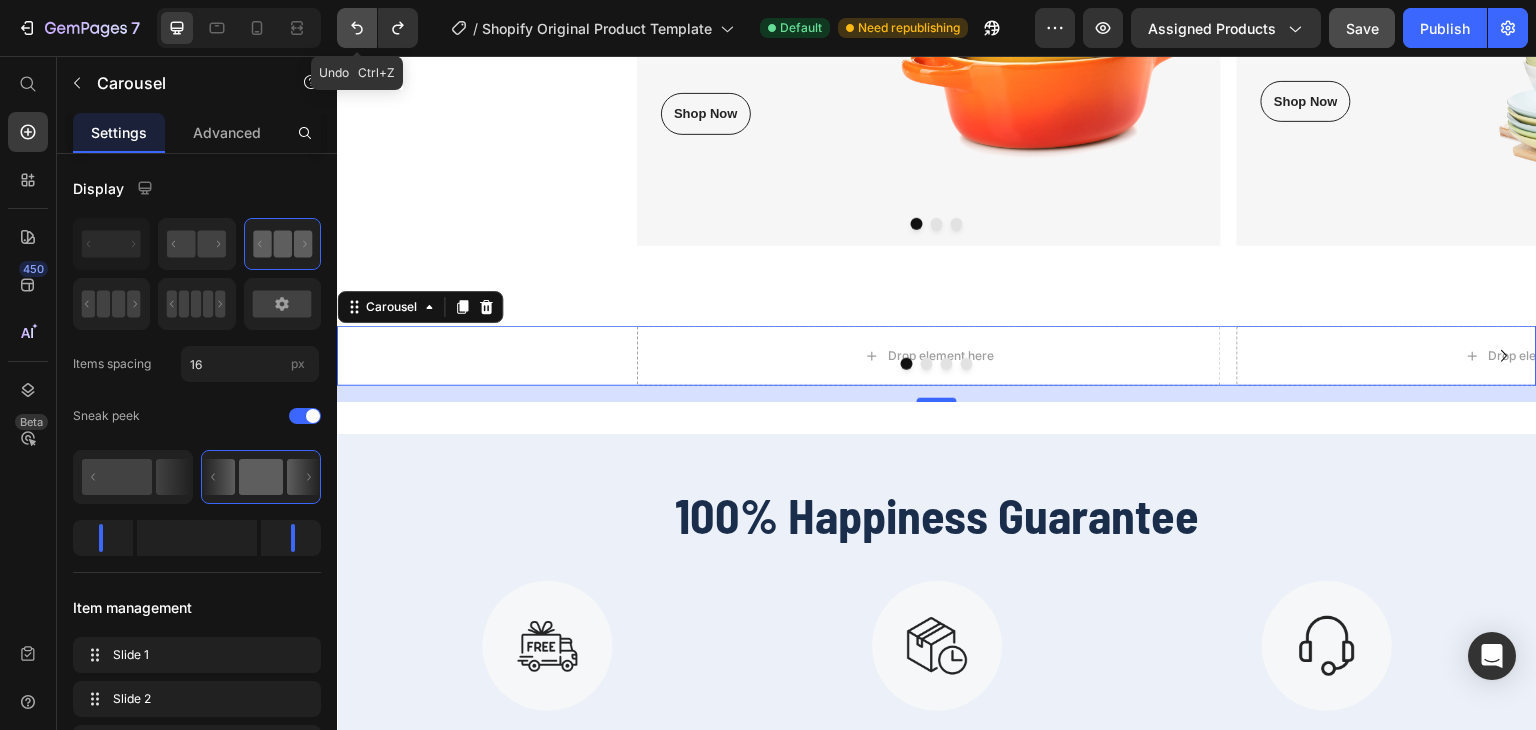 click 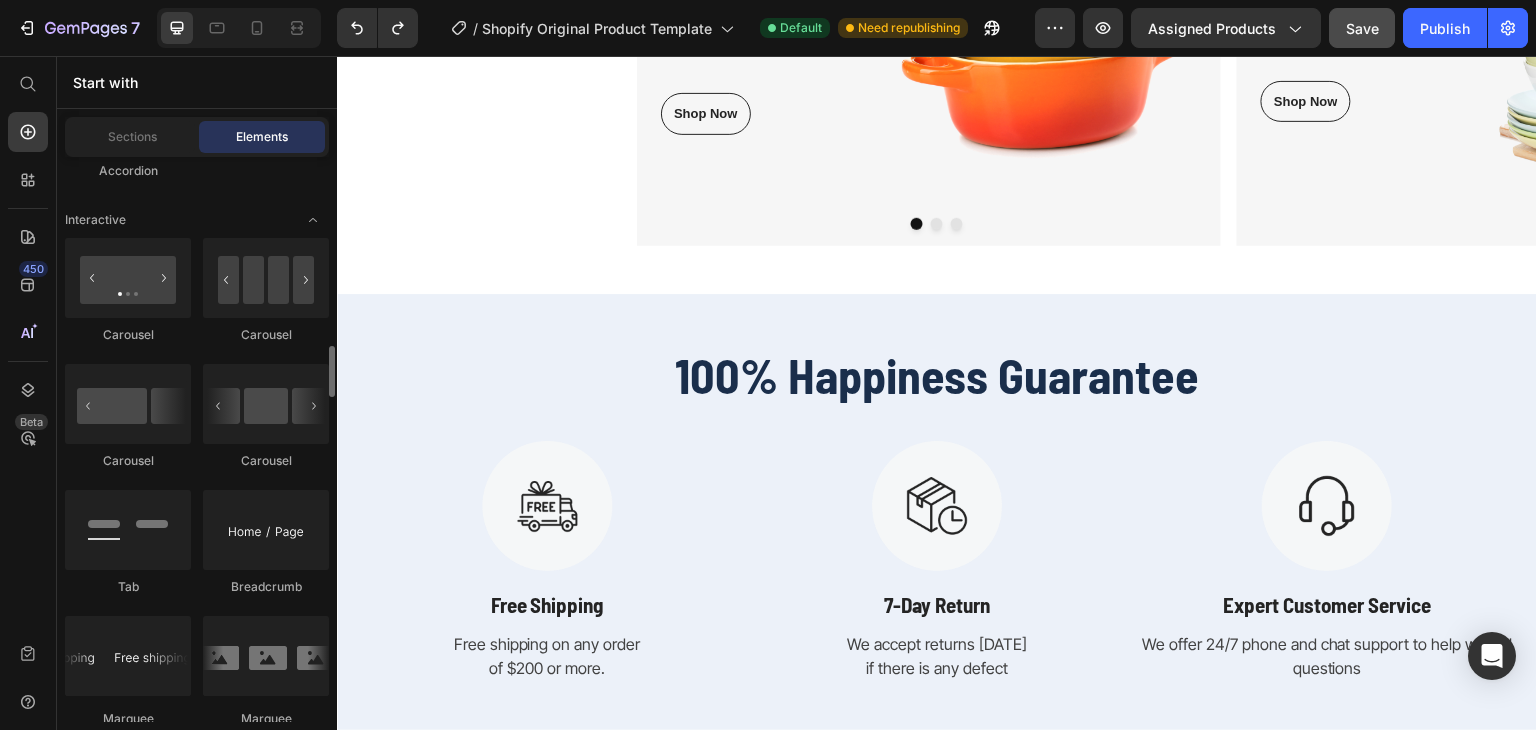 scroll, scrollTop: 2086, scrollLeft: 0, axis: vertical 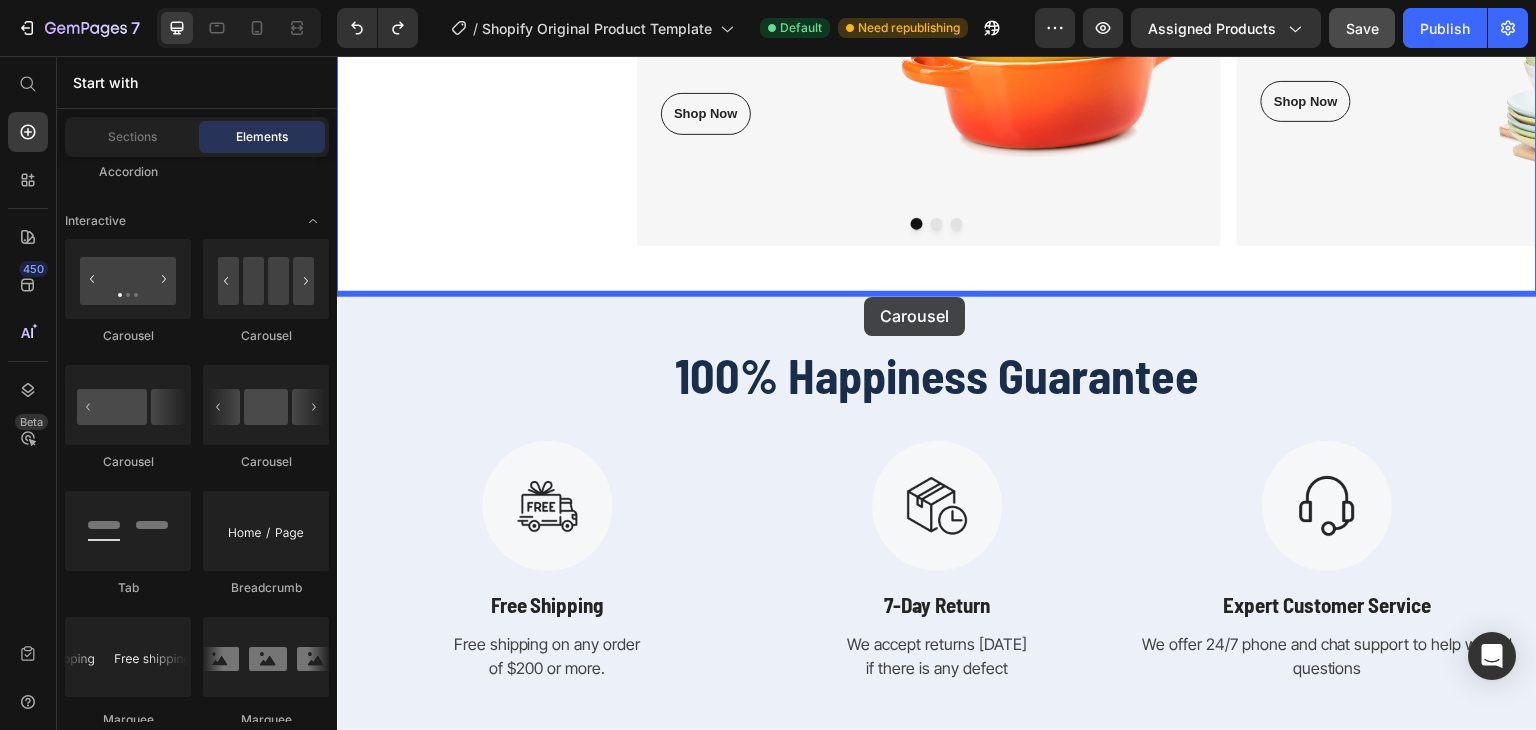 drag, startPoint x: 593, startPoint y: 493, endPoint x: 864, endPoint y: 297, distance: 334.4503 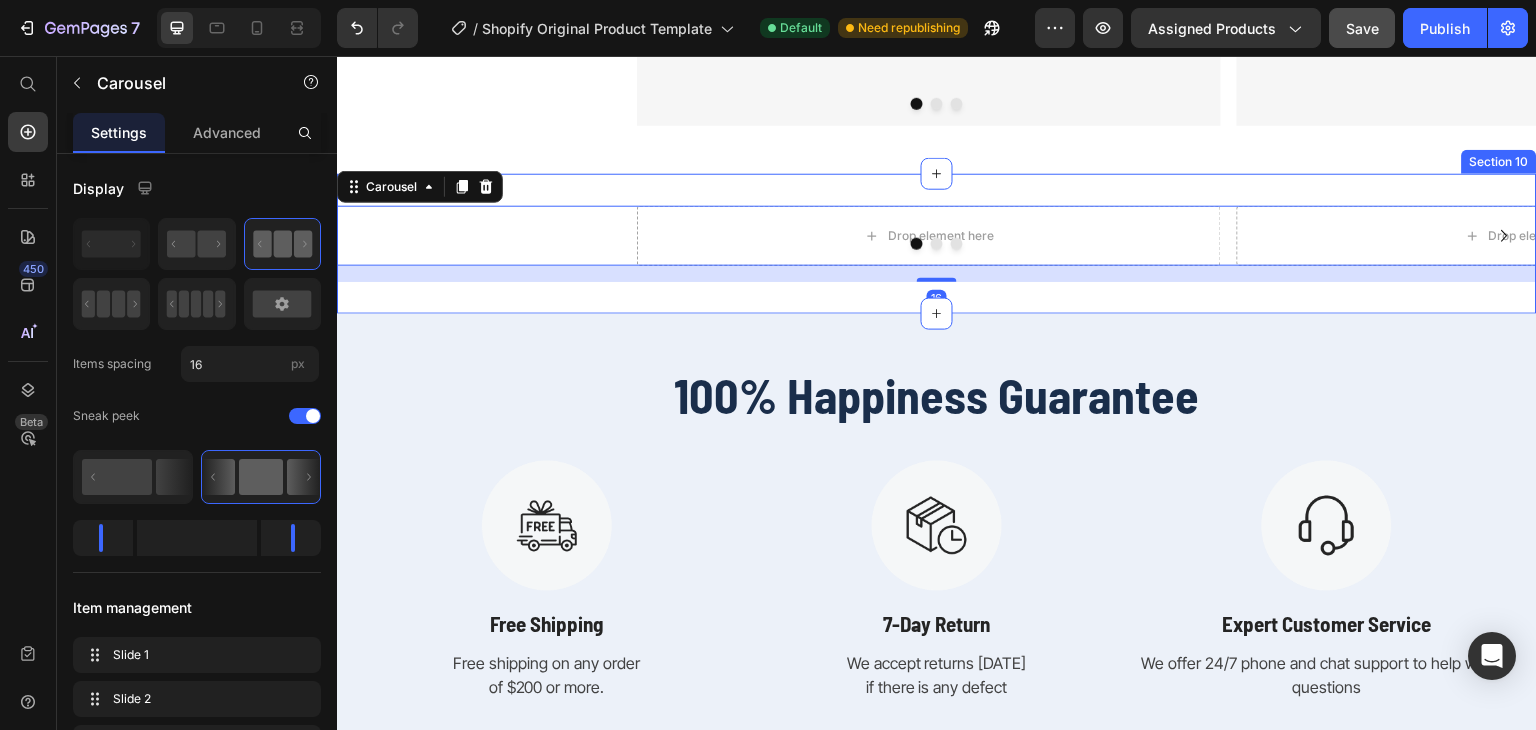 scroll, scrollTop: 8613, scrollLeft: 0, axis: vertical 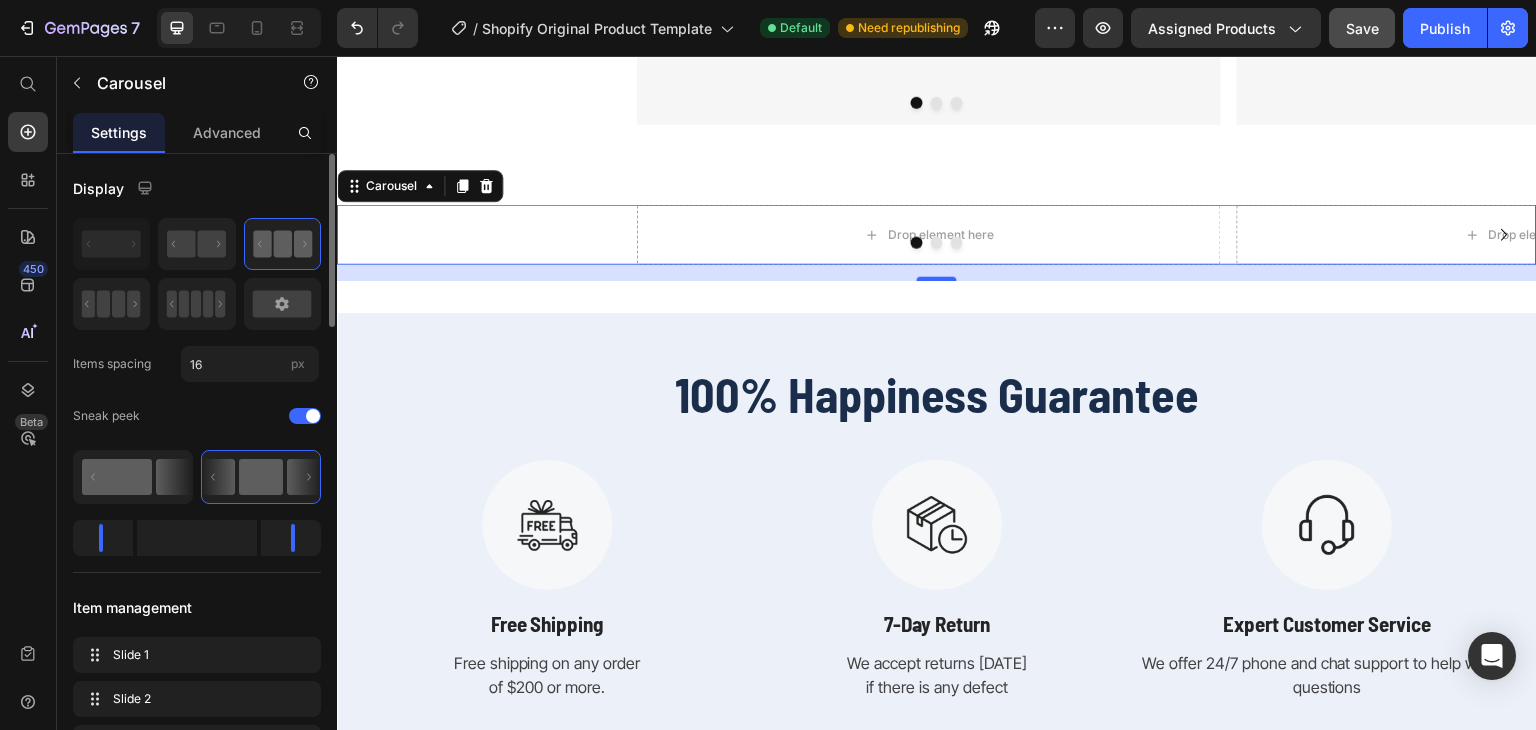 click 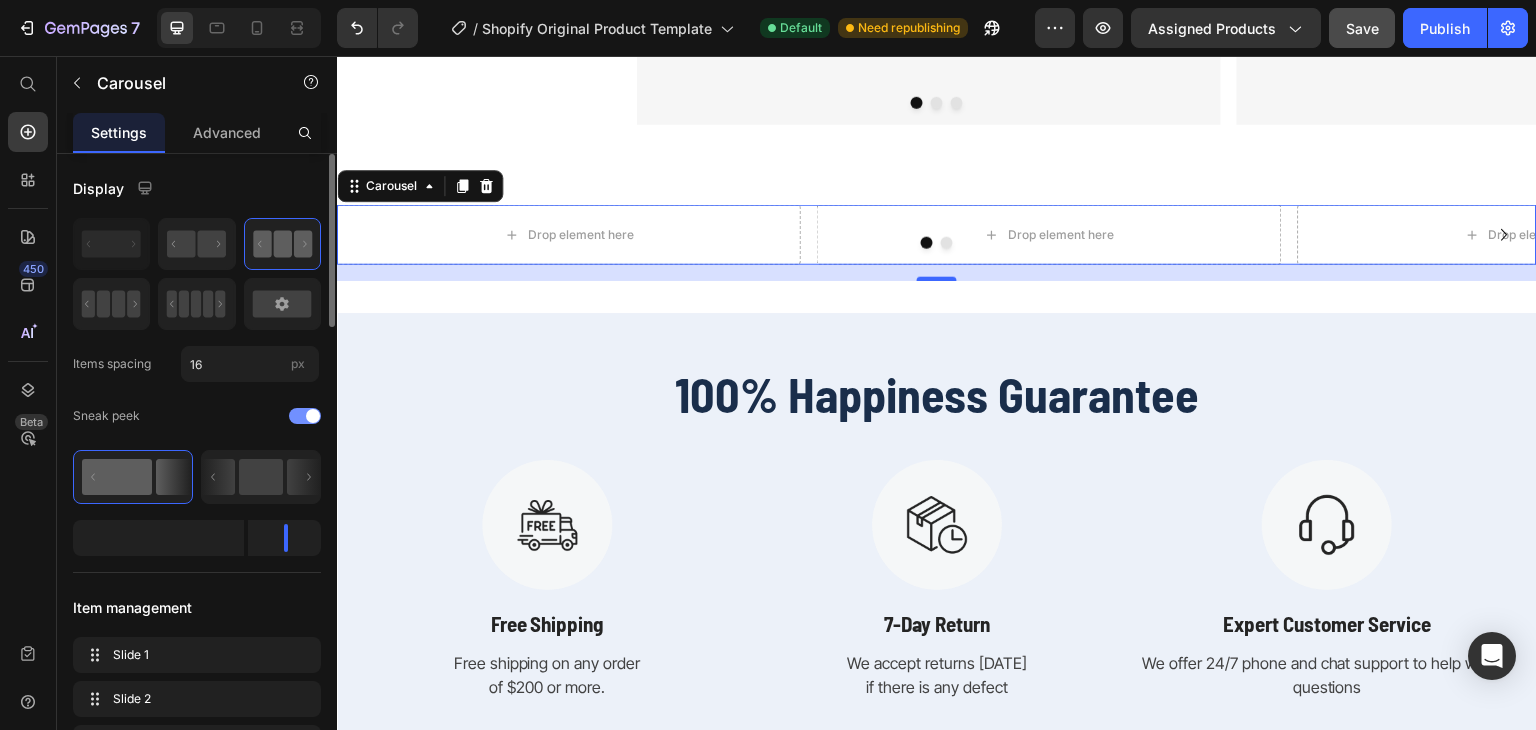 click 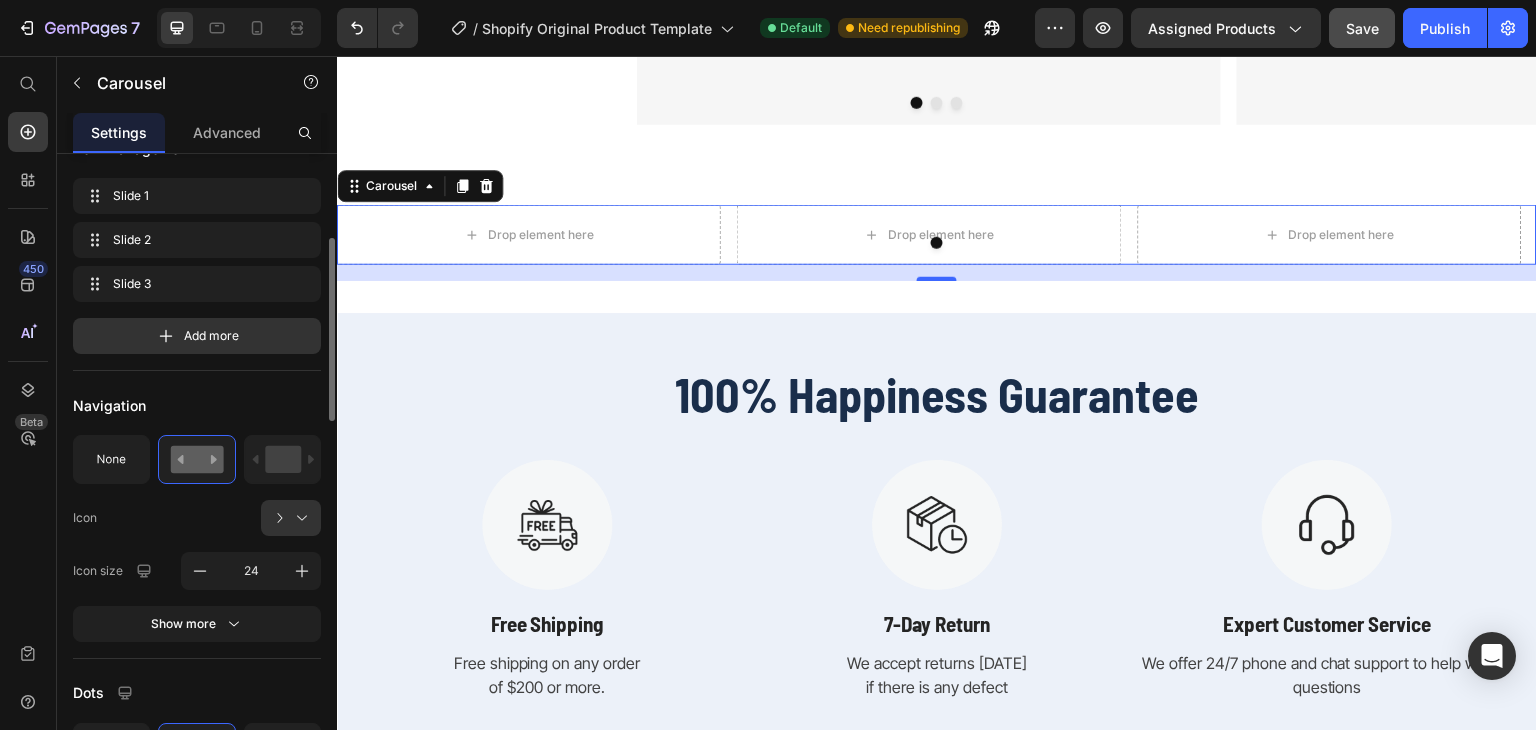 scroll, scrollTop: 340, scrollLeft: 0, axis: vertical 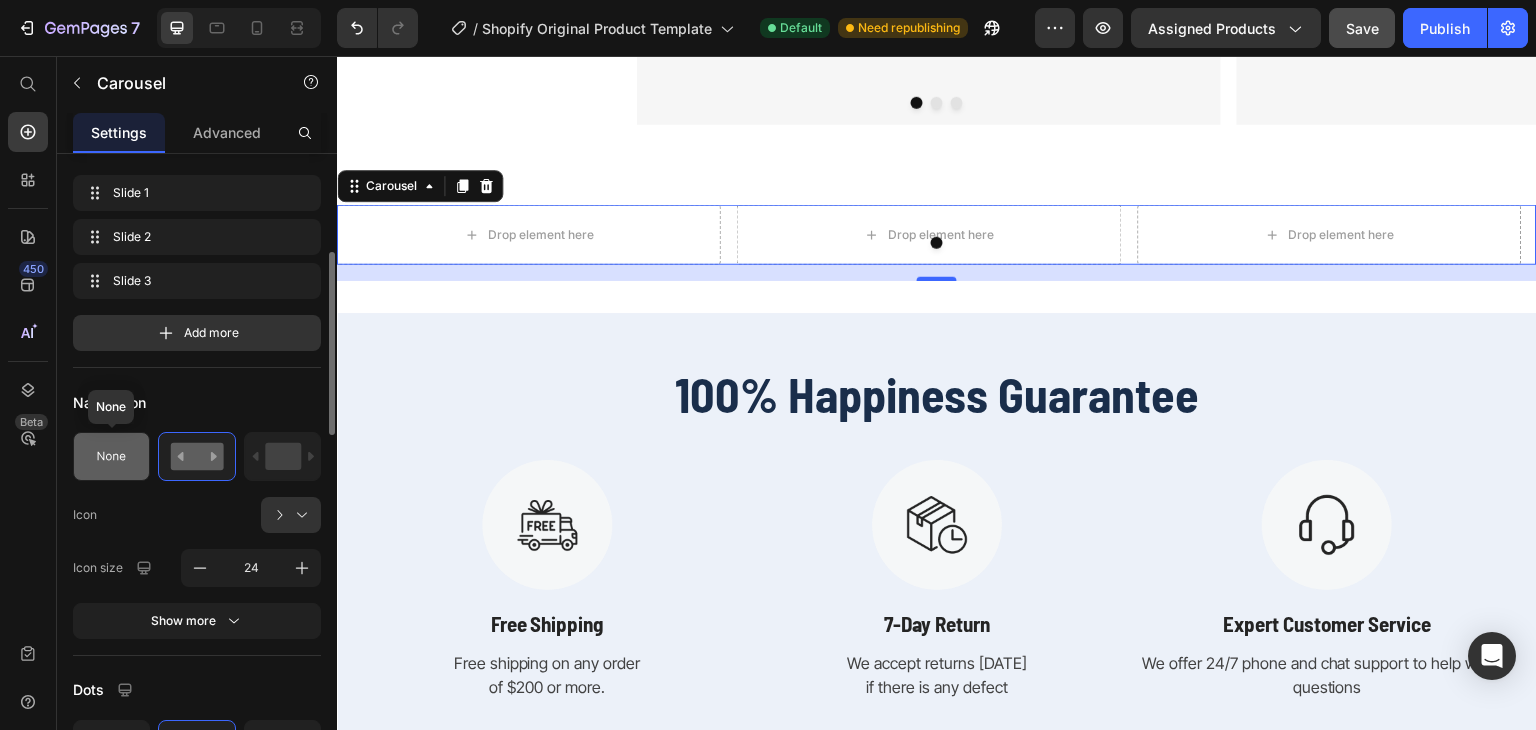 click 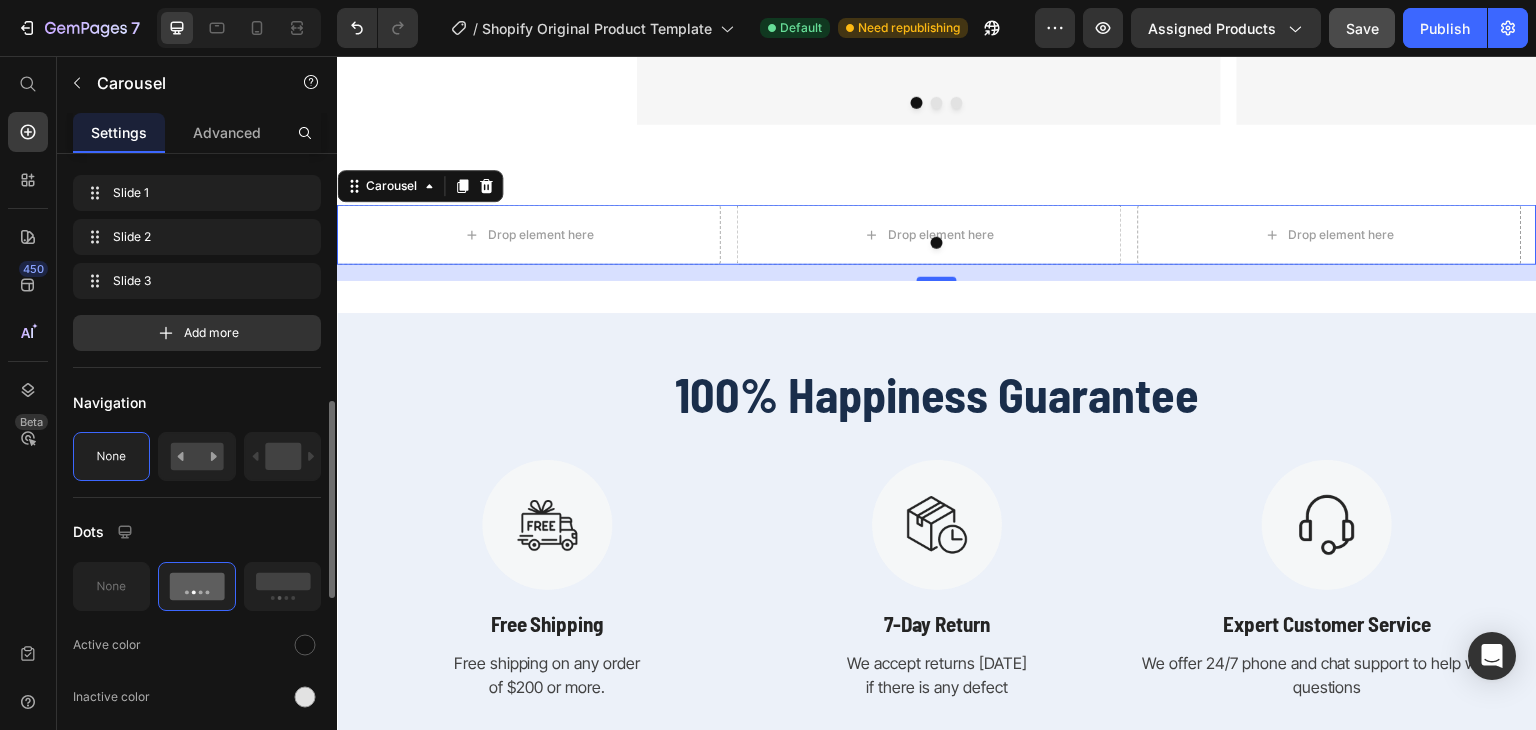 scroll, scrollTop: 498, scrollLeft: 0, axis: vertical 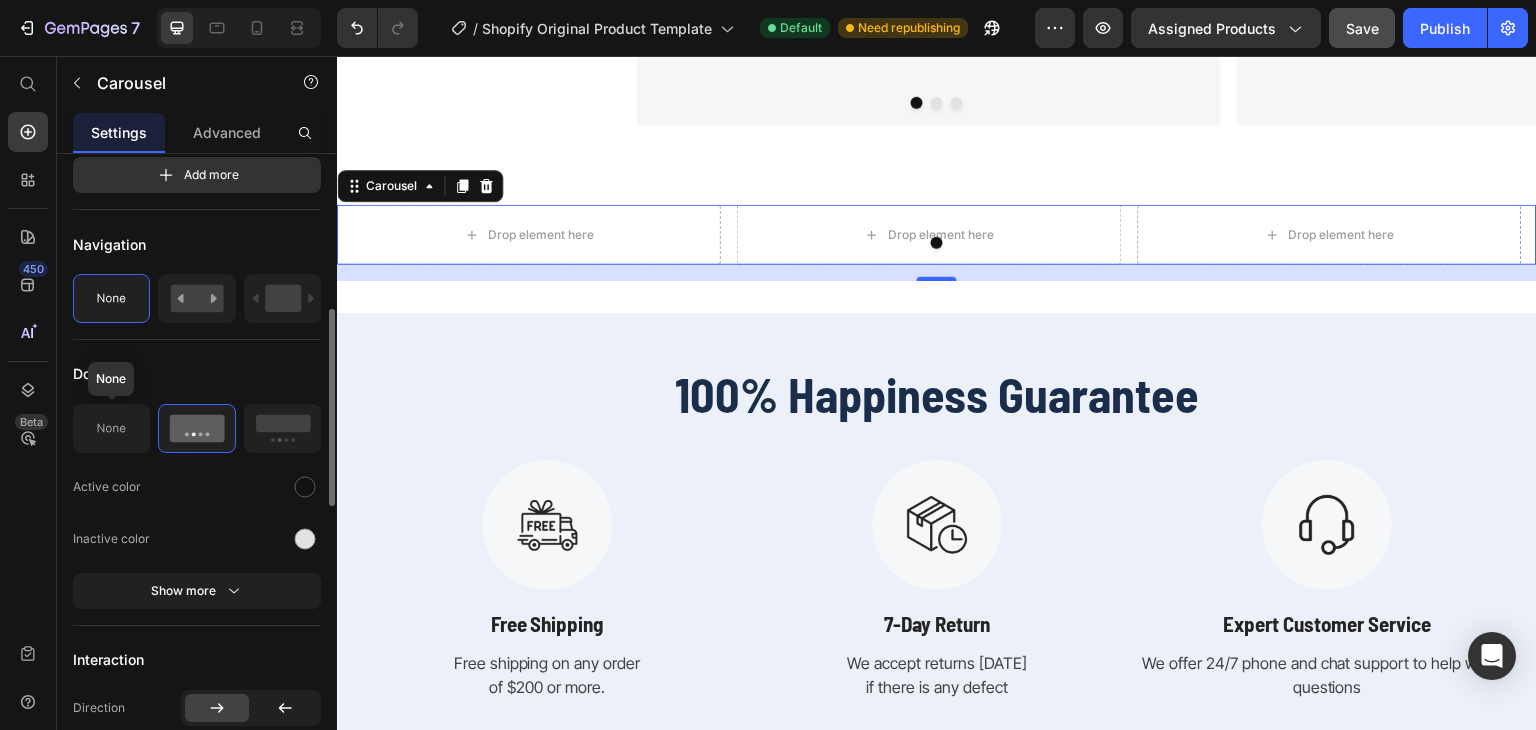 click 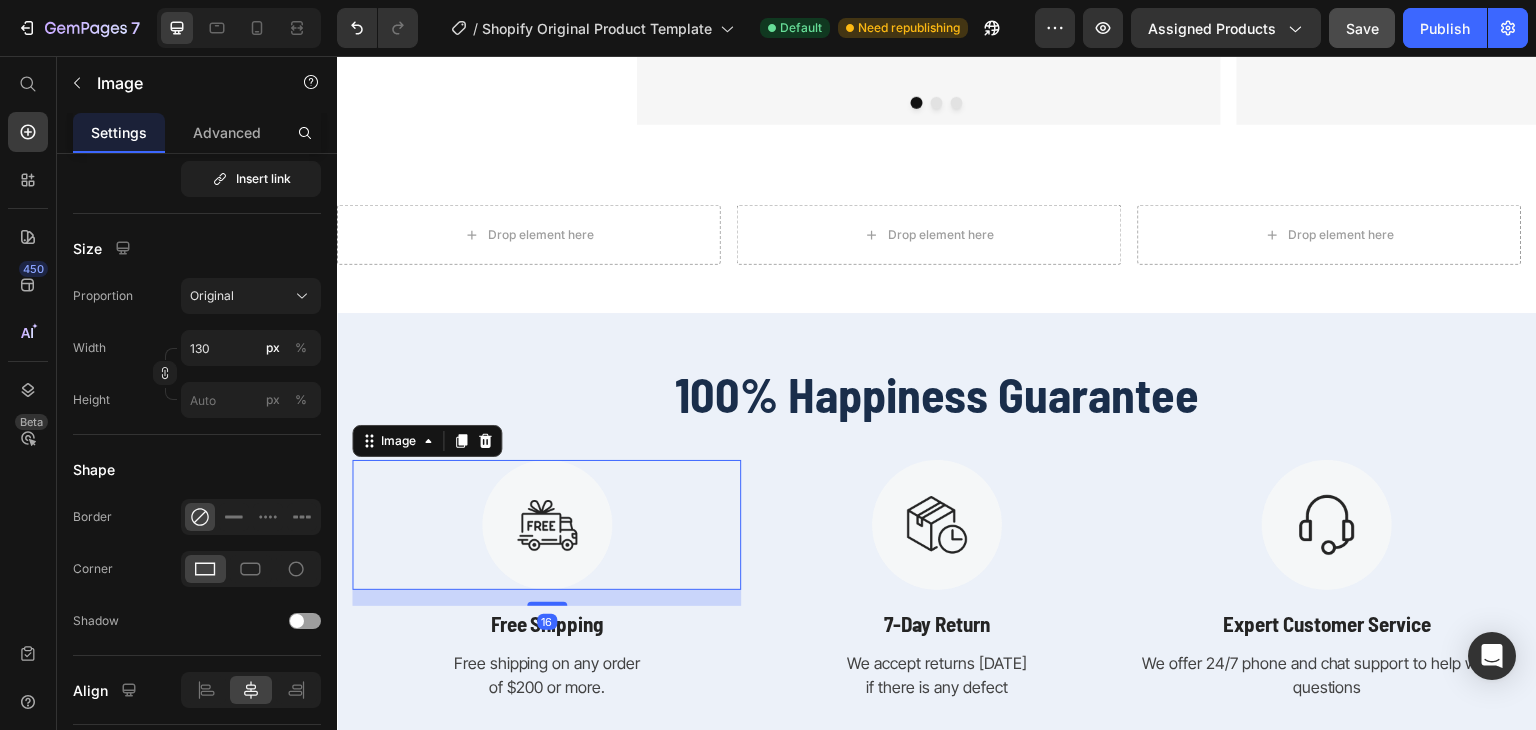 scroll, scrollTop: 0, scrollLeft: 0, axis: both 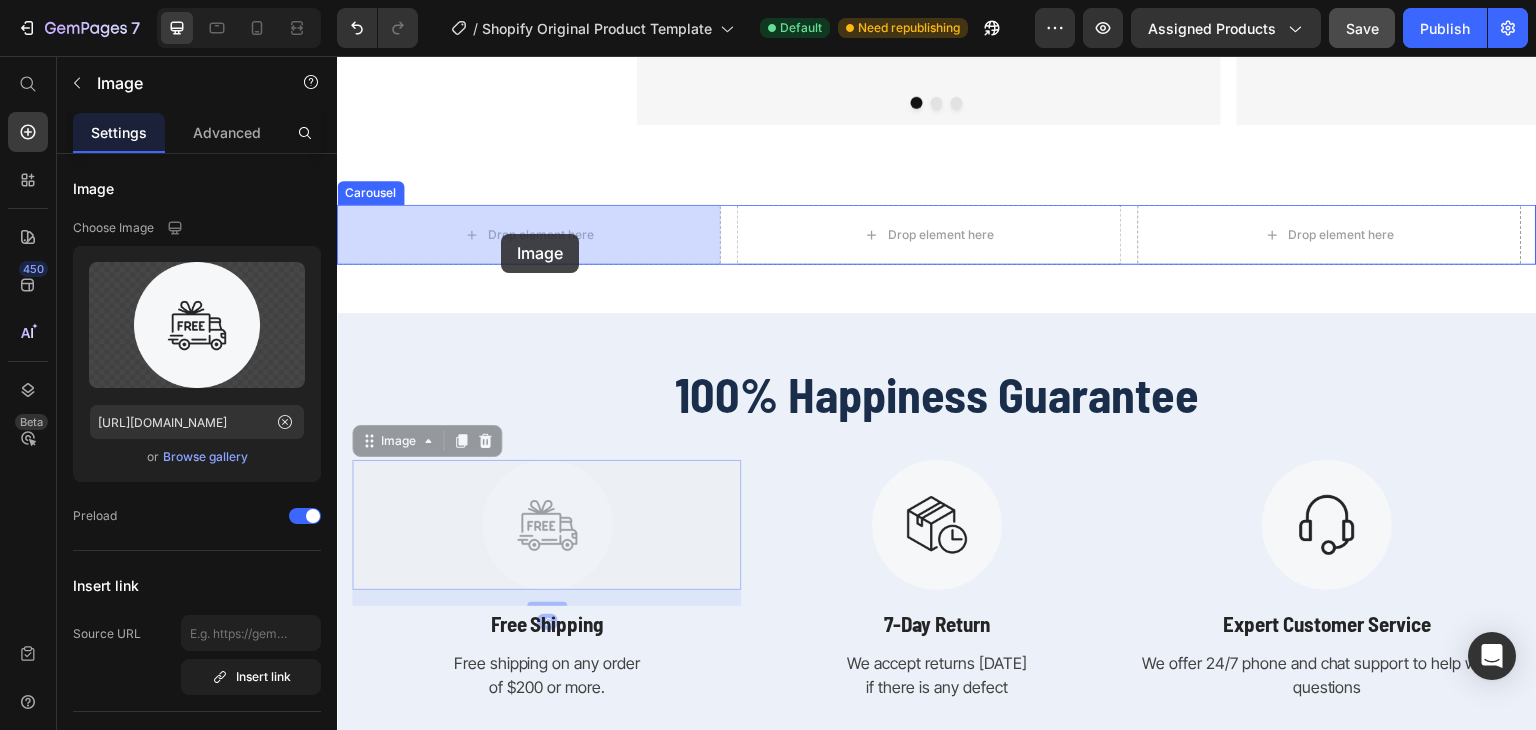 drag, startPoint x: 409, startPoint y: 445, endPoint x: 501, endPoint y: 234, distance: 230.18471 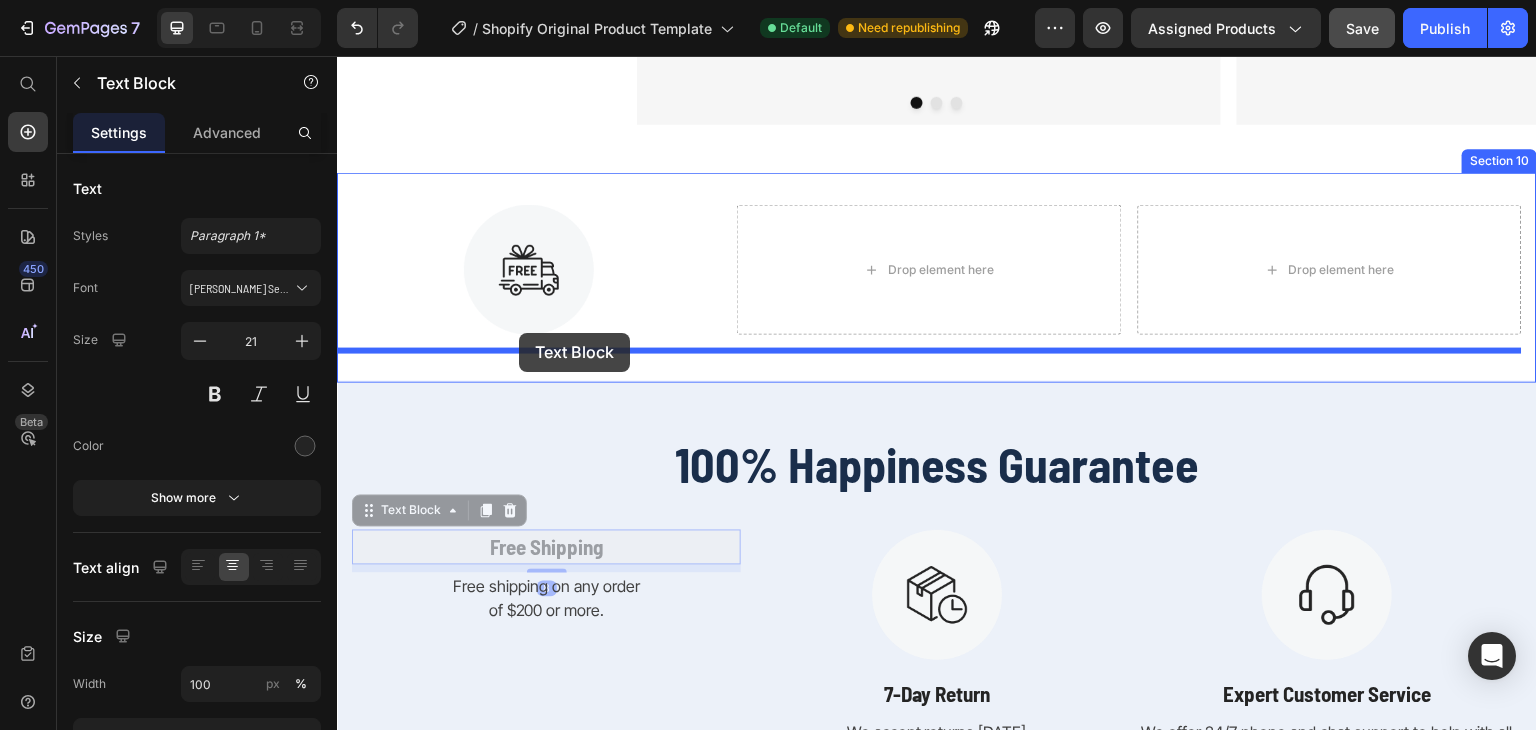drag, startPoint x: 419, startPoint y: 510, endPoint x: 527, endPoint y: 336, distance: 204.79257 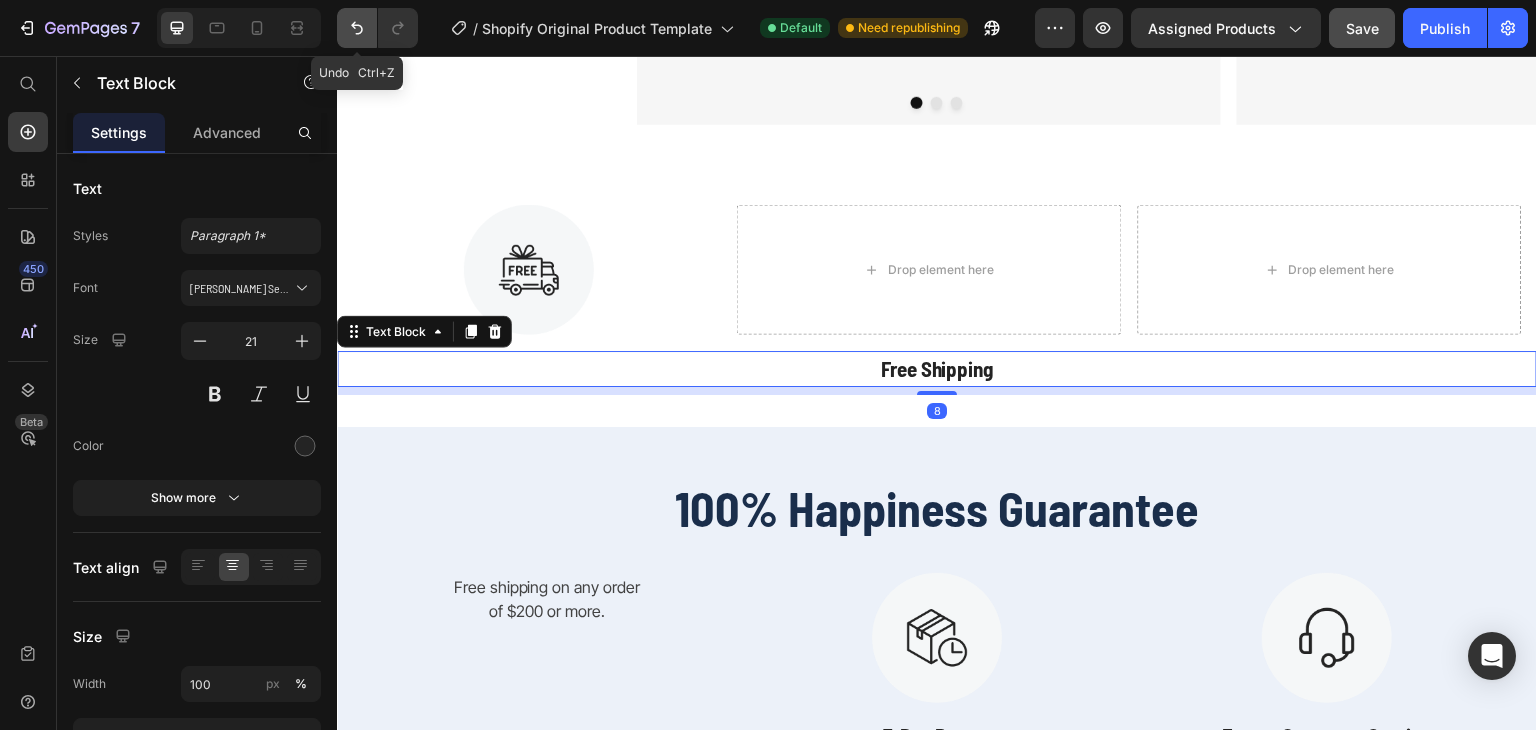 click 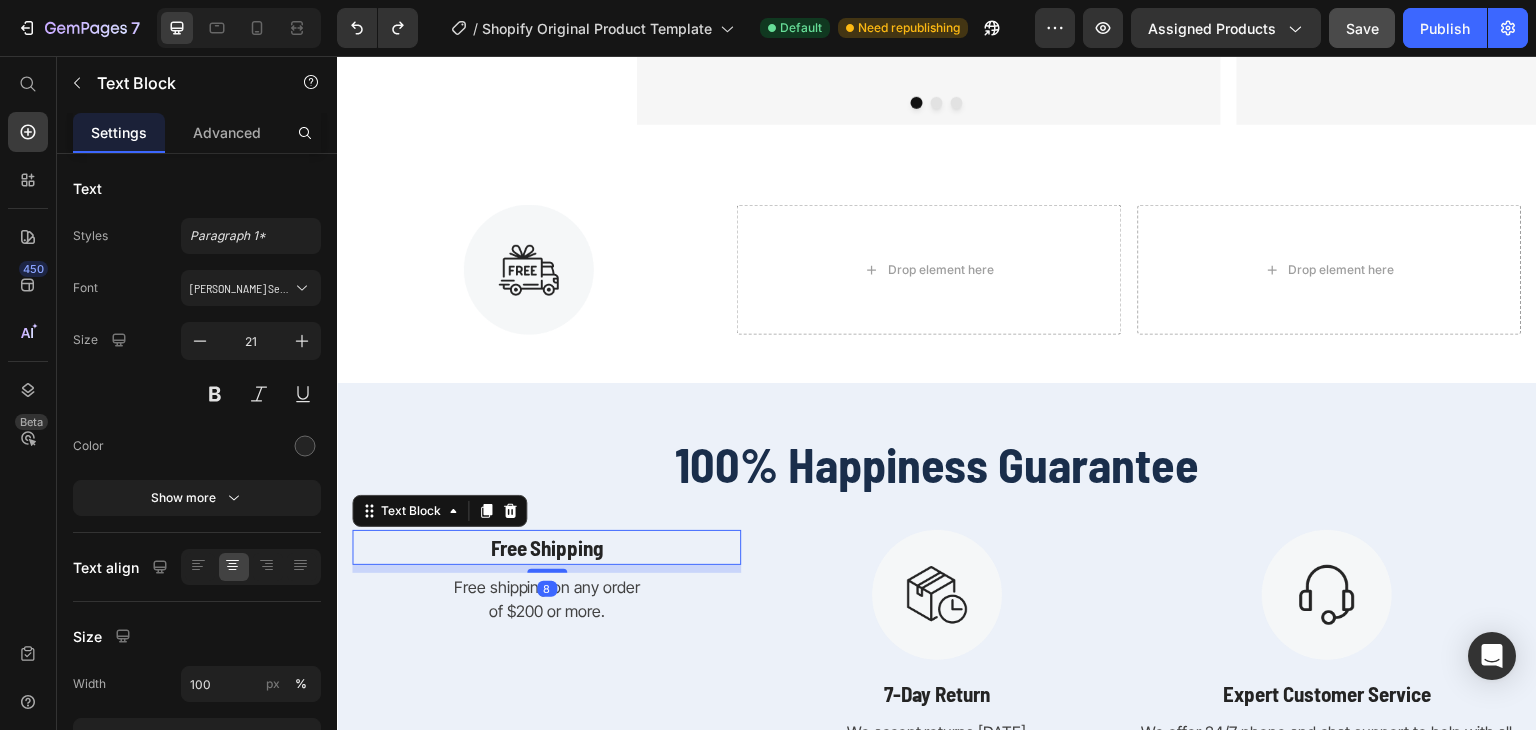 click on "Free Shipping" at bounding box center [546, 548] 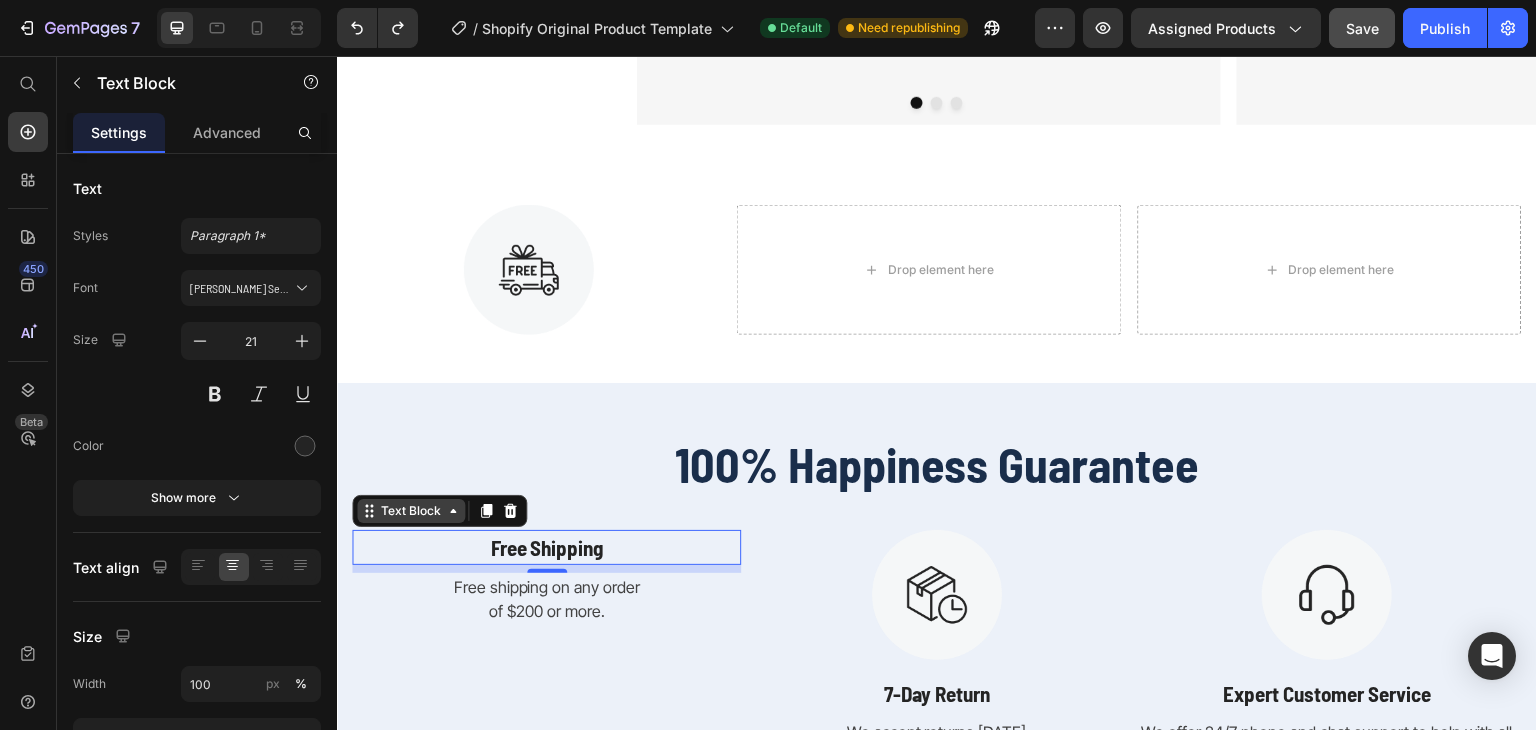 drag, startPoint x: 413, startPoint y: 506, endPoint x: 423, endPoint y: 502, distance: 10.770329 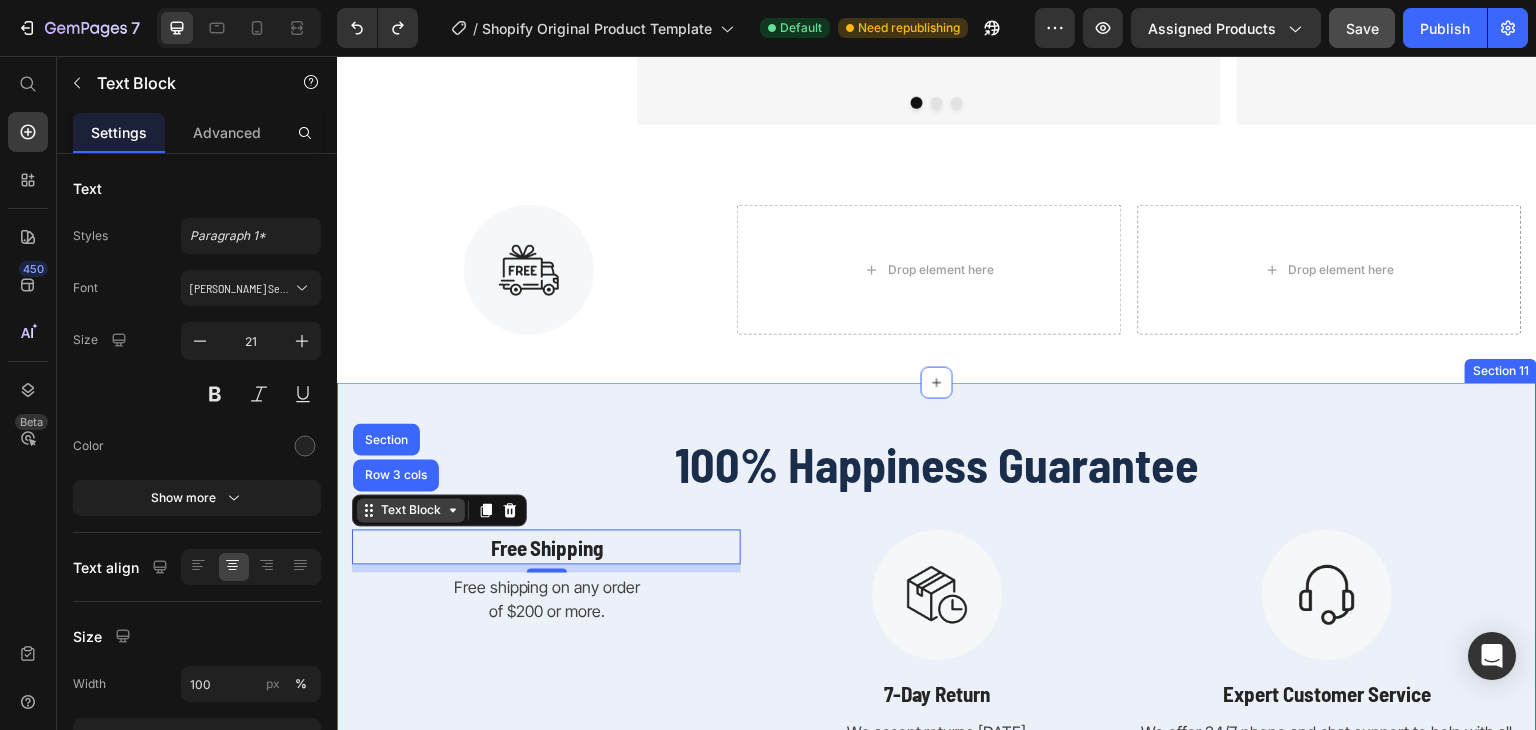 click on "Text Block" at bounding box center [411, 511] 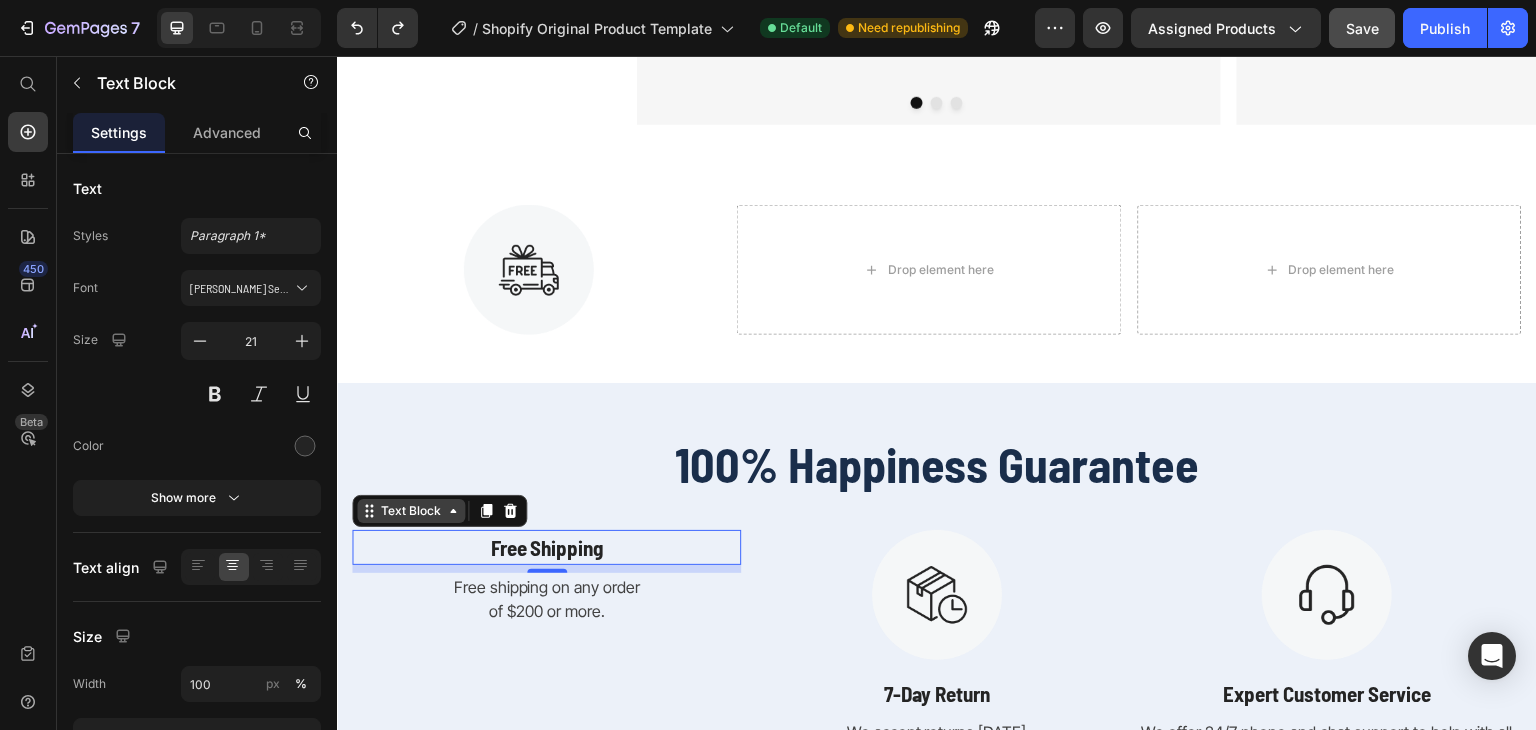 drag, startPoint x: 422, startPoint y: 505, endPoint x: 400, endPoint y: 502, distance: 22.203604 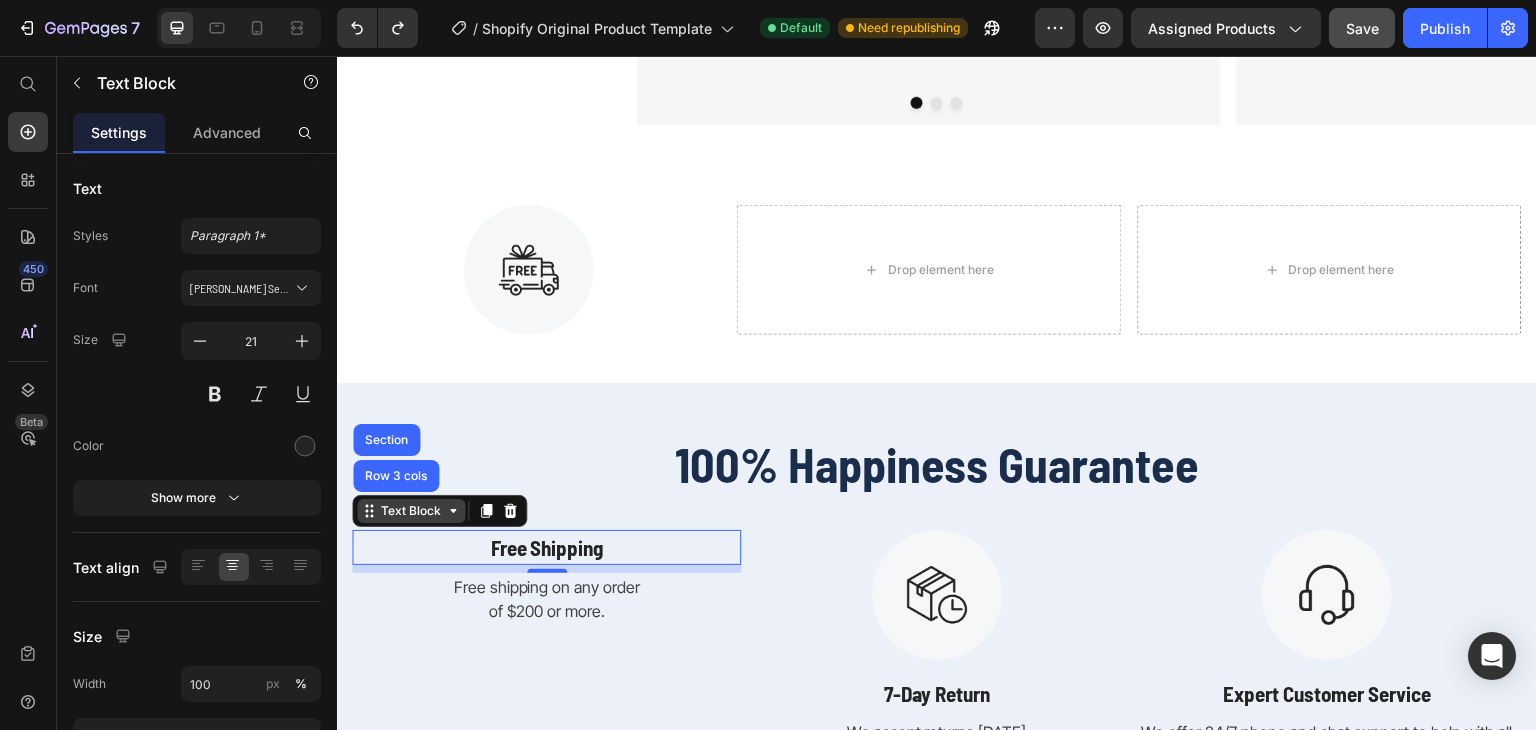 drag, startPoint x: 400, startPoint y: 502, endPoint x: 424, endPoint y: 518, distance: 28.84441 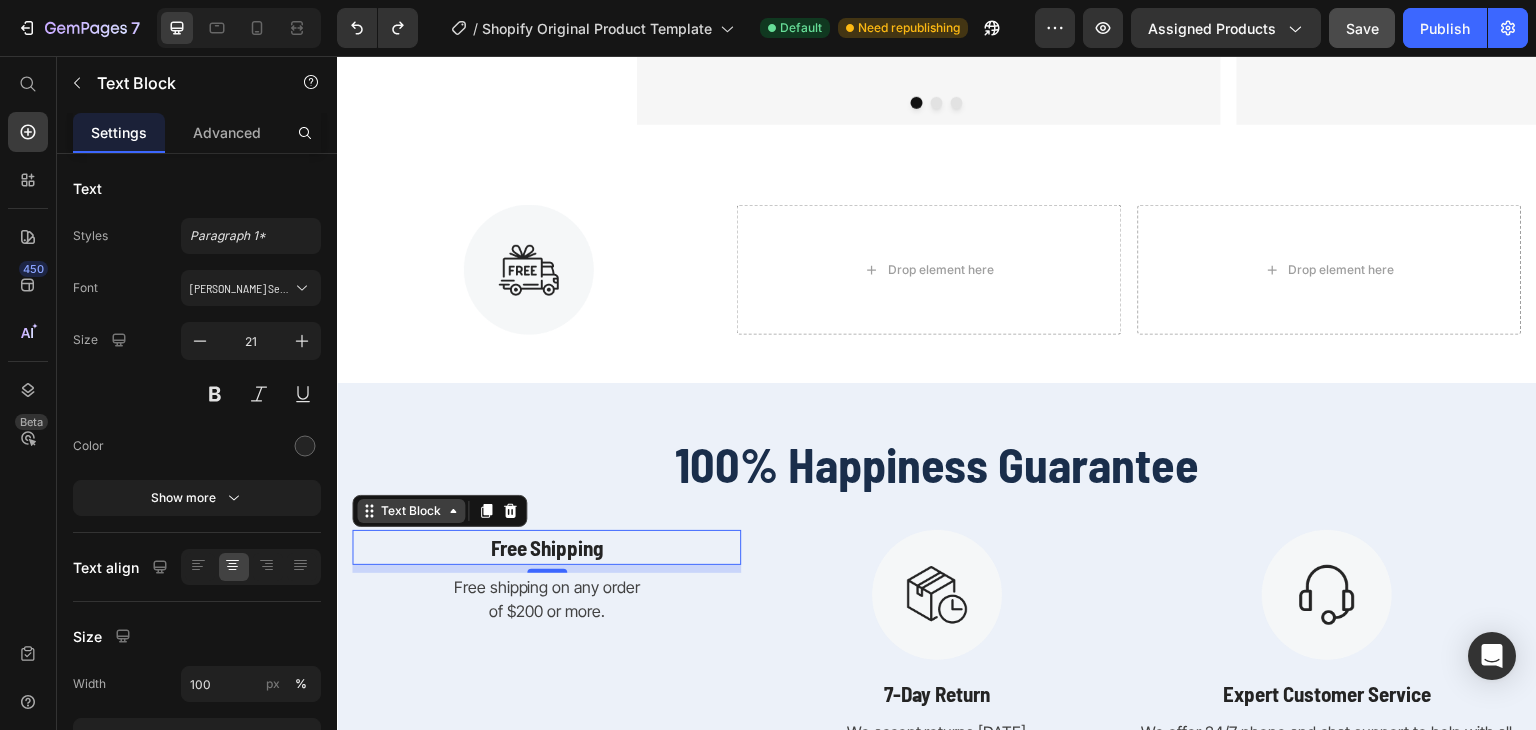 click on "Text Block" at bounding box center [411, 511] 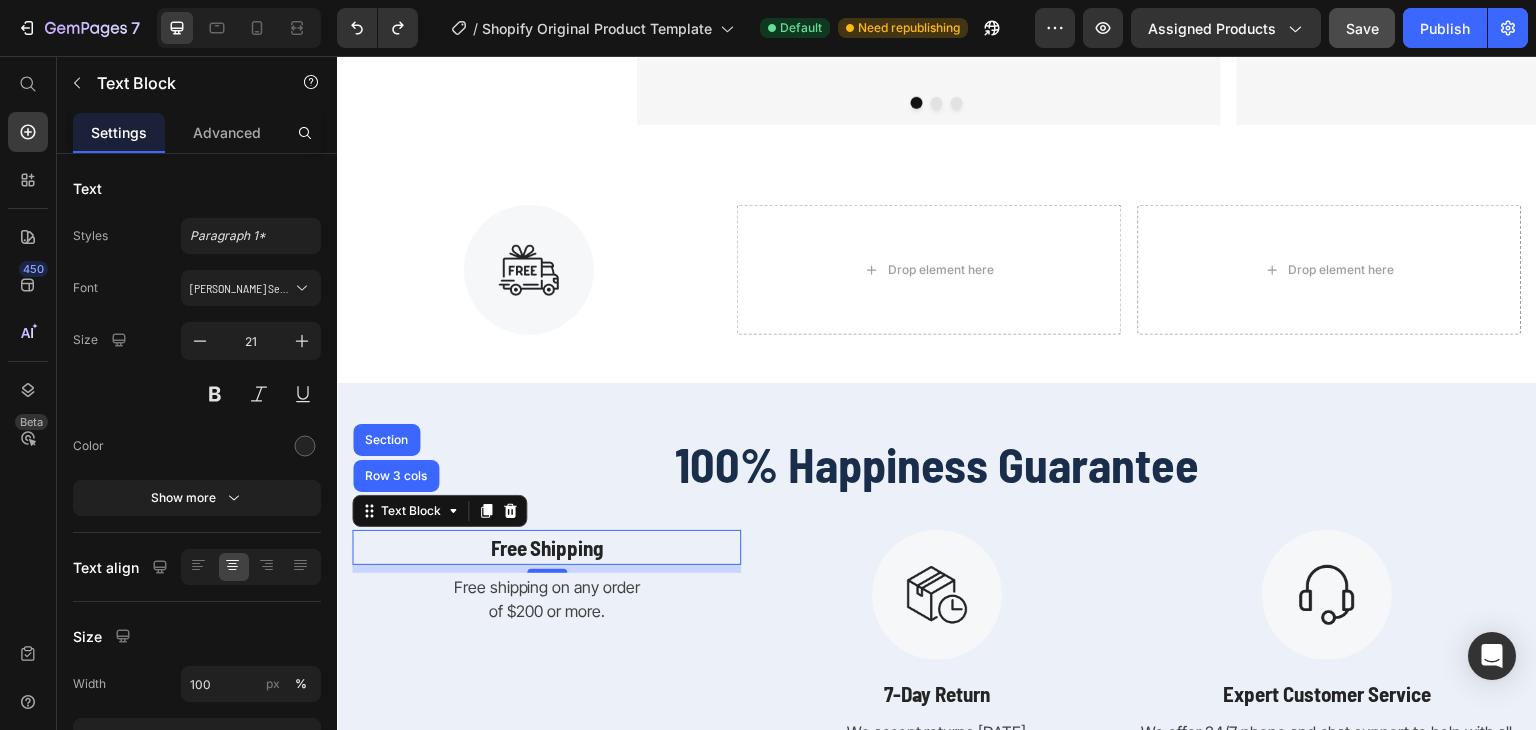 drag, startPoint x: 424, startPoint y: 518, endPoint x: 399, endPoint y: 635, distance: 119.64113 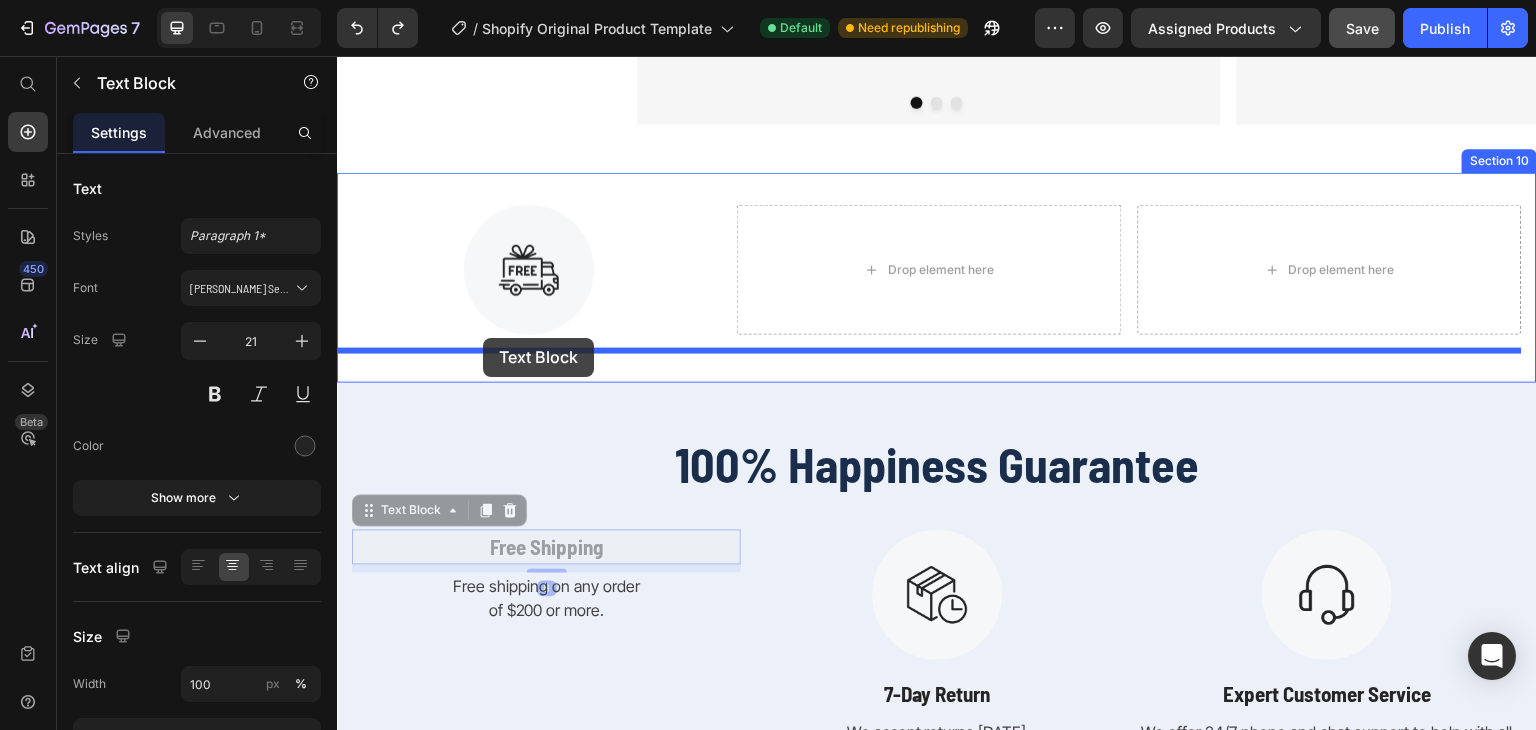 drag, startPoint x: 413, startPoint y: 535, endPoint x: 483, endPoint y: 338, distance: 209.06697 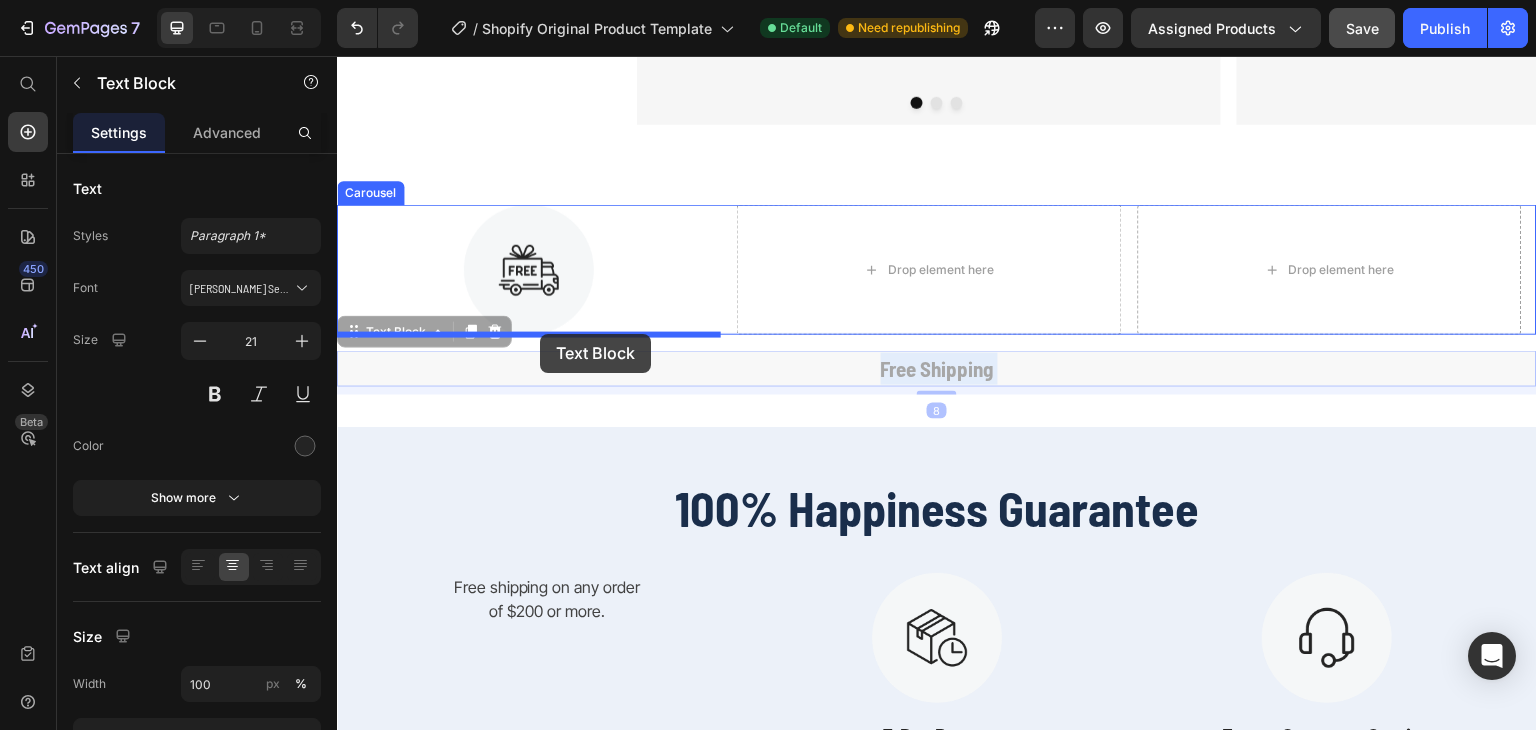 drag, startPoint x: 689, startPoint y: 350, endPoint x: 540, endPoint y: 334, distance: 149.8566 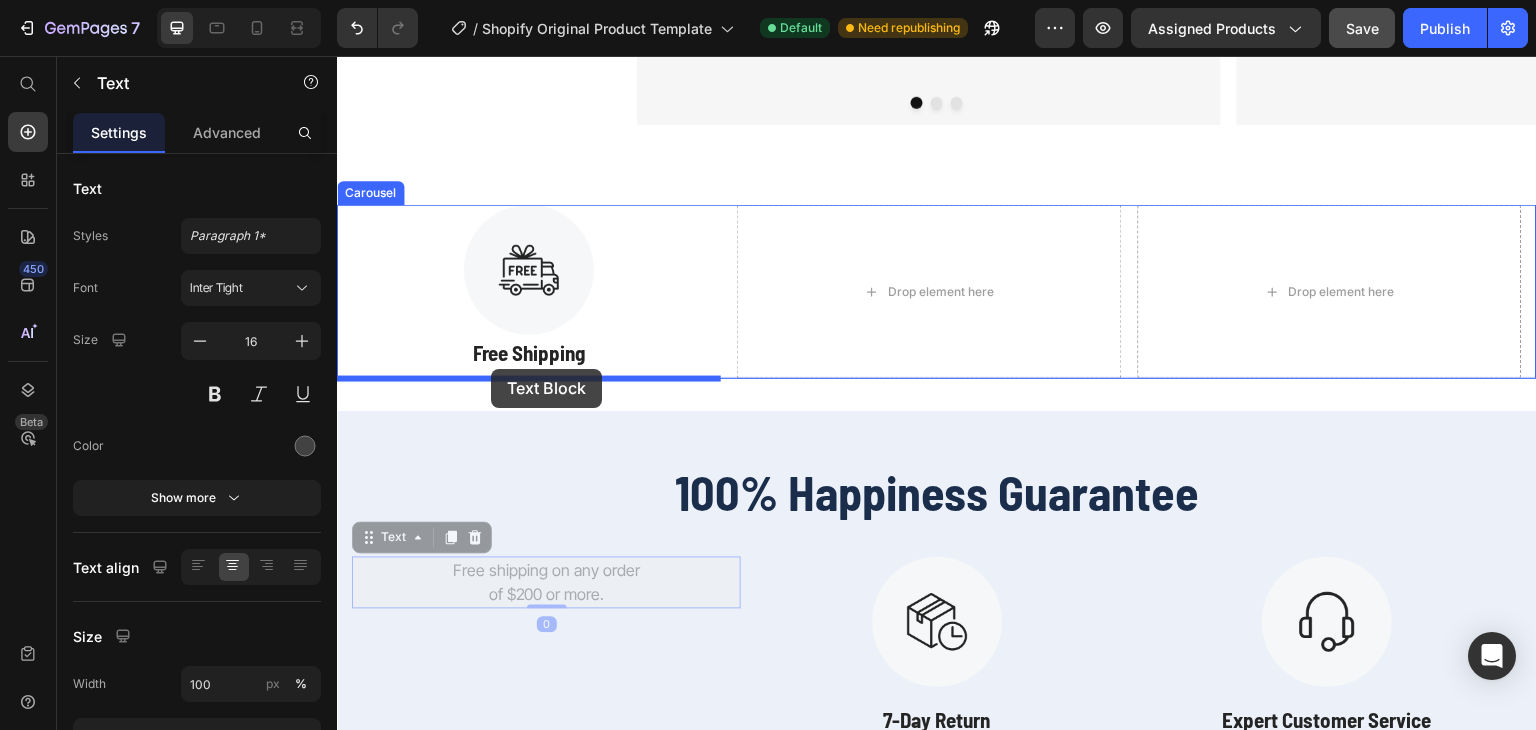 drag, startPoint x: 396, startPoint y: 539, endPoint x: 491, endPoint y: 370, distance: 193.8711 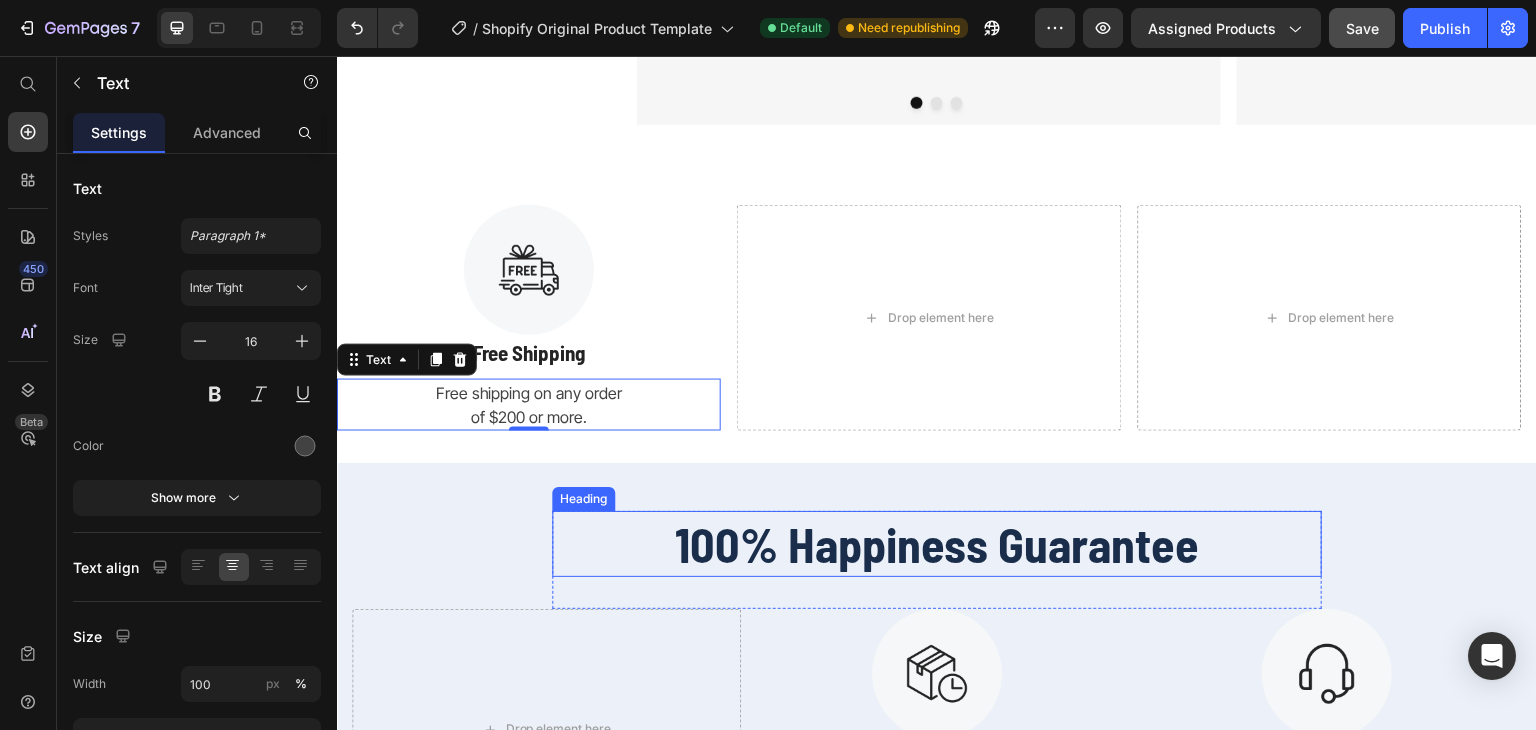 scroll, scrollTop: 8781, scrollLeft: 0, axis: vertical 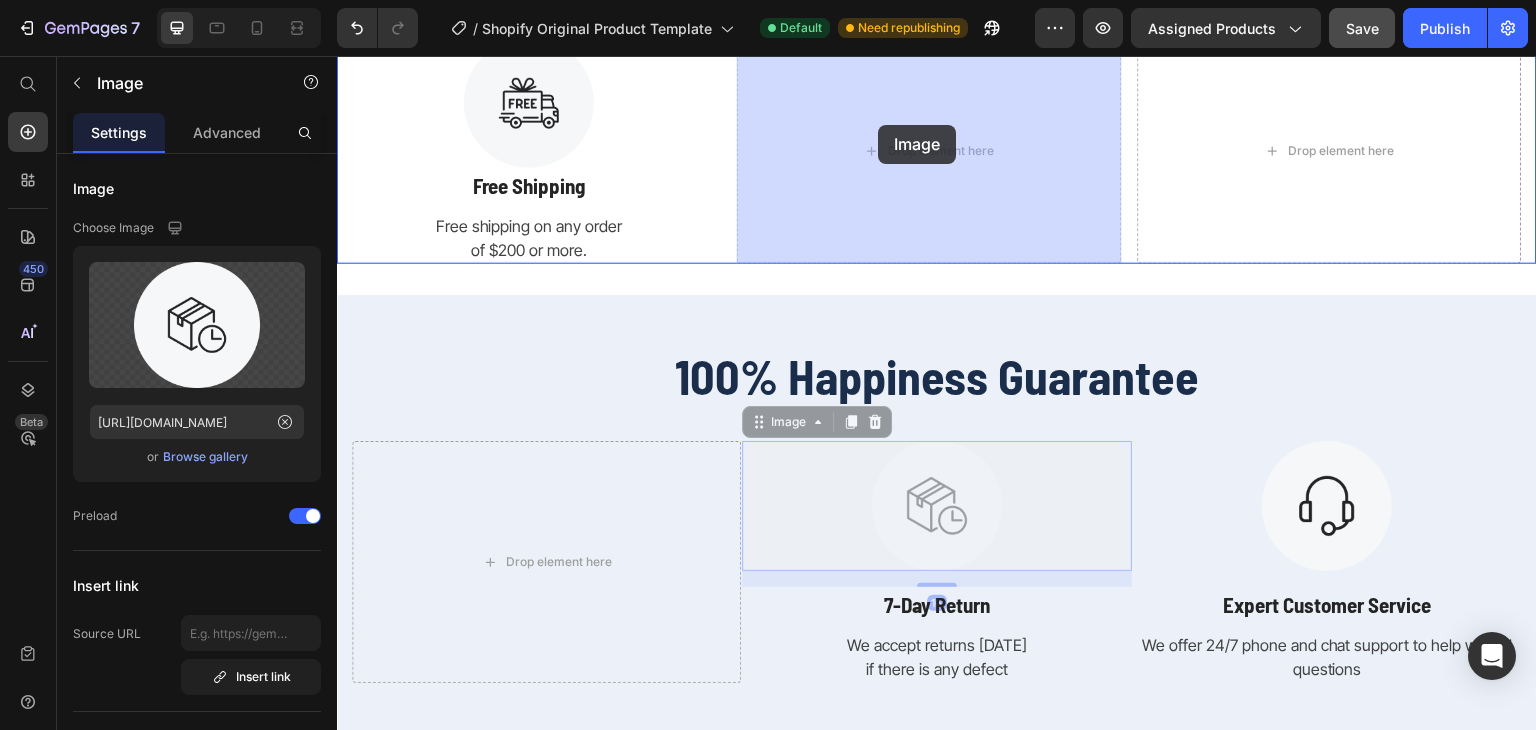 drag, startPoint x: 785, startPoint y: 415, endPoint x: 855, endPoint y: 179, distance: 246.16255 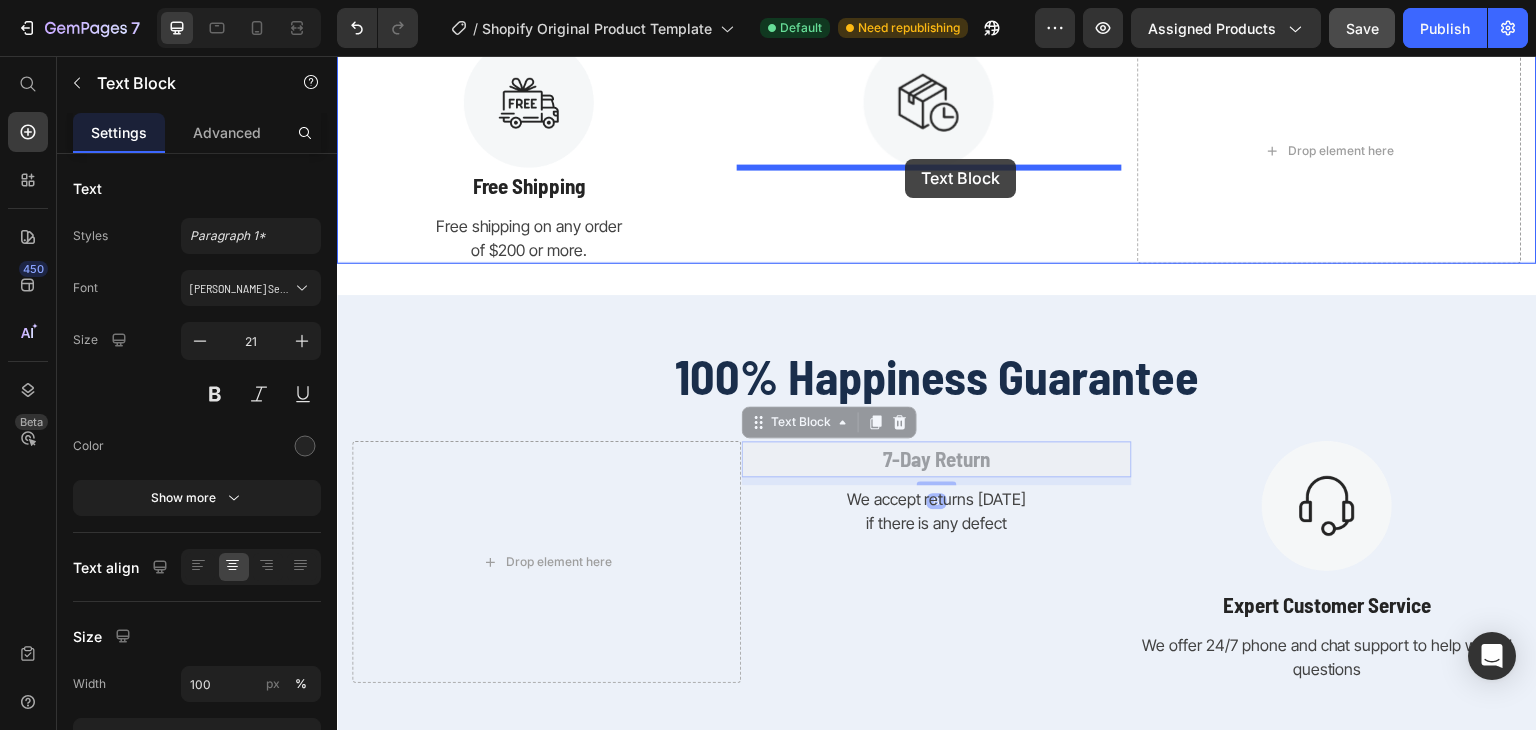 drag, startPoint x: 798, startPoint y: 420, endPoint x: 905, endPoint y: 159, distance: 282.08154 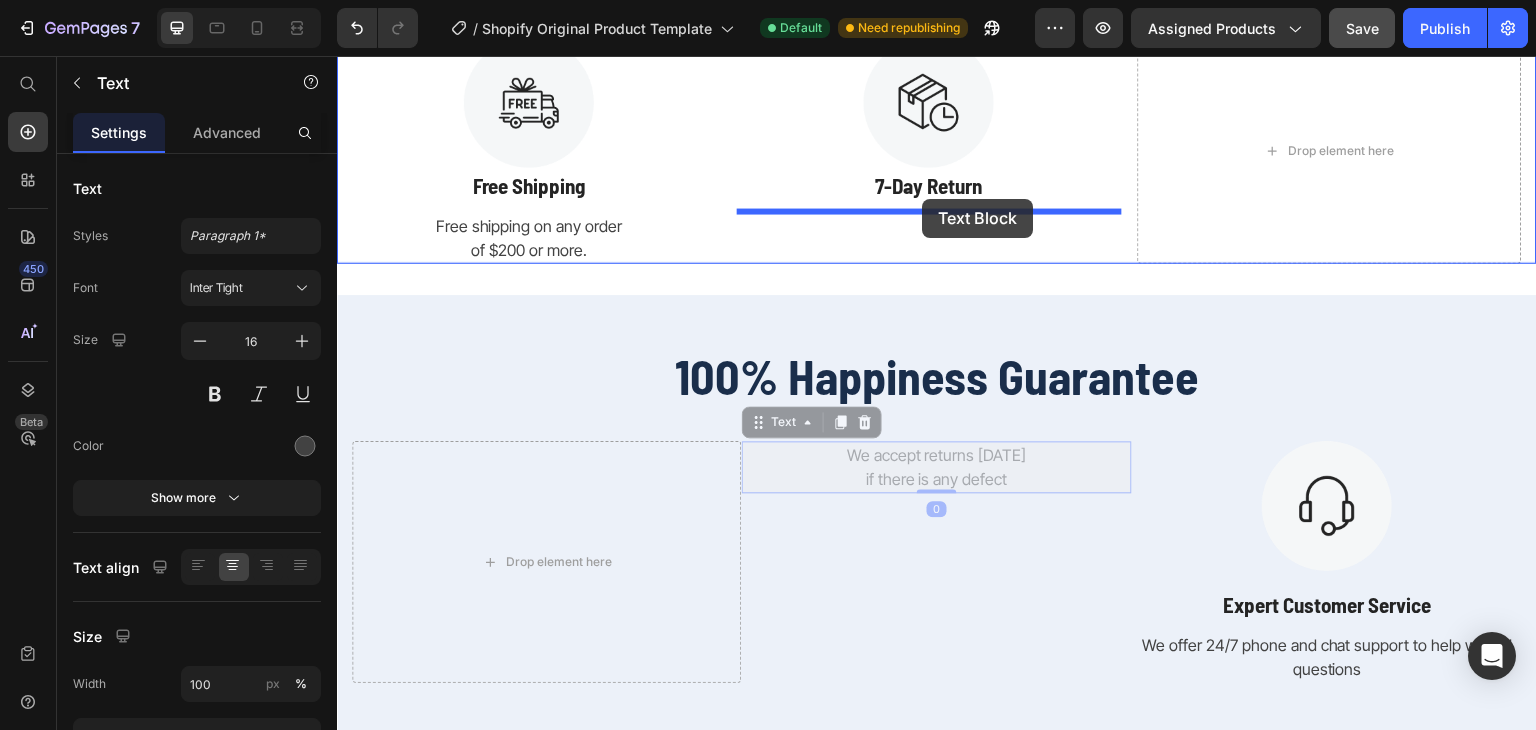 drag, startPoint x: 781, startPoint y: 422, endPoint x: 922, endPoint y: 199, distance: 263.83707 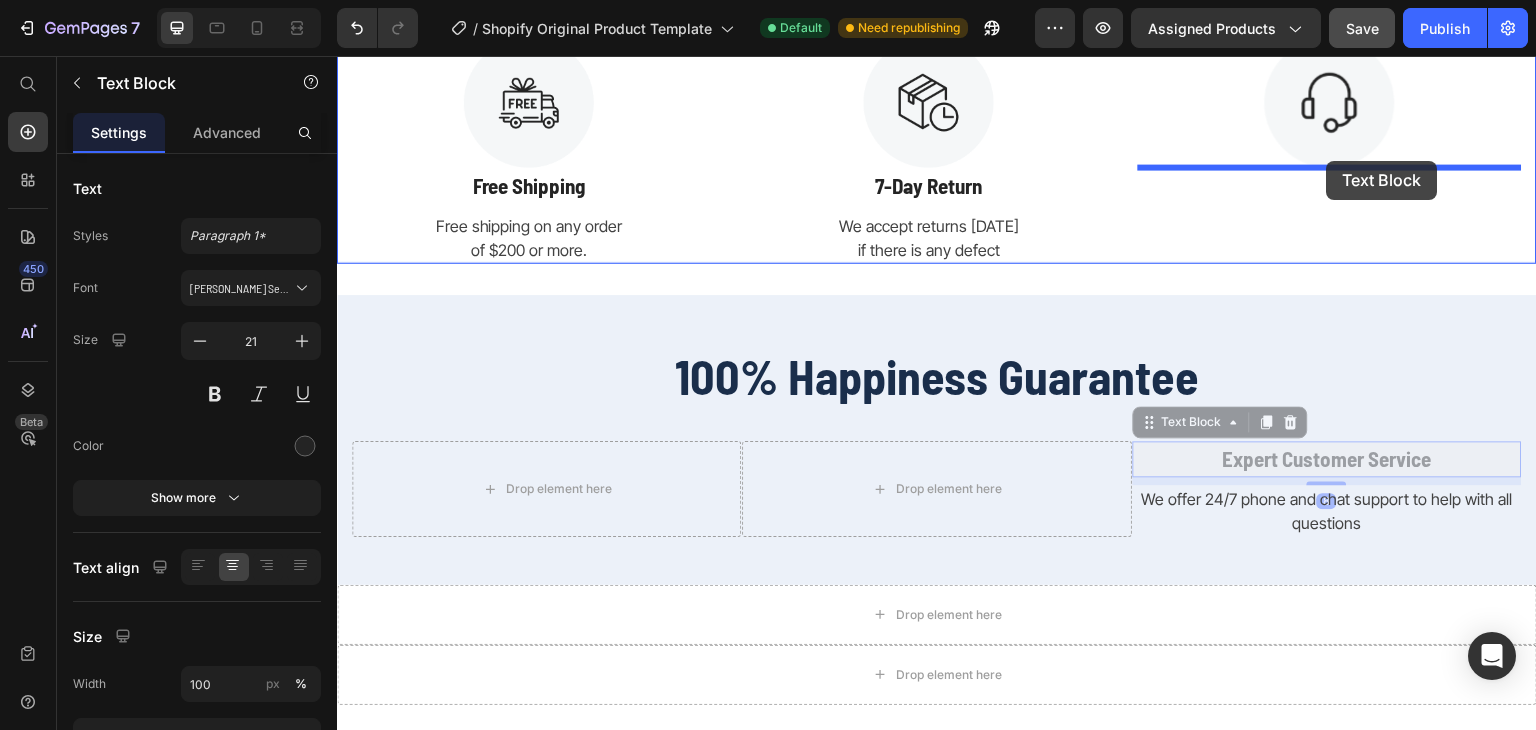 drag, startPoint x: 1187, startPoint y: 419, endPoint x: 1327, endPoint y: 161, distance: 293.53705 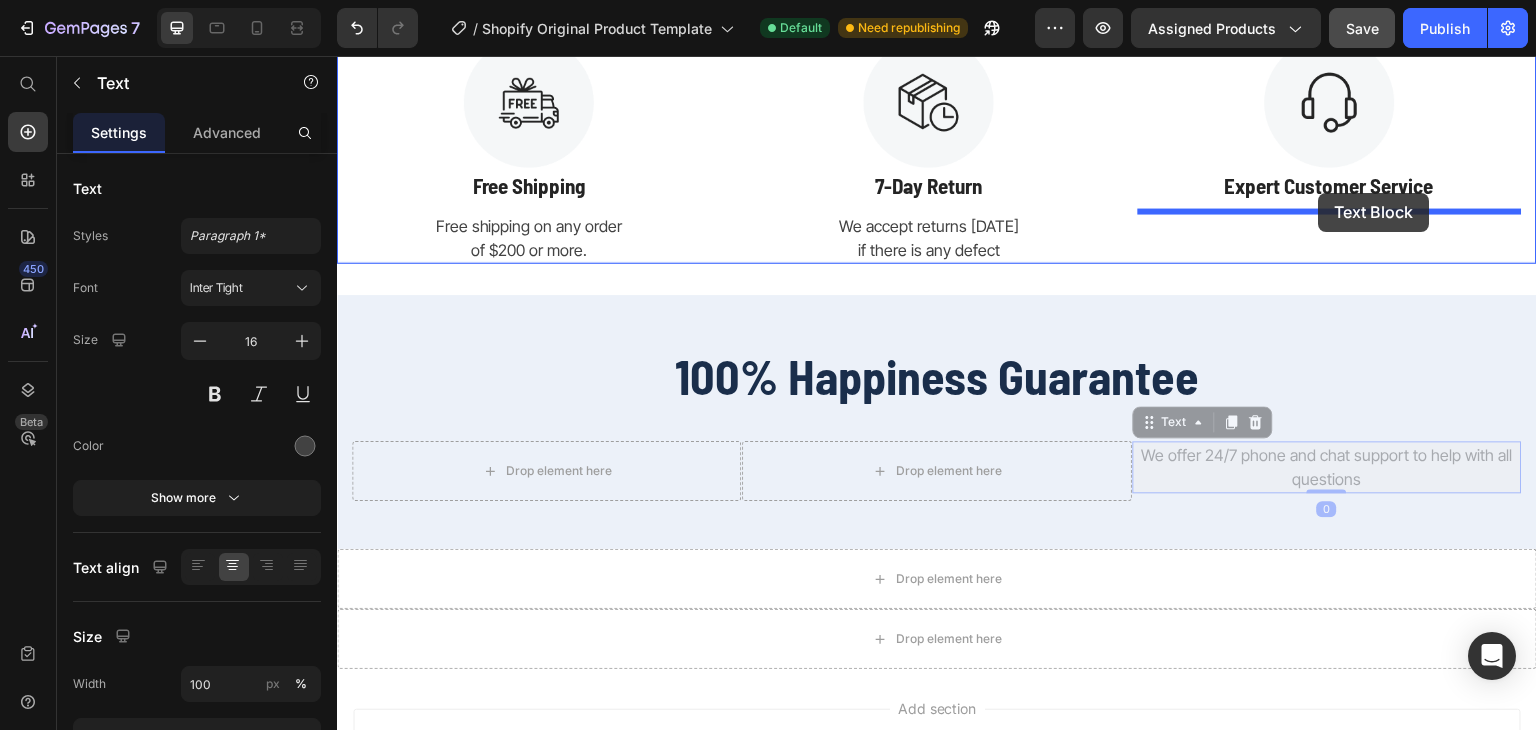 drag, startPoint x: 1154, startPoint y: 426, endPoint x: 1319, endPoint y: 193, distance: 285.50656 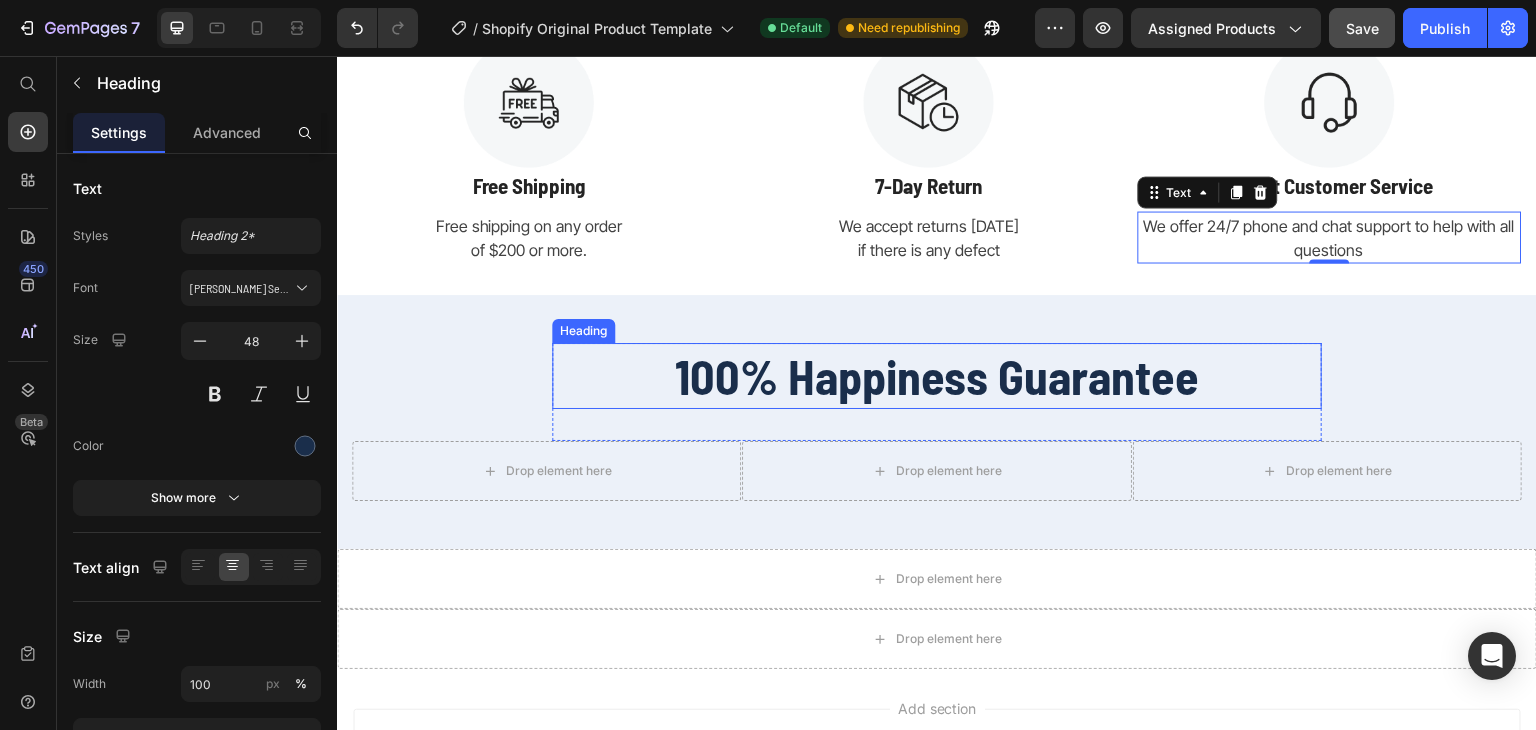 click on "100% Happiness Guarantee" at bounding box center [937, 376] 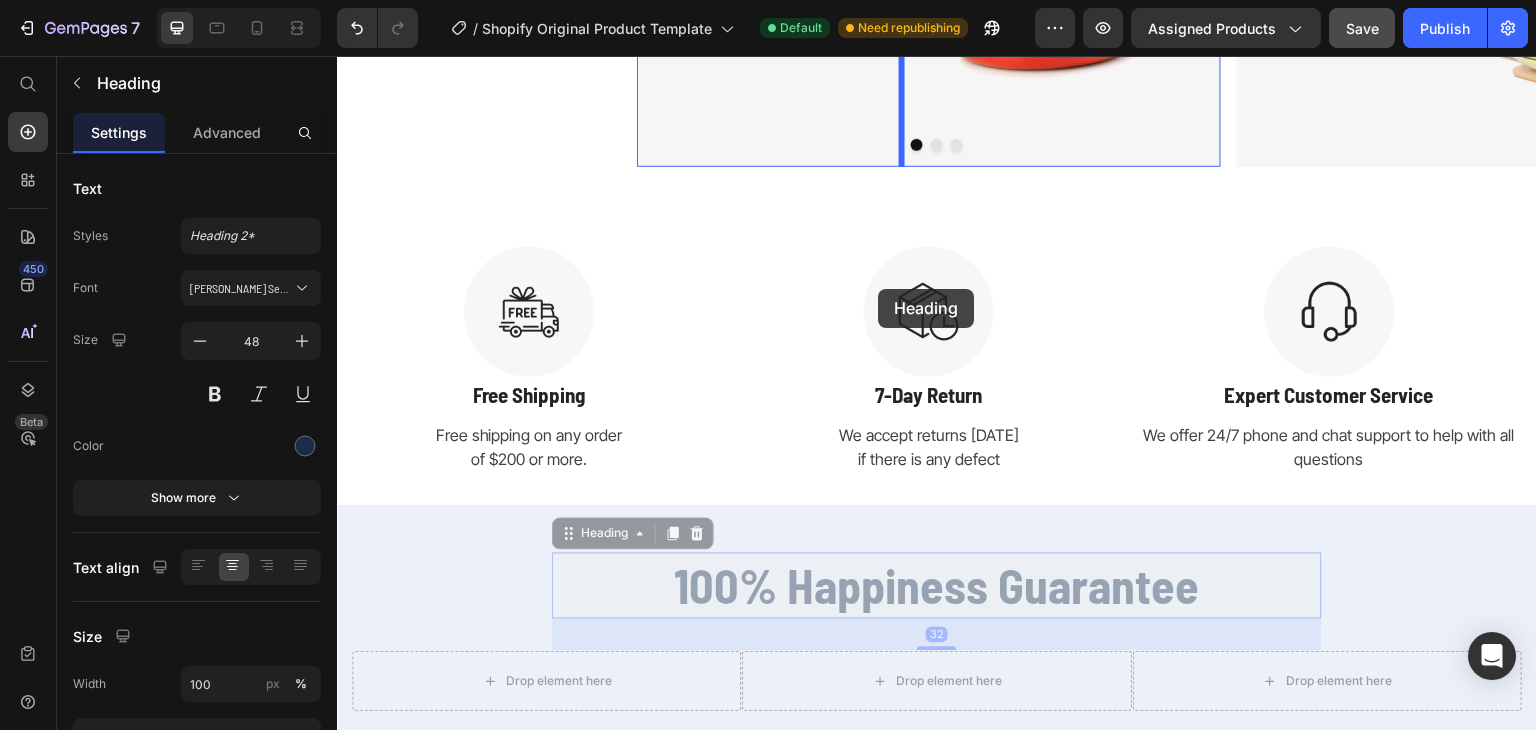 scroll, scrollTop: 8507, scrollLeft: 0, axis: vertical 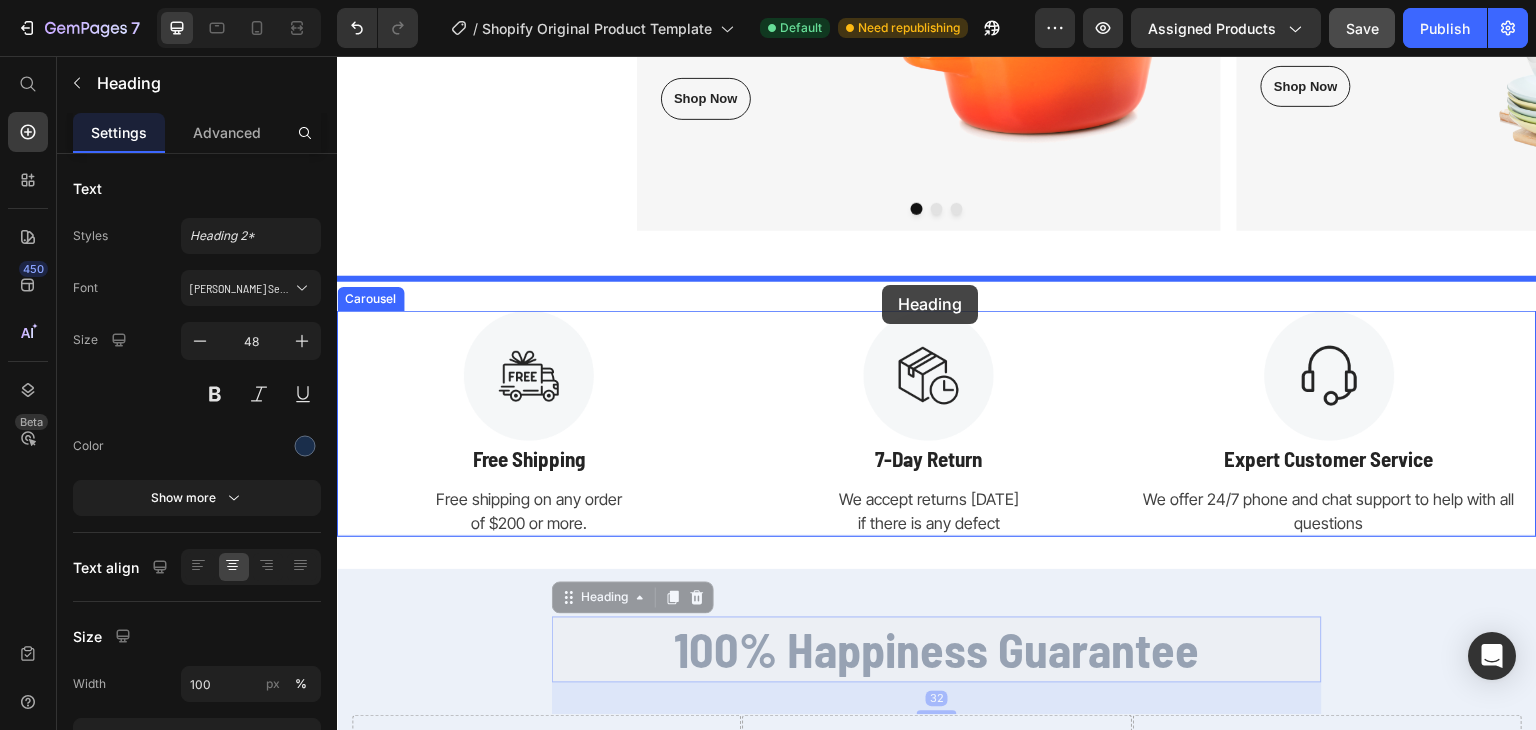drag, startPoint x: 582, startPoint y: 319, endPoint x: 882, endPoint y: 285, distance: 301.92053 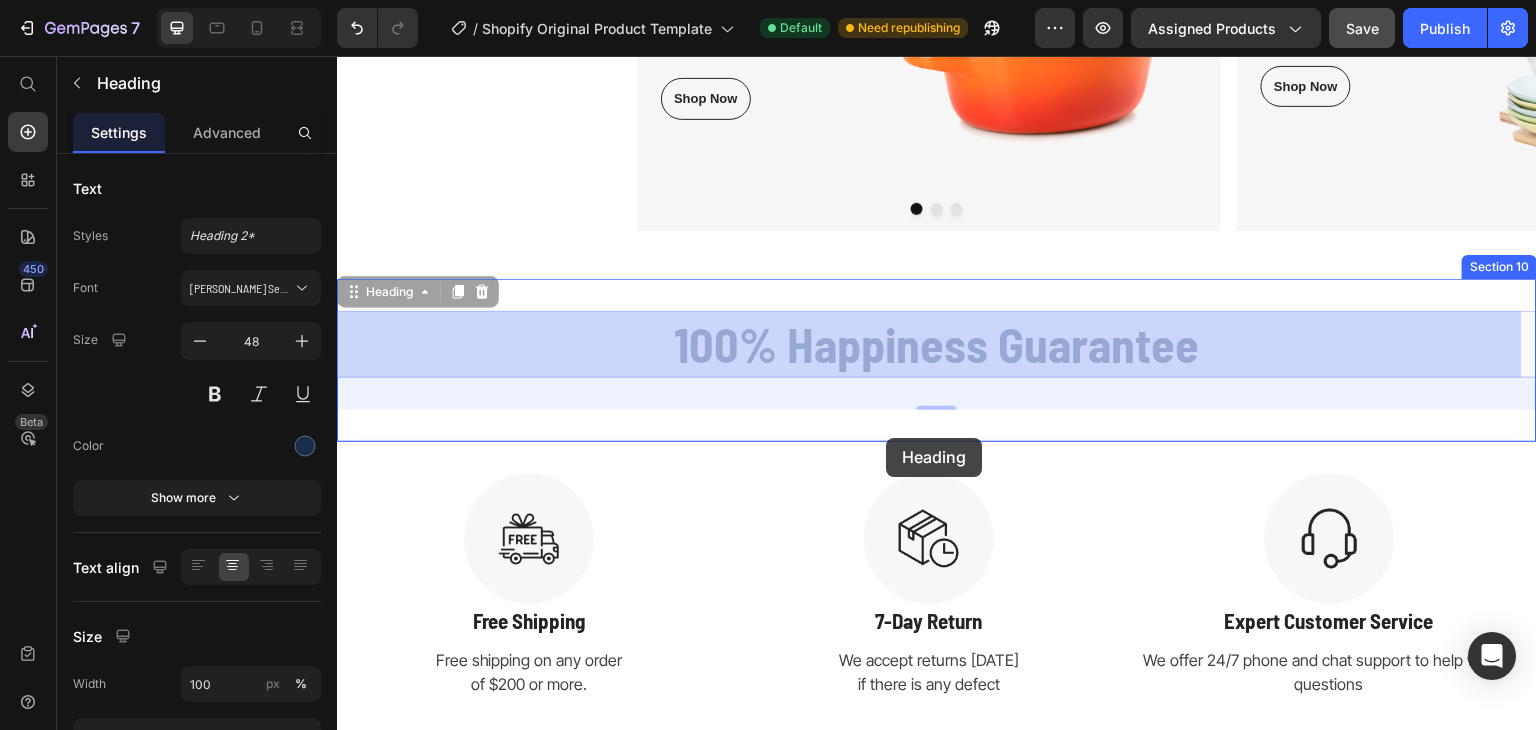 drag, startPoint x: 410, startPoint y: 299, endPoint x: 886, endPoint y: 437, distance: 495.60065 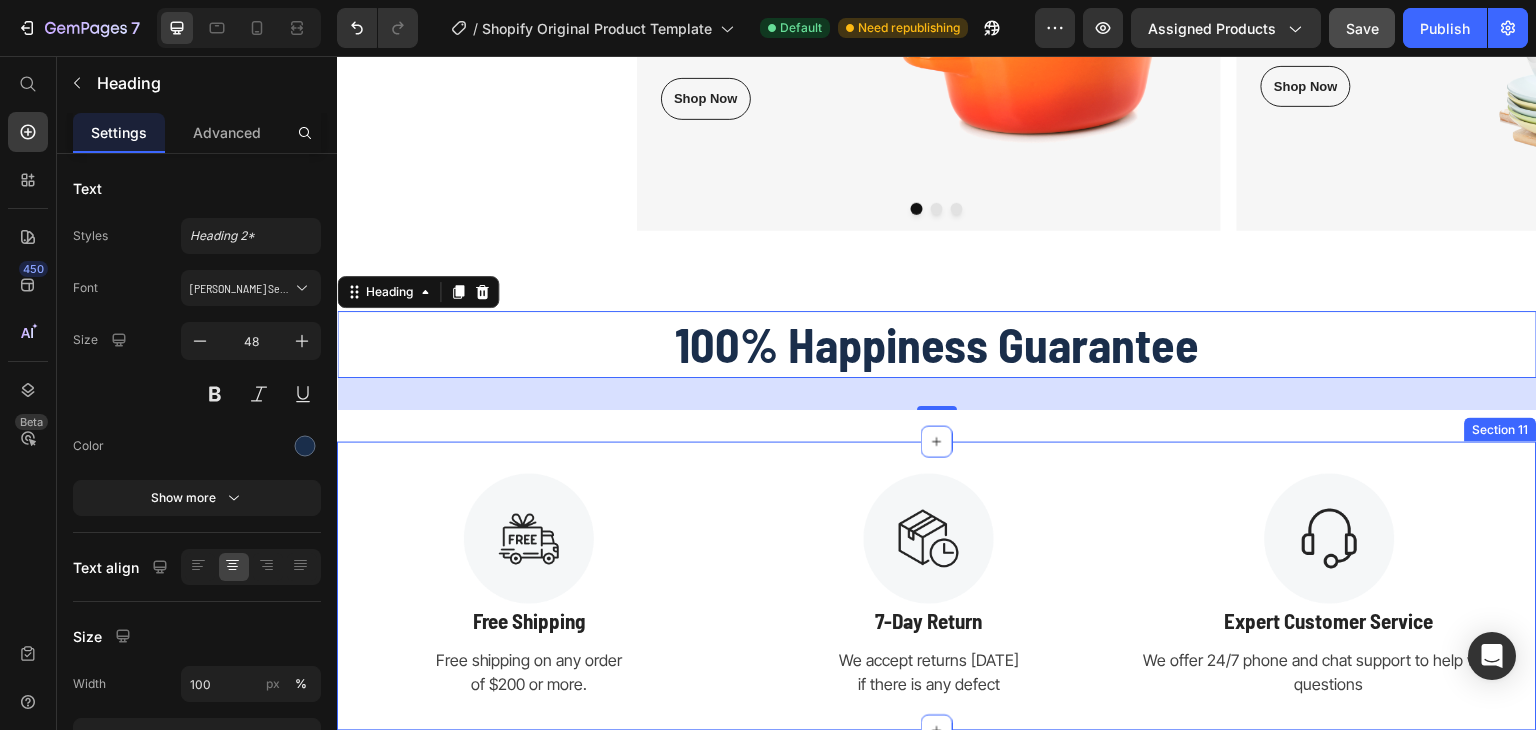 drag, startPoint x: 388, startPoint y: 285, endPoint x: 873, endPoint y: 414, distance: 501.86252 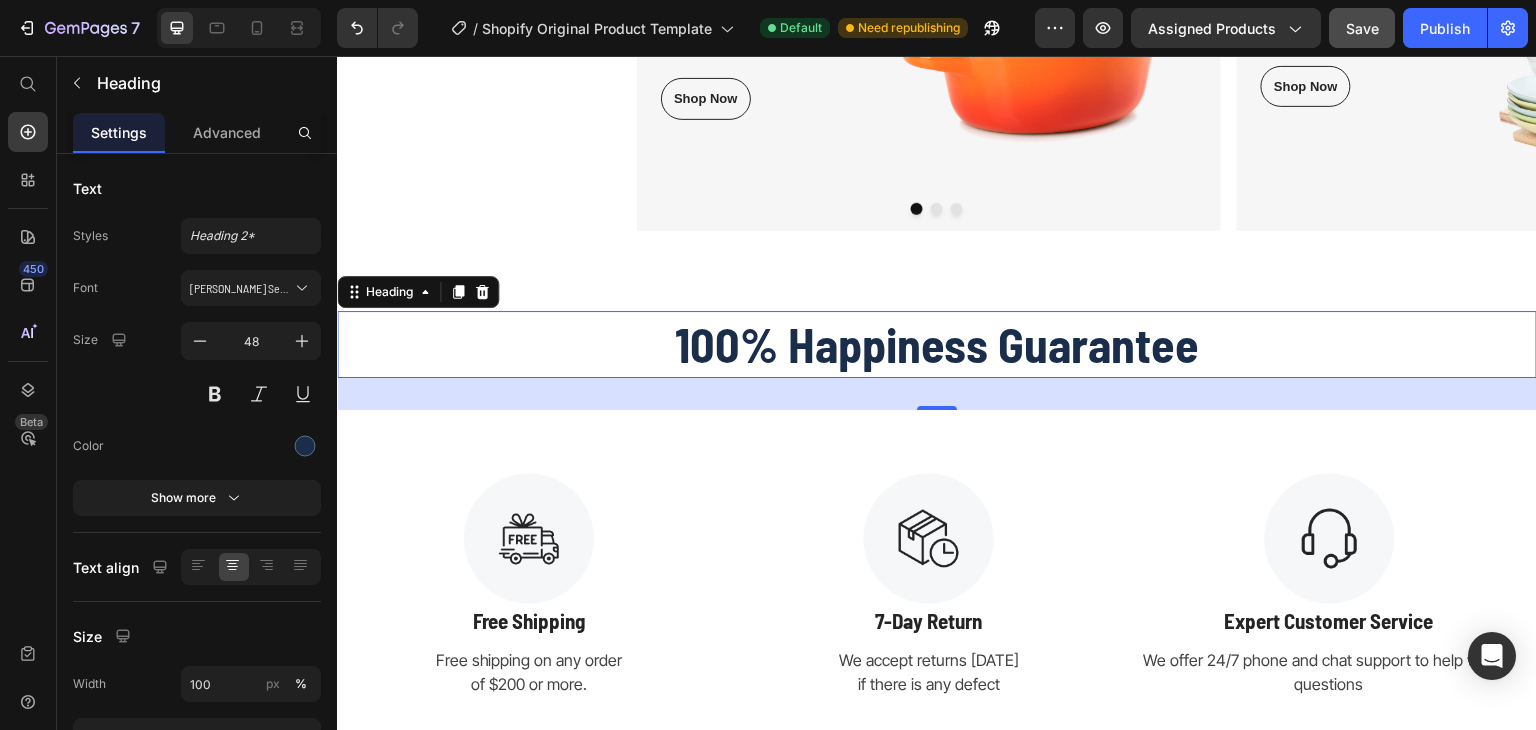 click on "32" at bounding box center [937, 394] 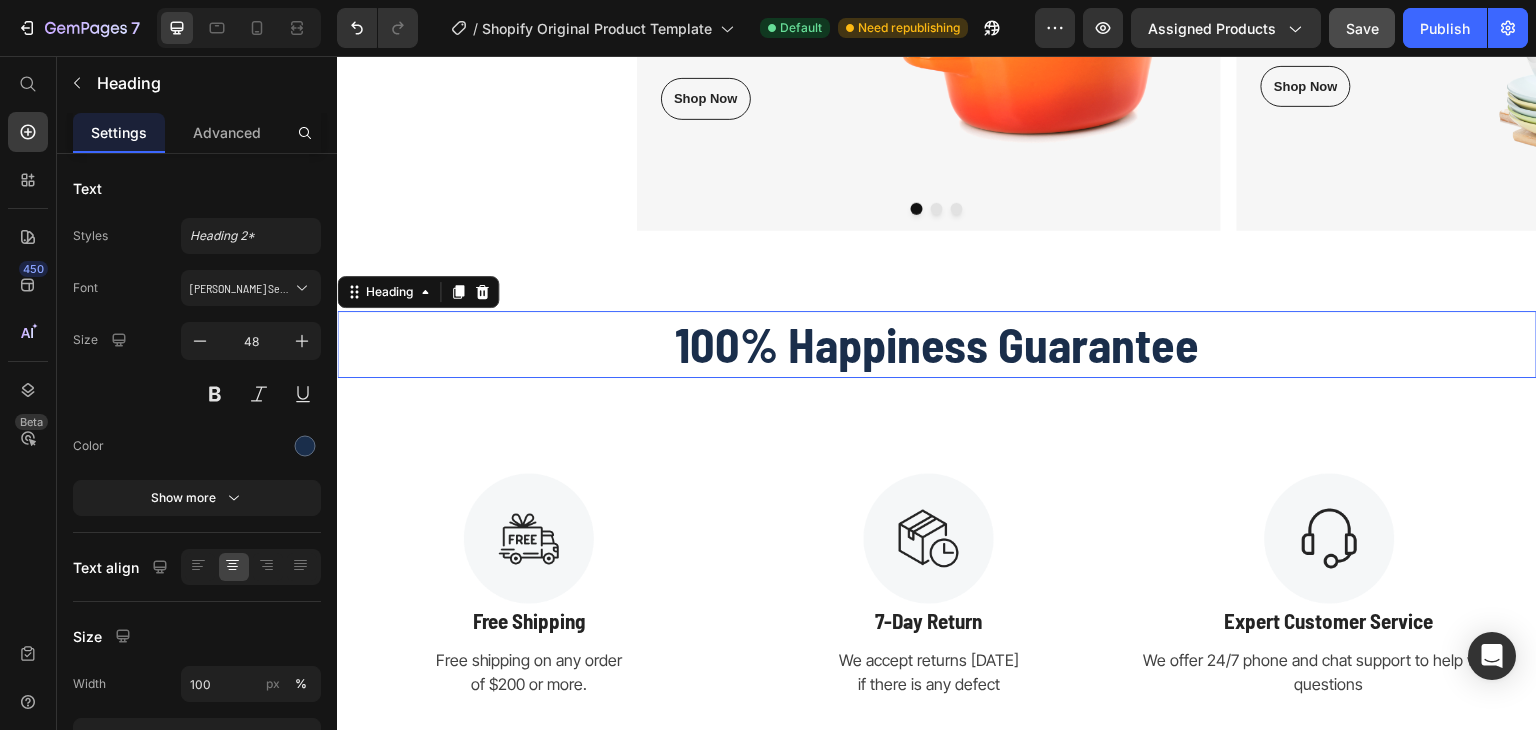 click on "100% Happiness Guarantee" at bounding box center [937, 344] 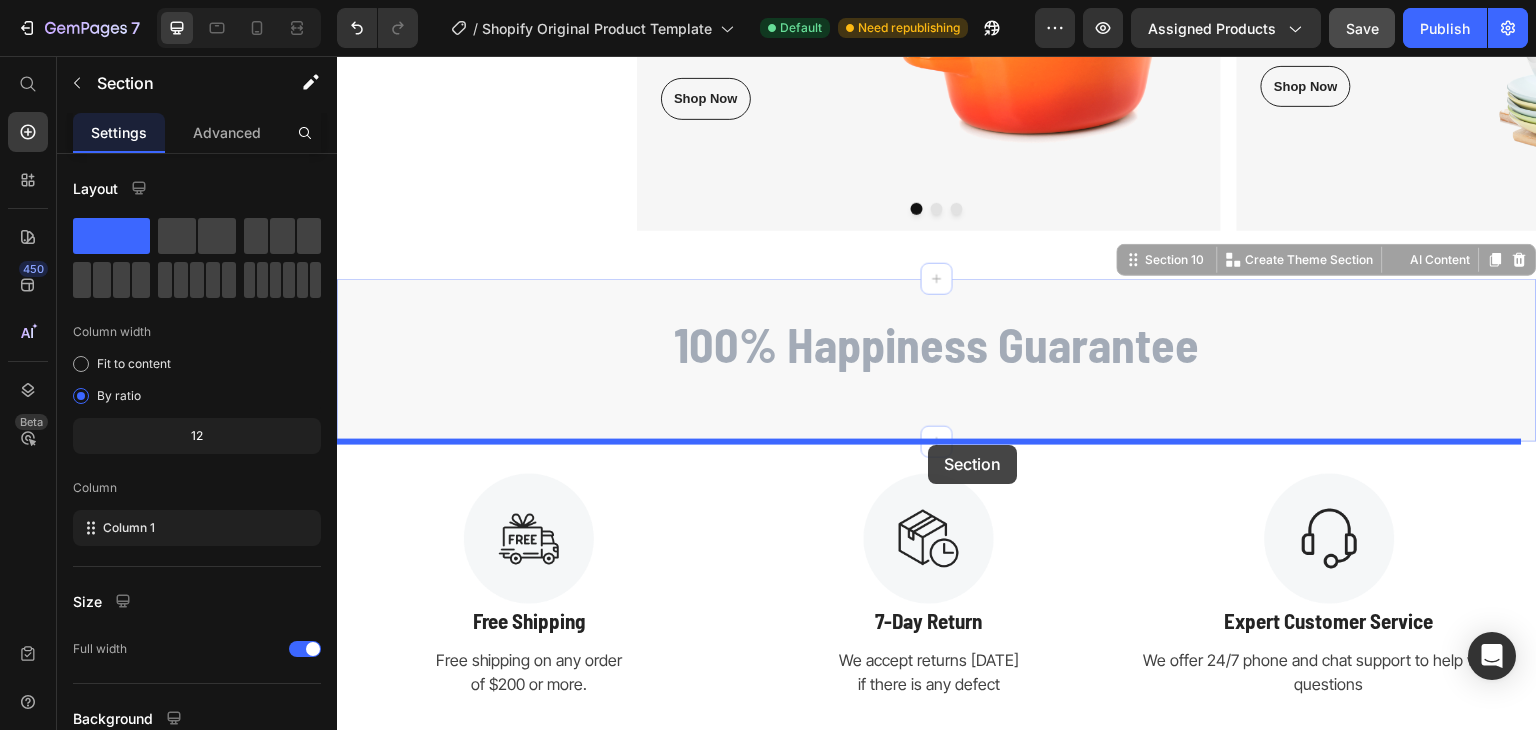 drag, startPoint x: 1143, startPoint y: 263, endPoint x: 926, endPoint y: 444, distance: 282.57742 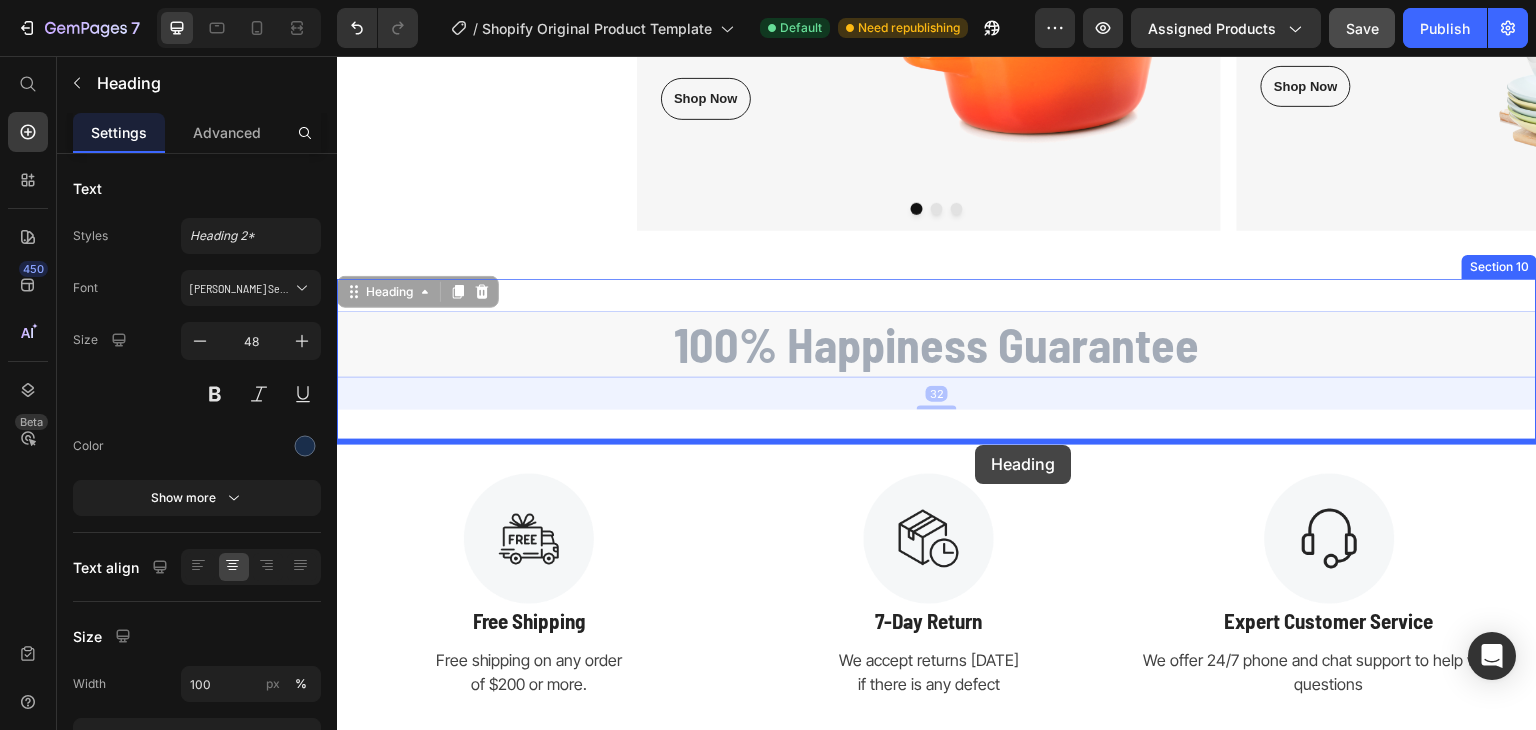 drag, startPoint x: 386, startPoint y: 302, endPoint x: 969, endPoint y: 445, distance: 600.2816 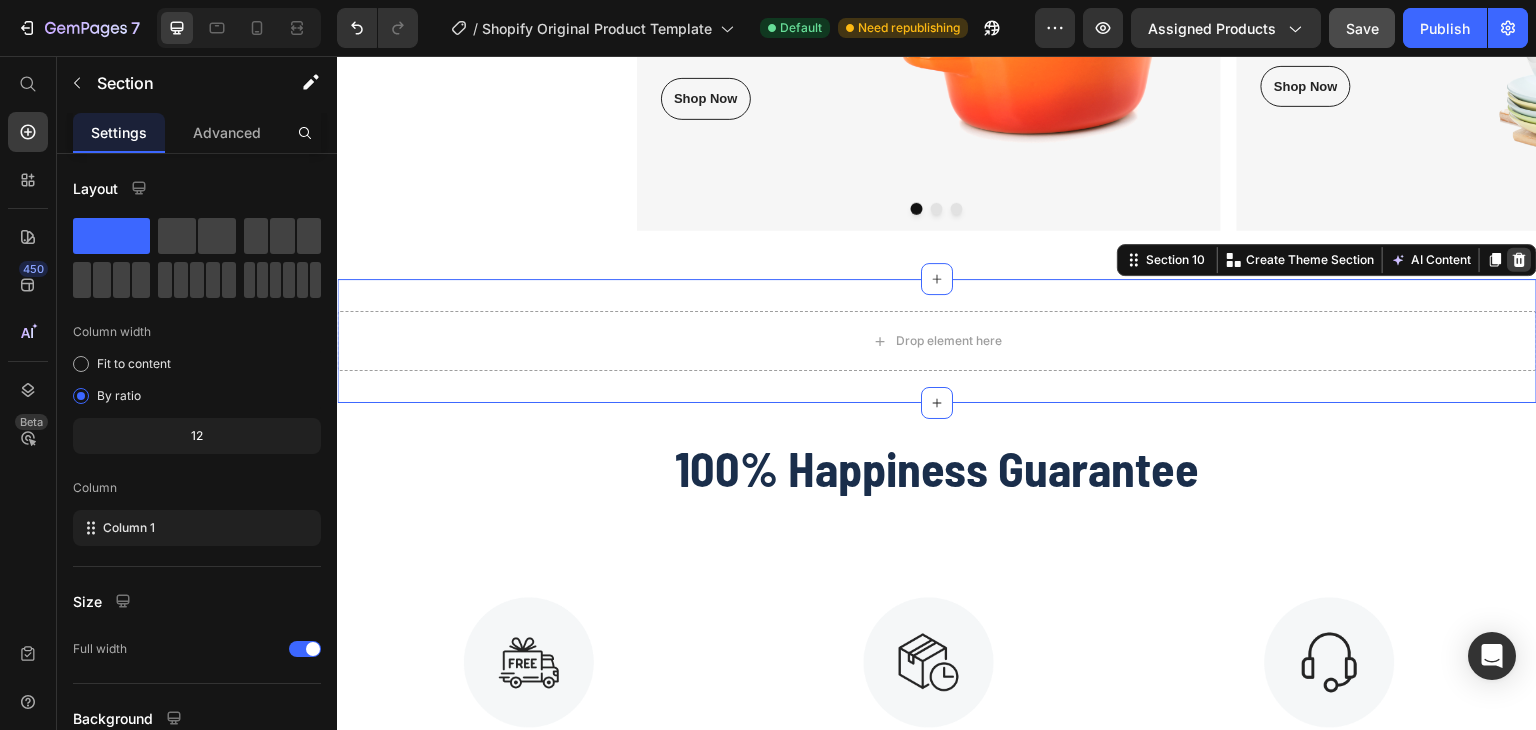 click 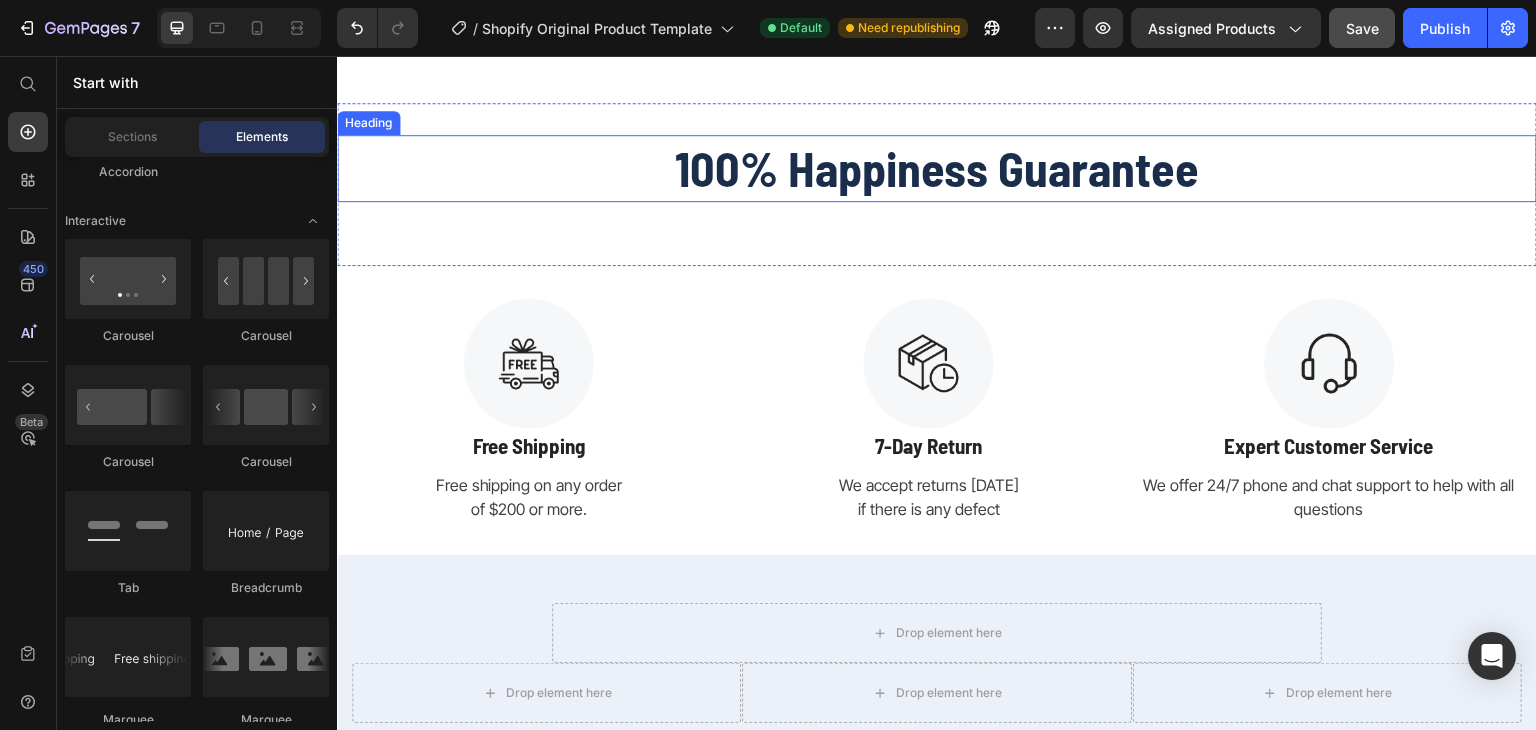 scroll, scrollTop: 8685, scrollLeft: 0, axis: vertical 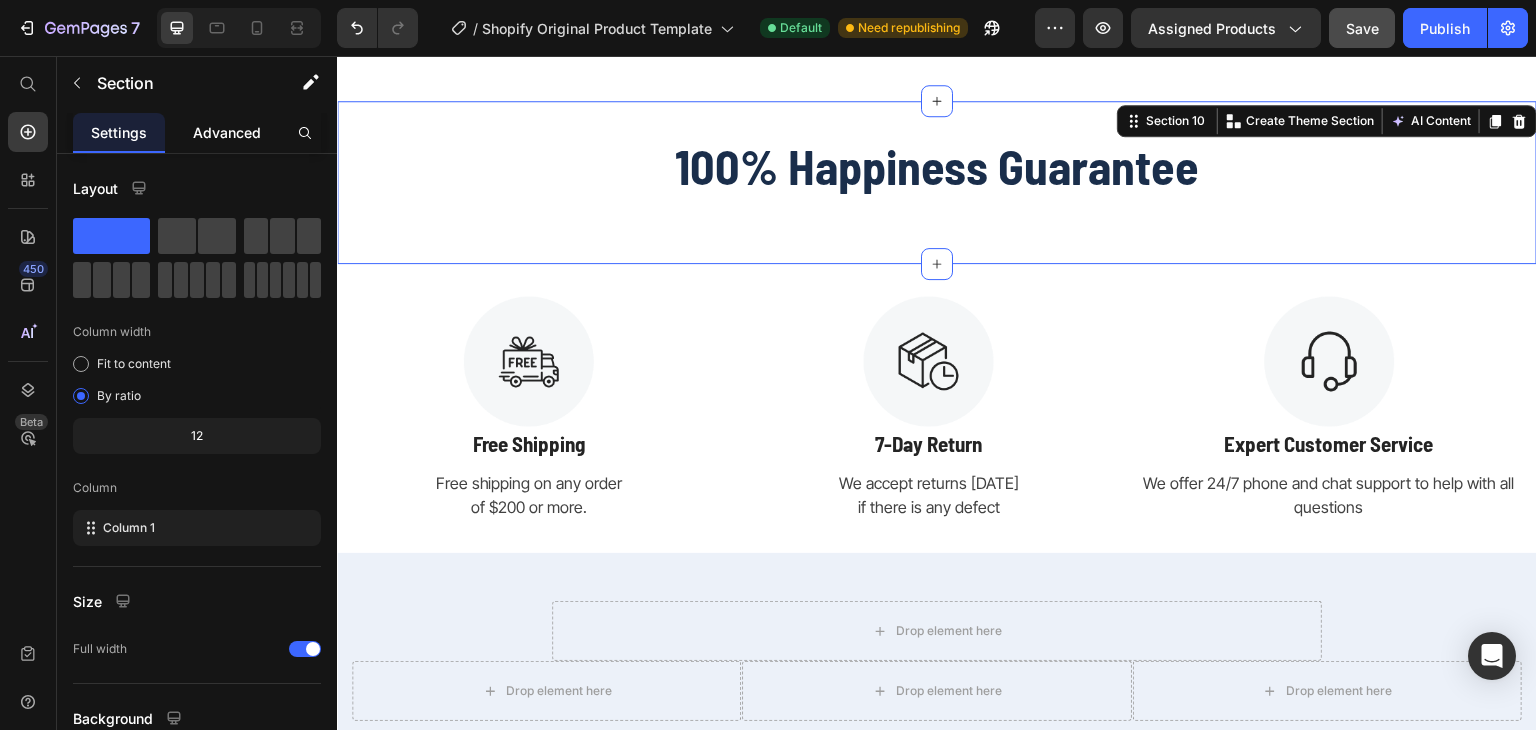 click on "Advanced" 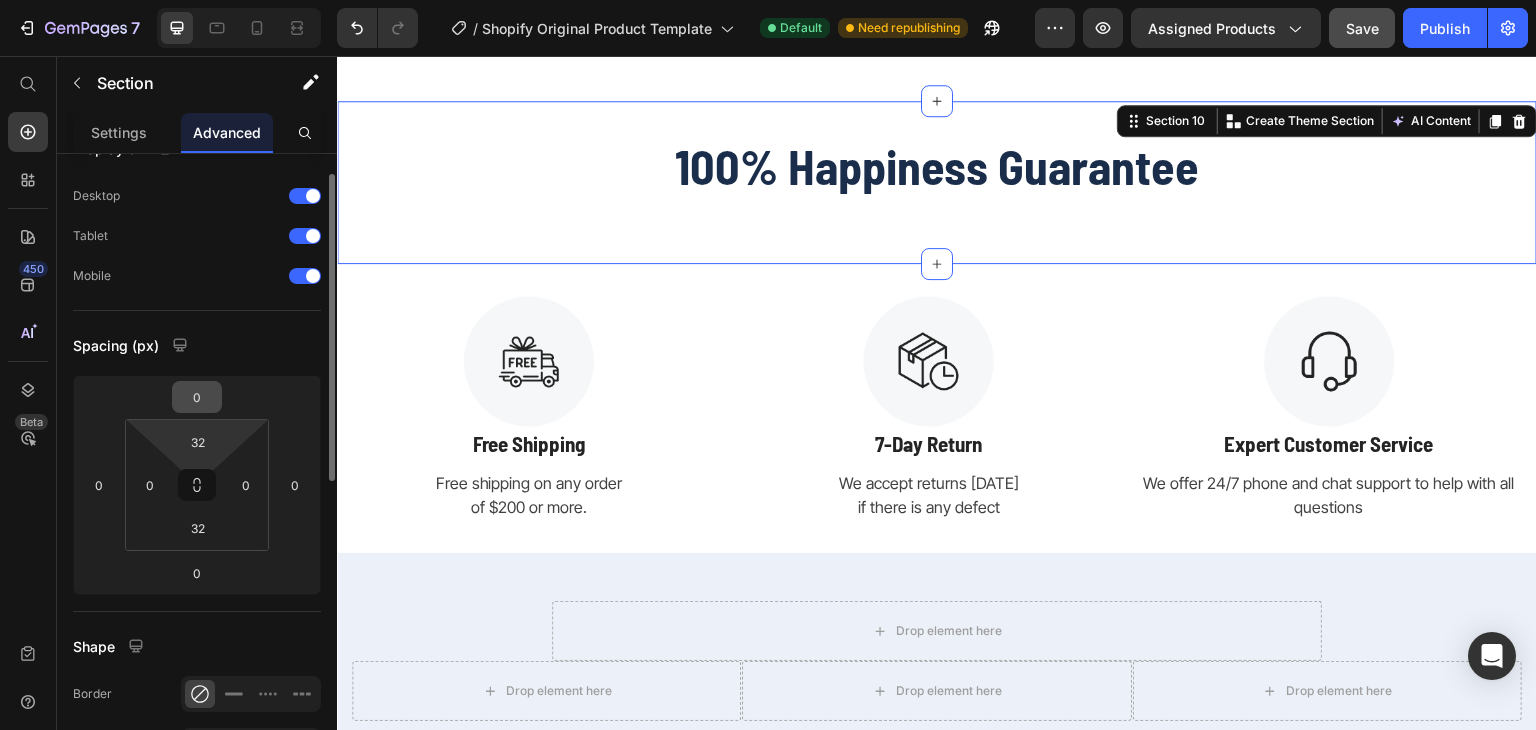 scroll, scrollTop: 41, scrollLeft: 0, axis: vertical 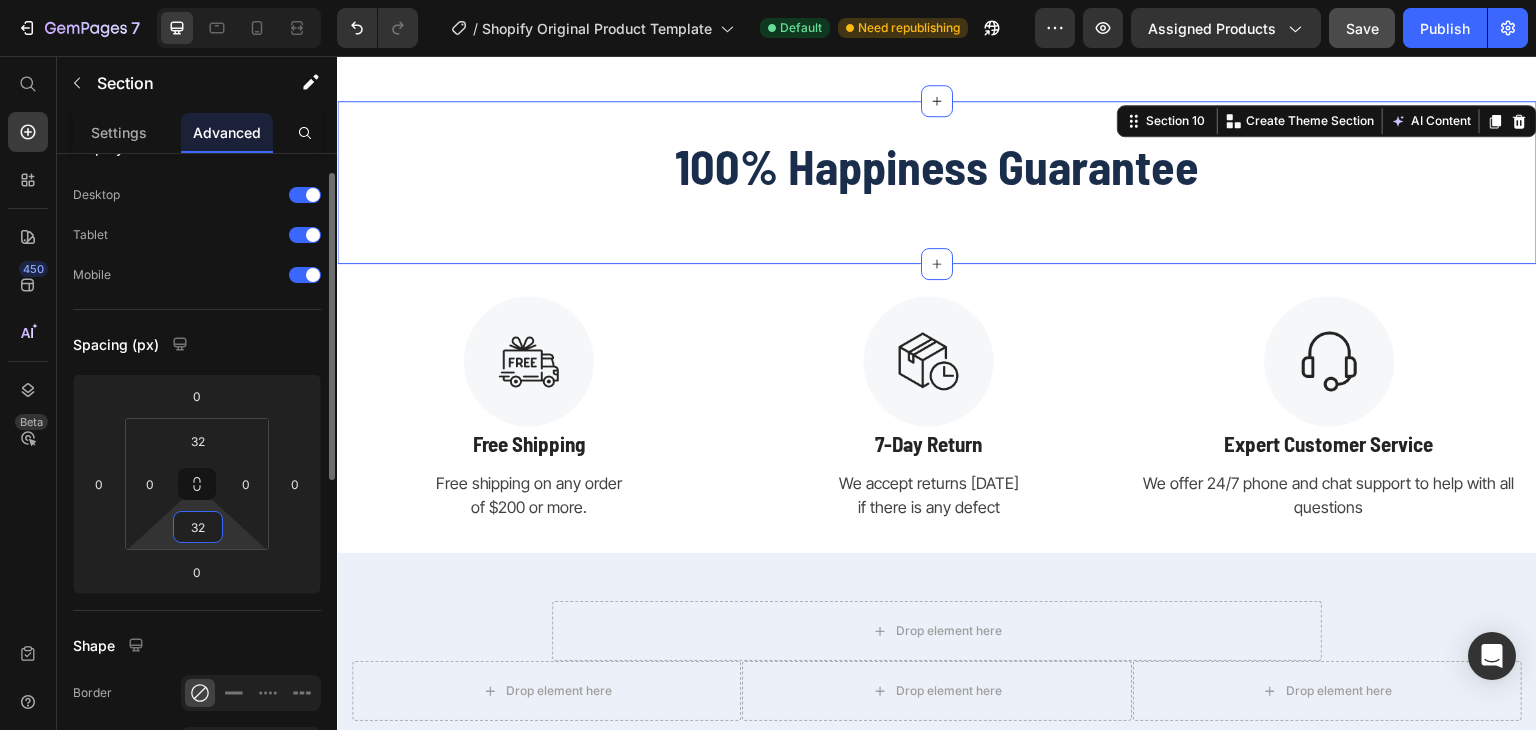 click on "32" at bounding box center (198, 527) 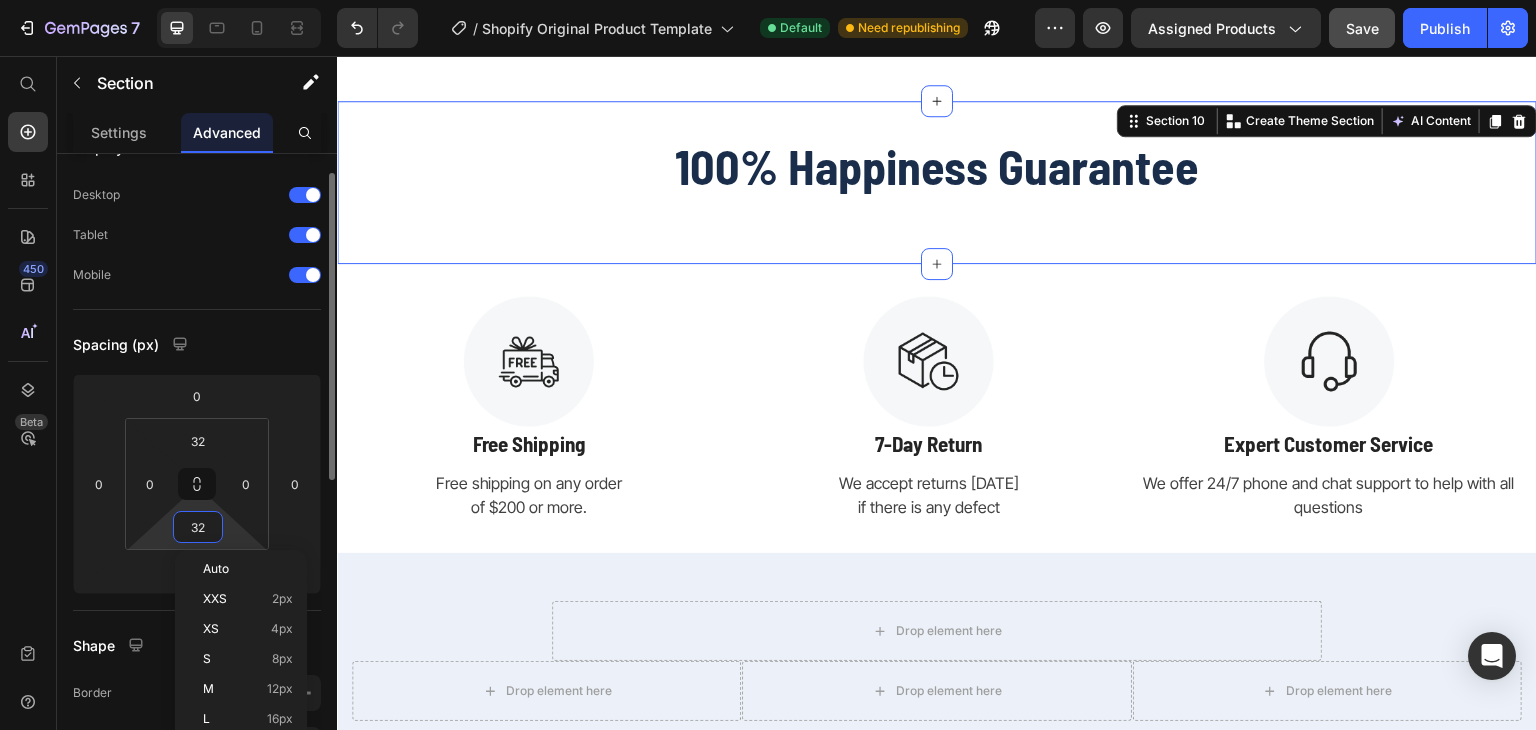 type 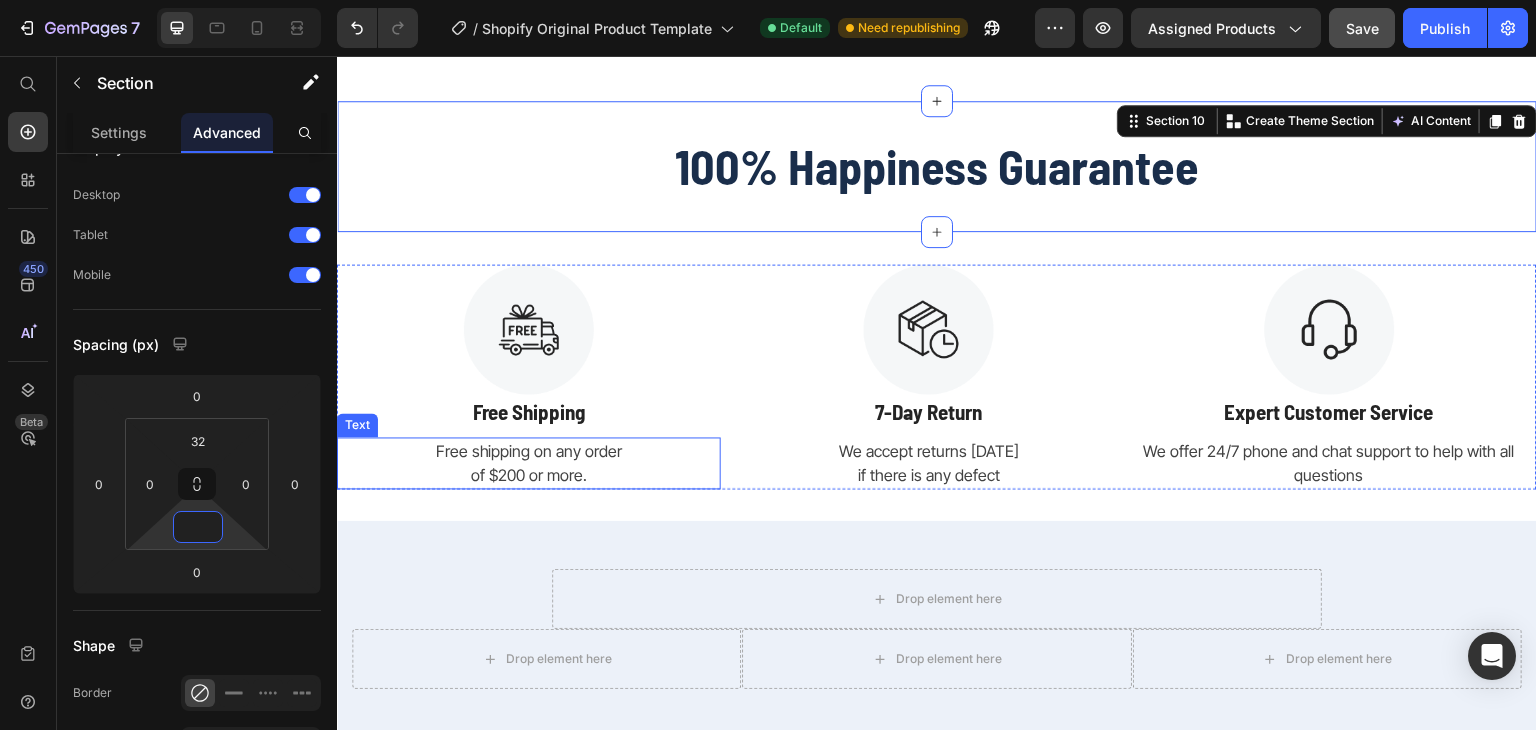 click on "Free shipping on any order" at bounding box center [529, 451] 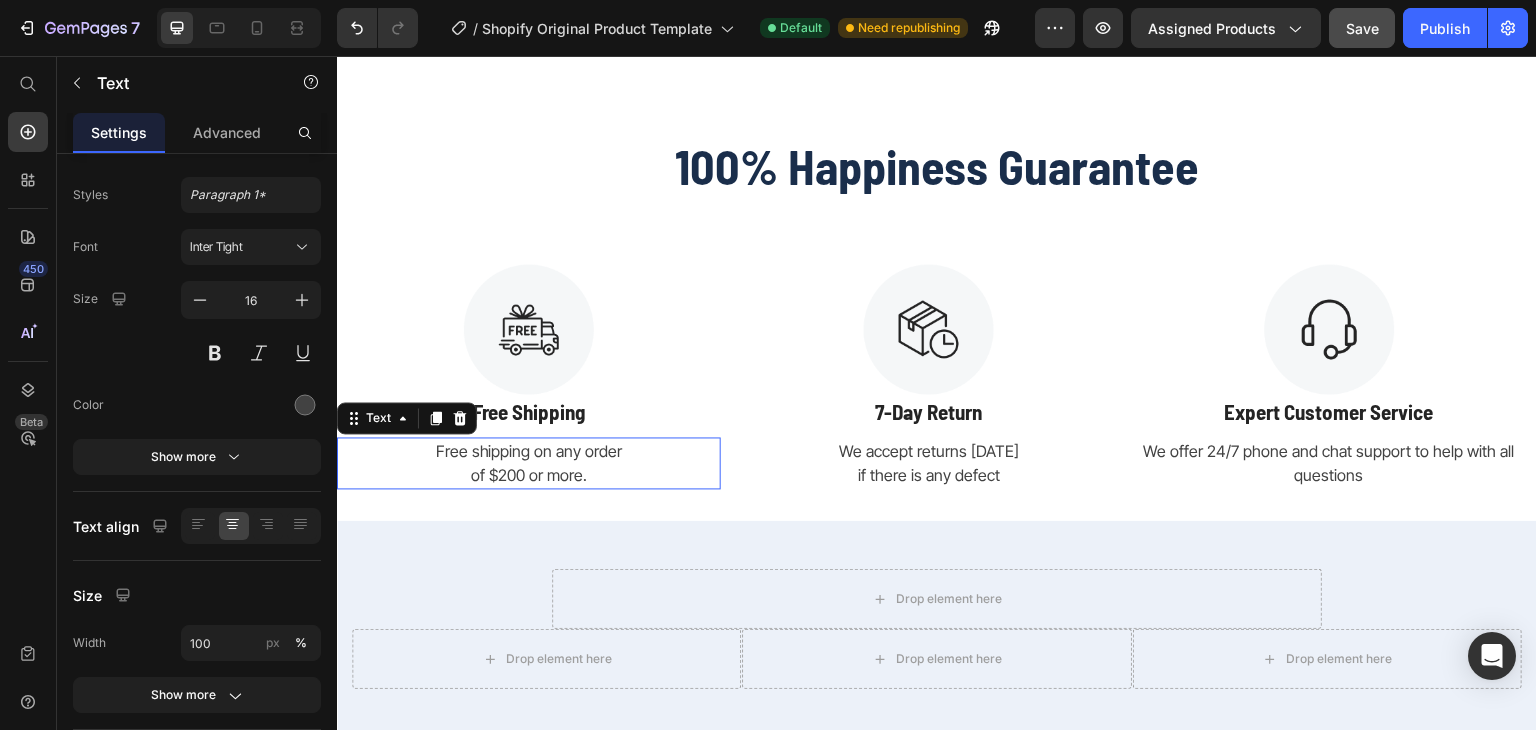 scroll, scrollTop: 0, scrollLeft: 0, axis: both 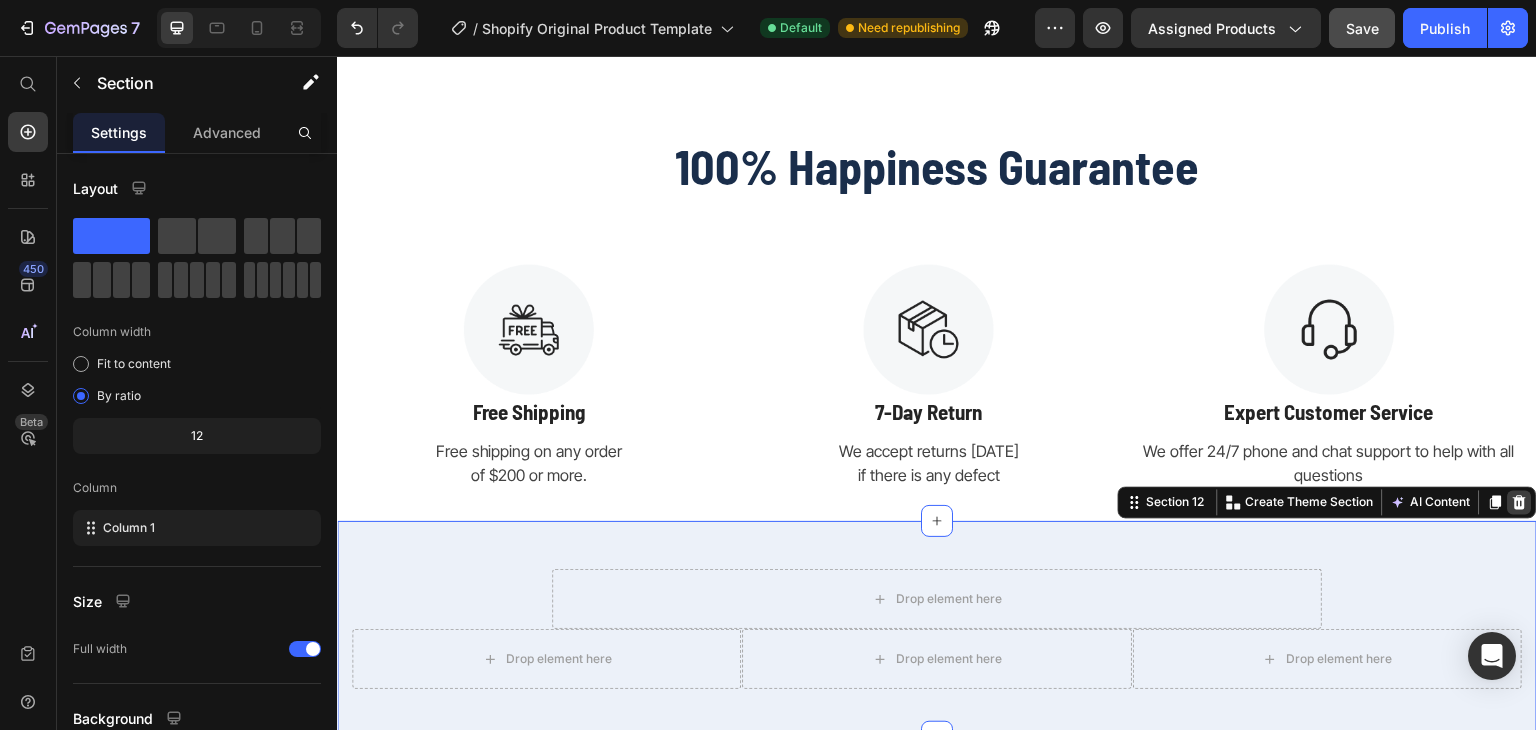 click 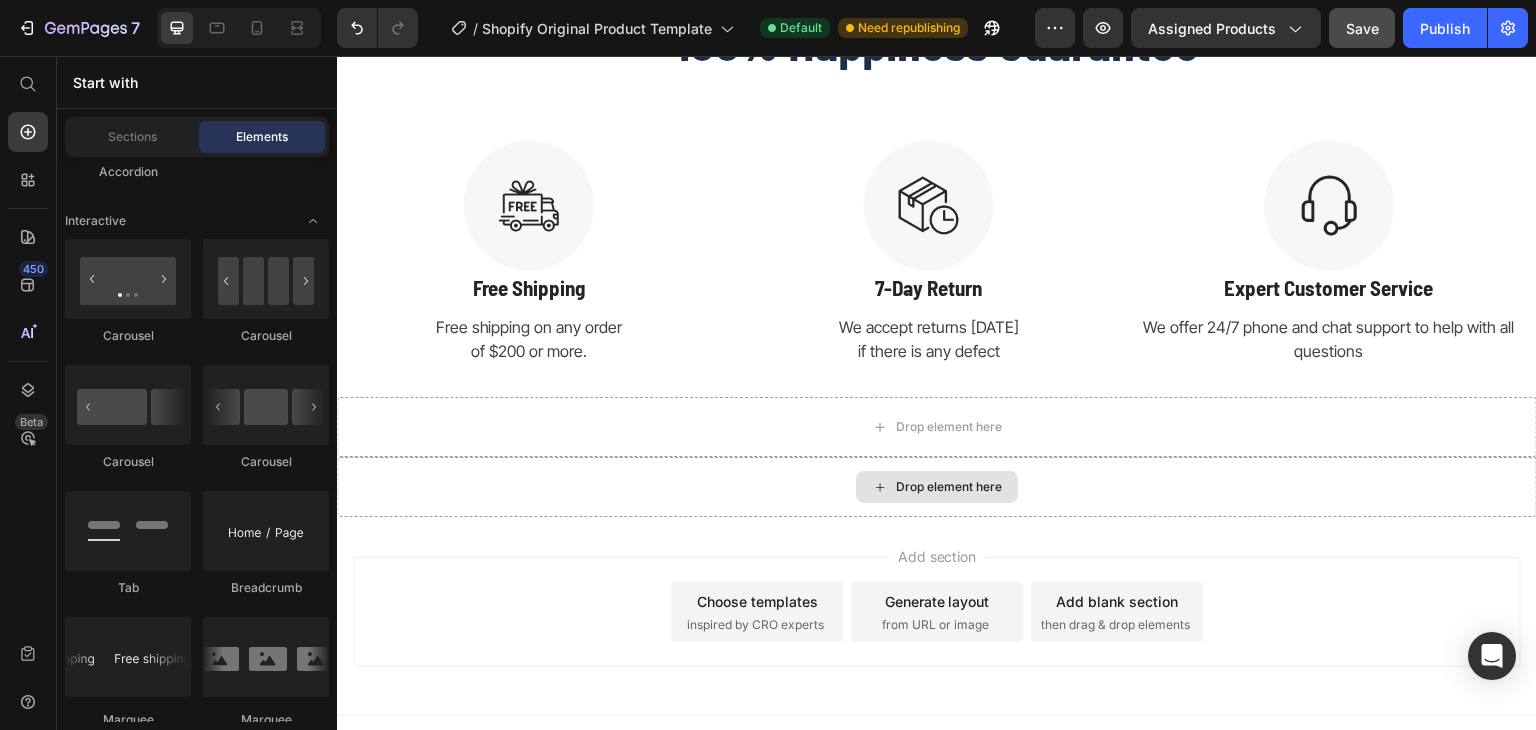 scroll, scrollTop: 8813, scrollLeft: 0, axis: vertical 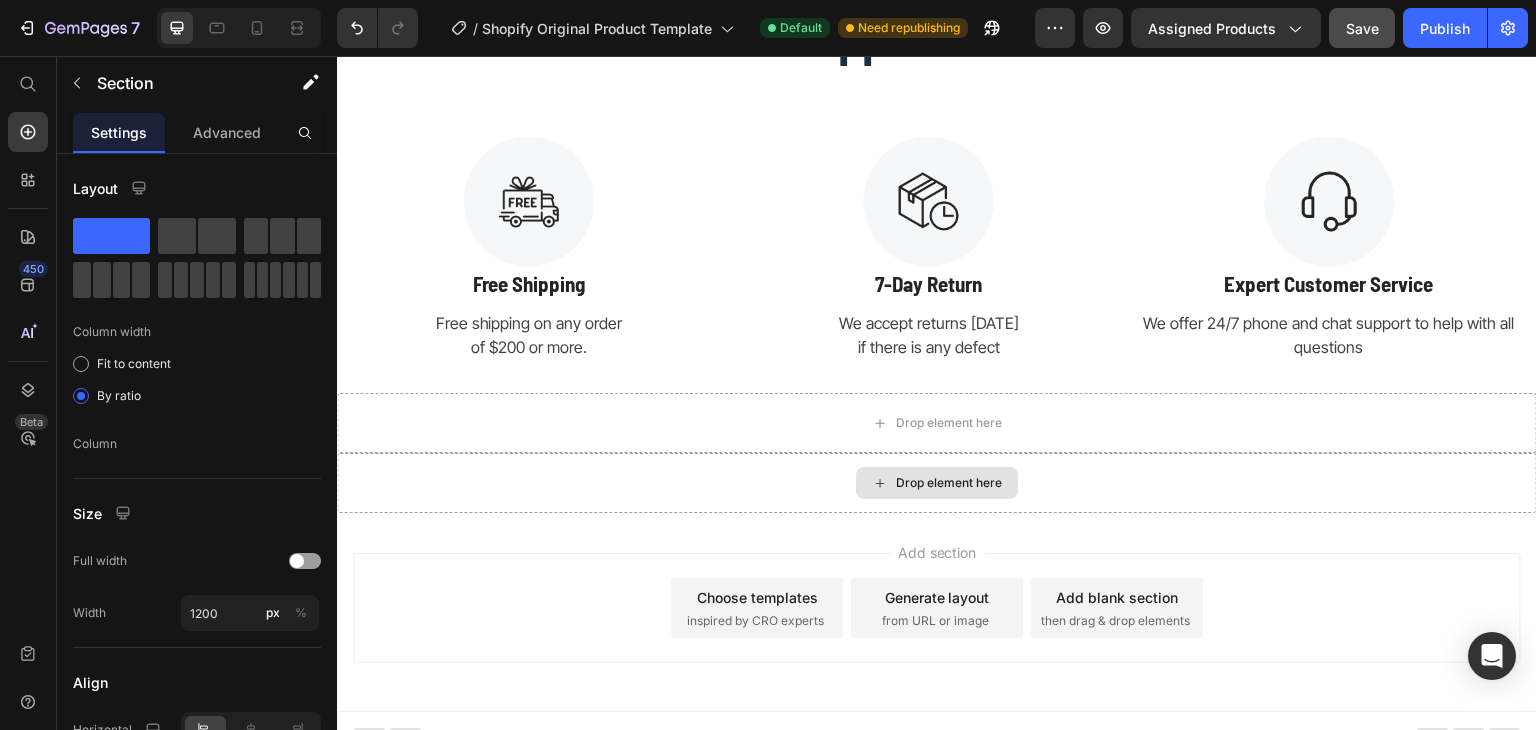 click on "Drop element here" at bounding box center (937, 483) 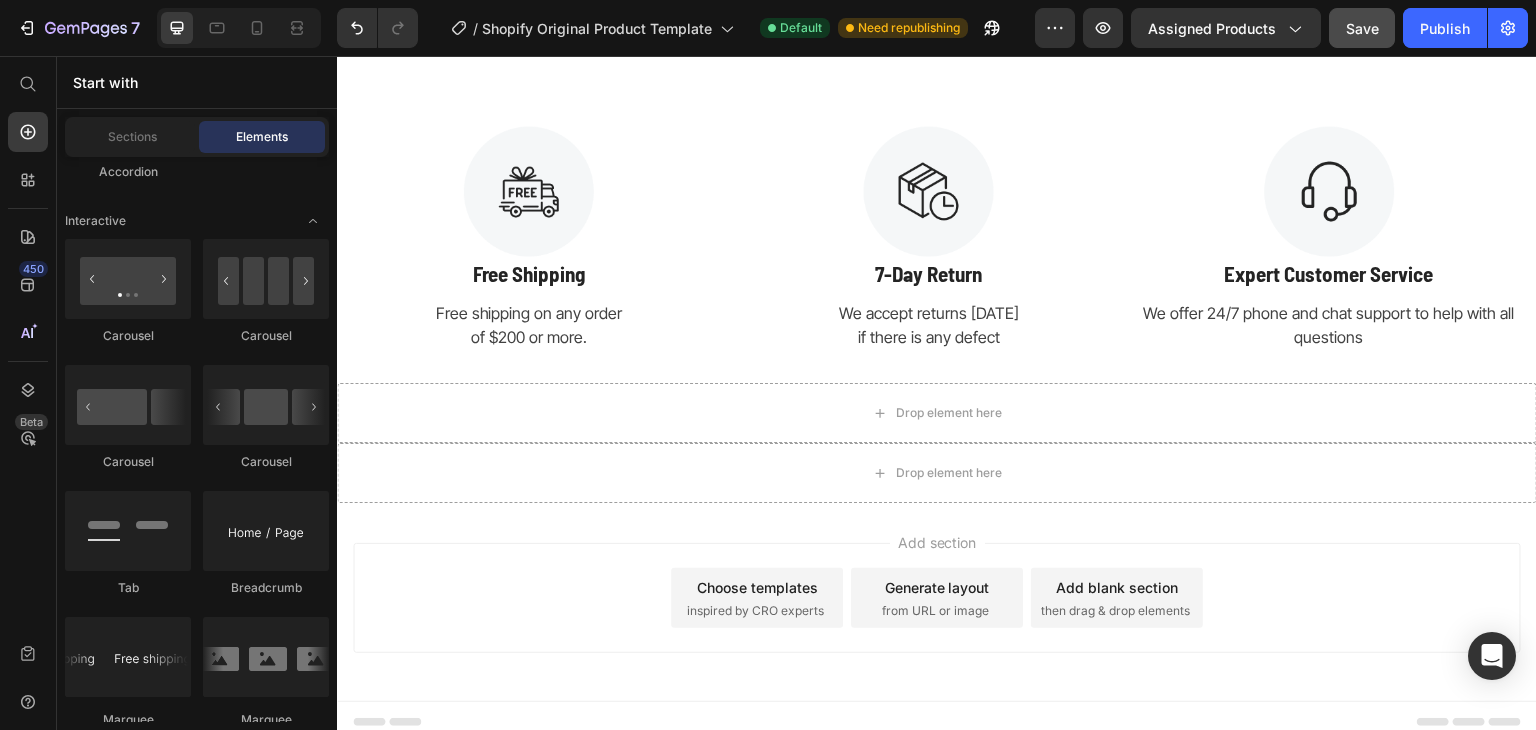 scroll, scrollTop: 8835, scrollLeft: 0, axis: vertical 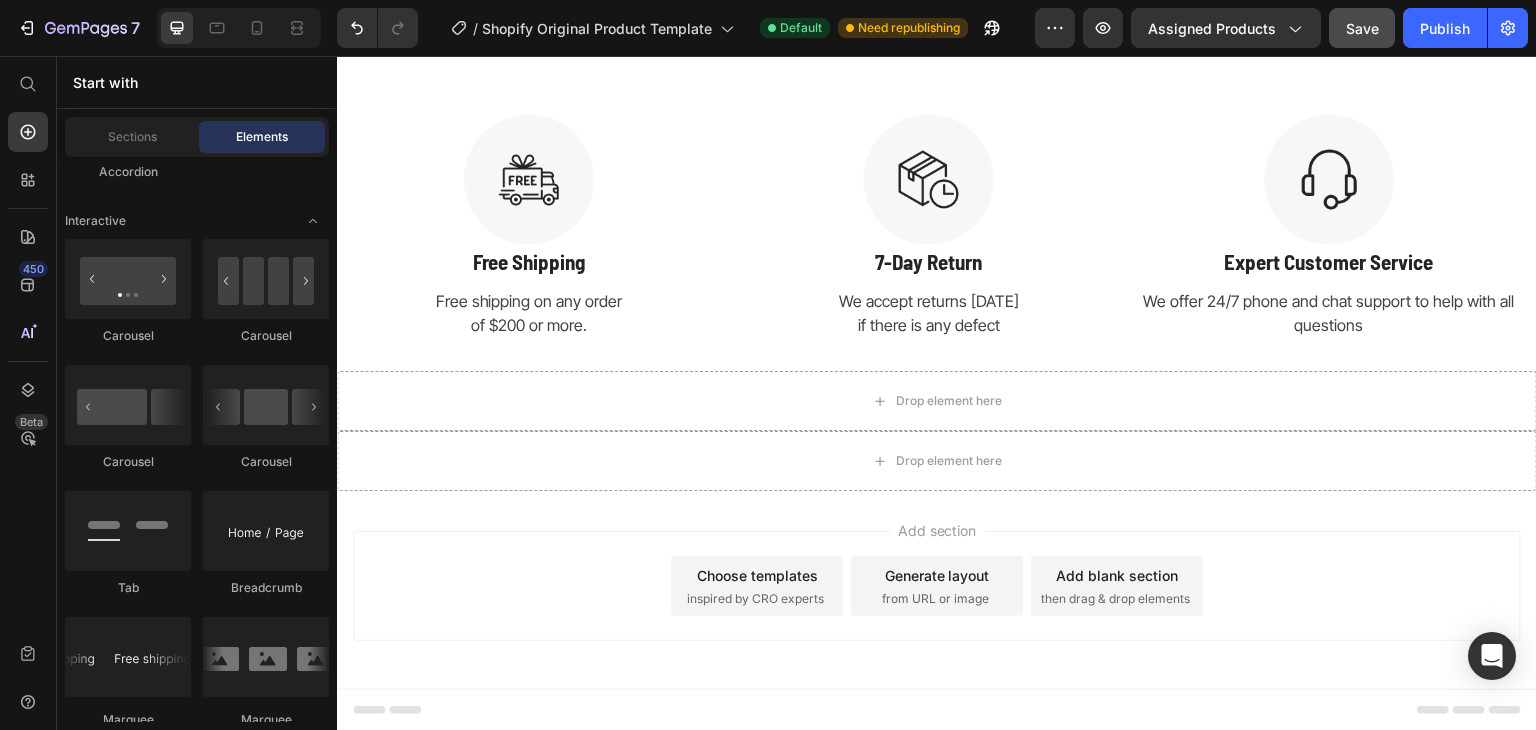 click on "Add section Choose templates inspired by CRO experts Generate layout from URL or image Add blank section then drag & drop elements" at bounding box center [937, 590] 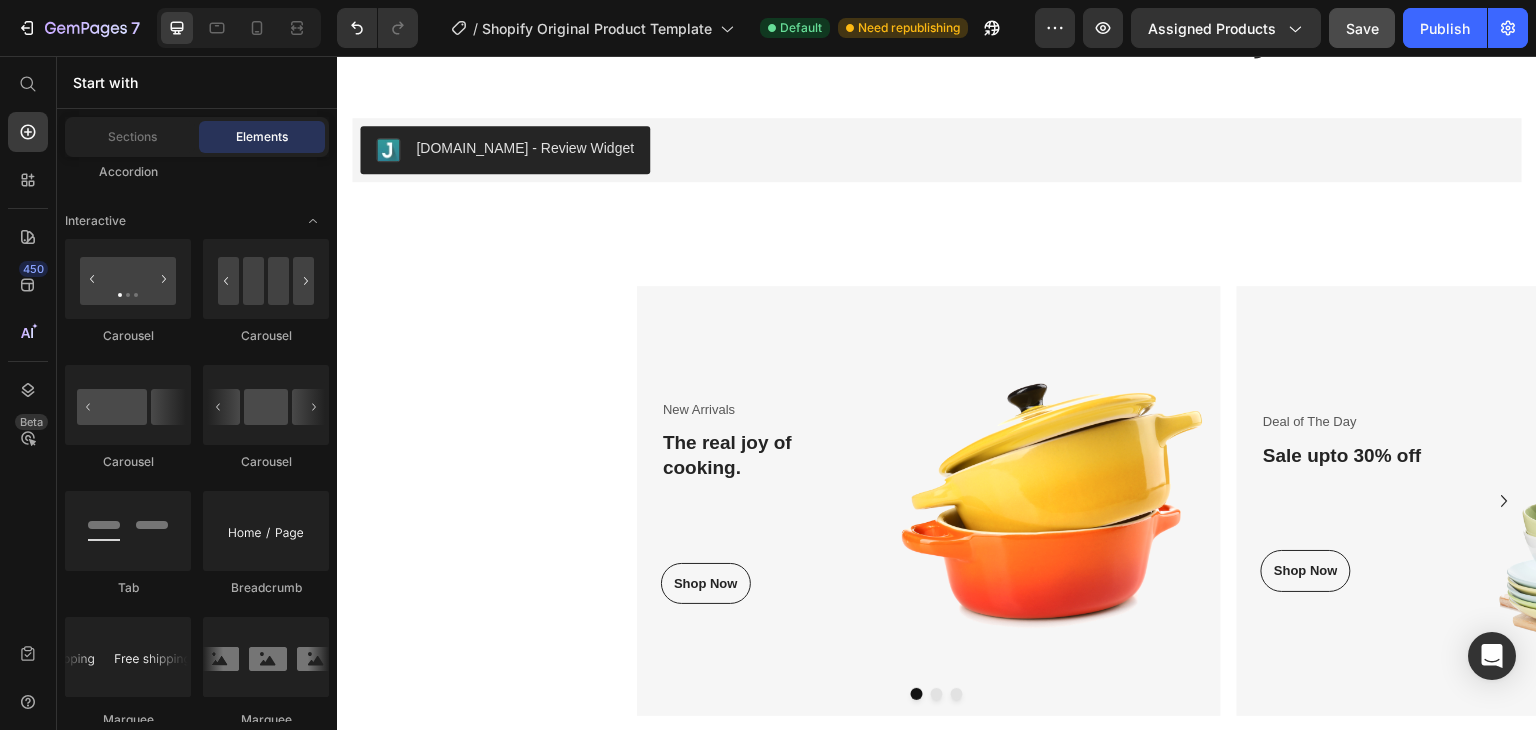 scroll, scrollTop: 7954, scrollLeft: 0, axis: vertical 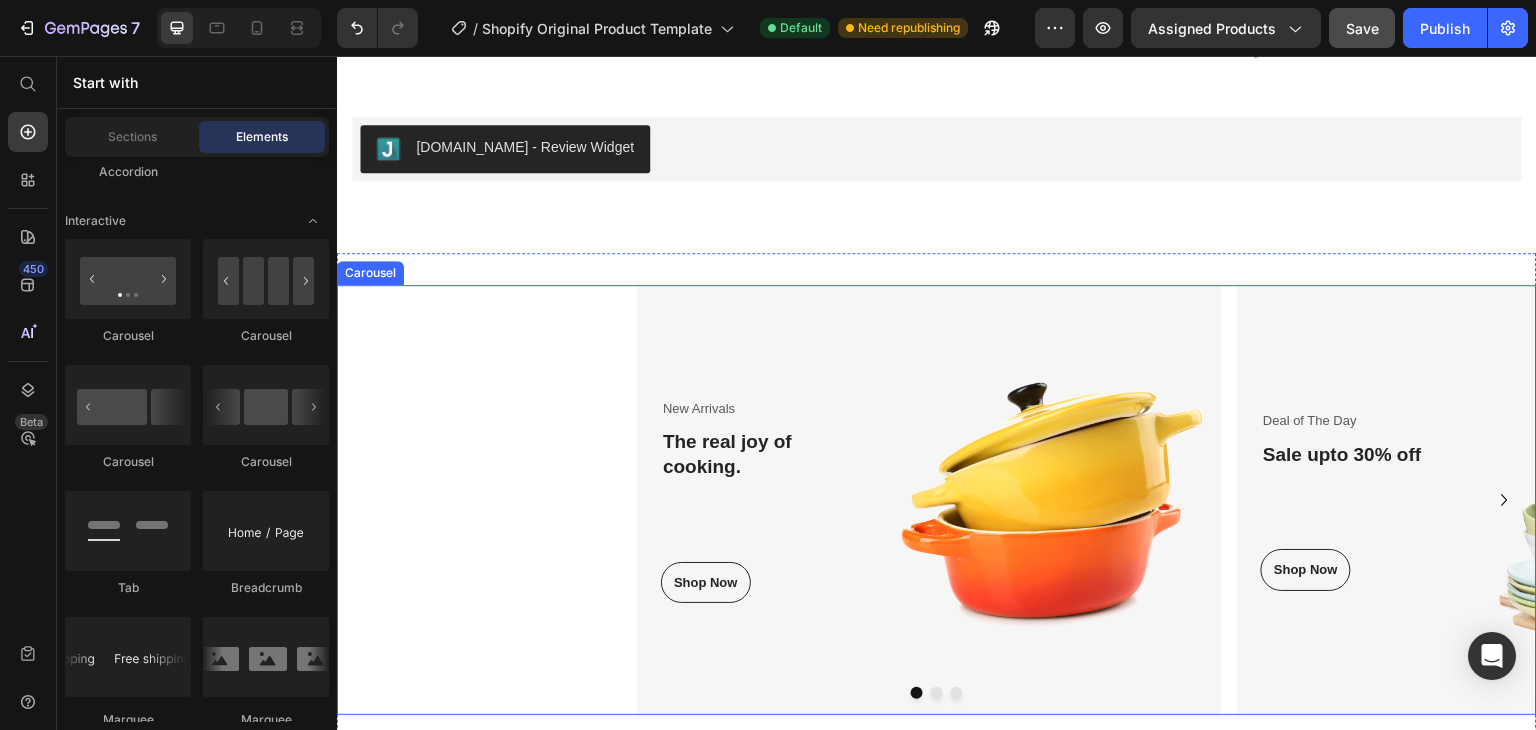 click on "New Arrivals Text block The real joy of cooking. Heading Shop Now Button Row Image Row Deal of The Day Text block Sale upto 30% off Heading Shop Now Button Row Image Only $29.00 Text block Row Row New Collection Text block Cooking made easy Heading Shop Now Button Row Image Row" at bounding box center [937, 500] 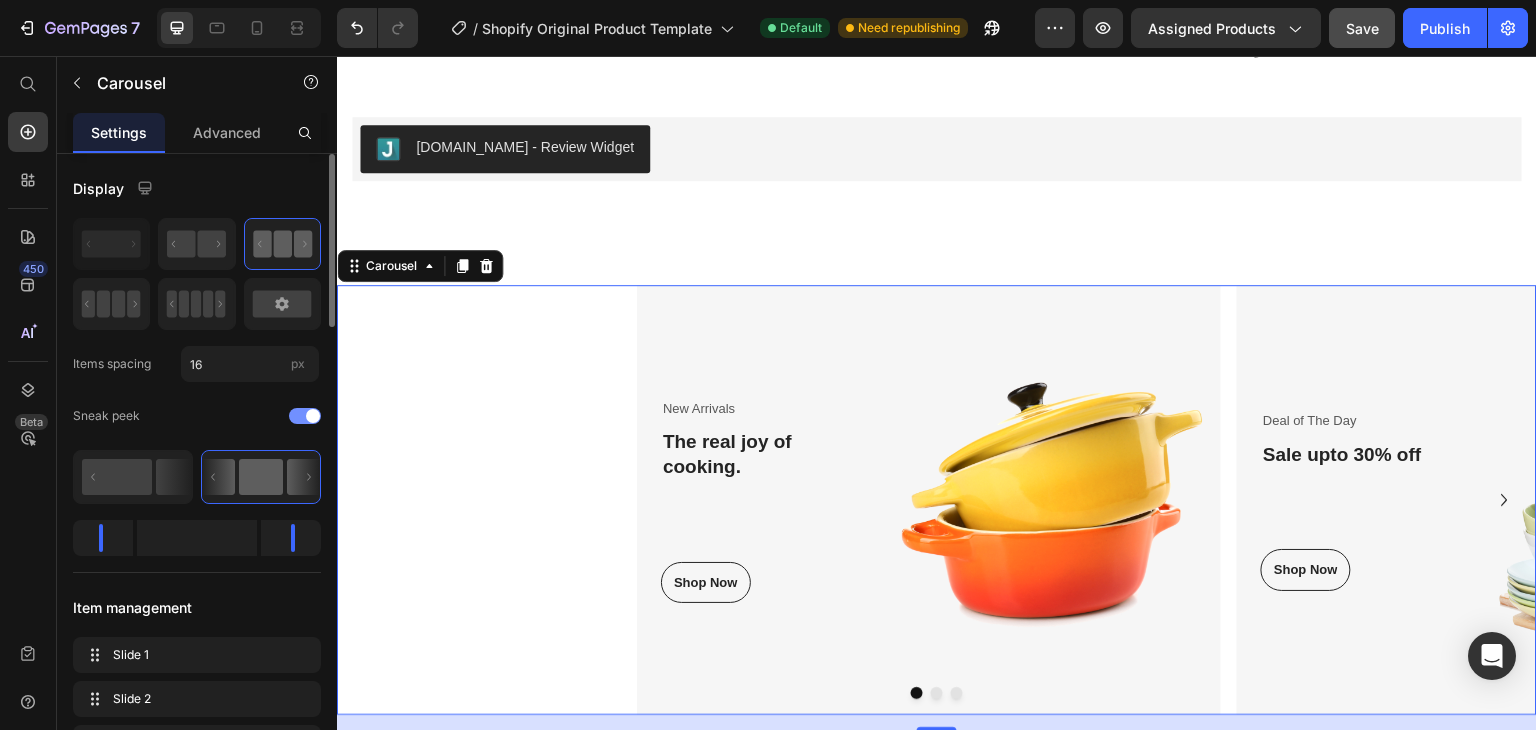 click at bounding box center [313, 416] 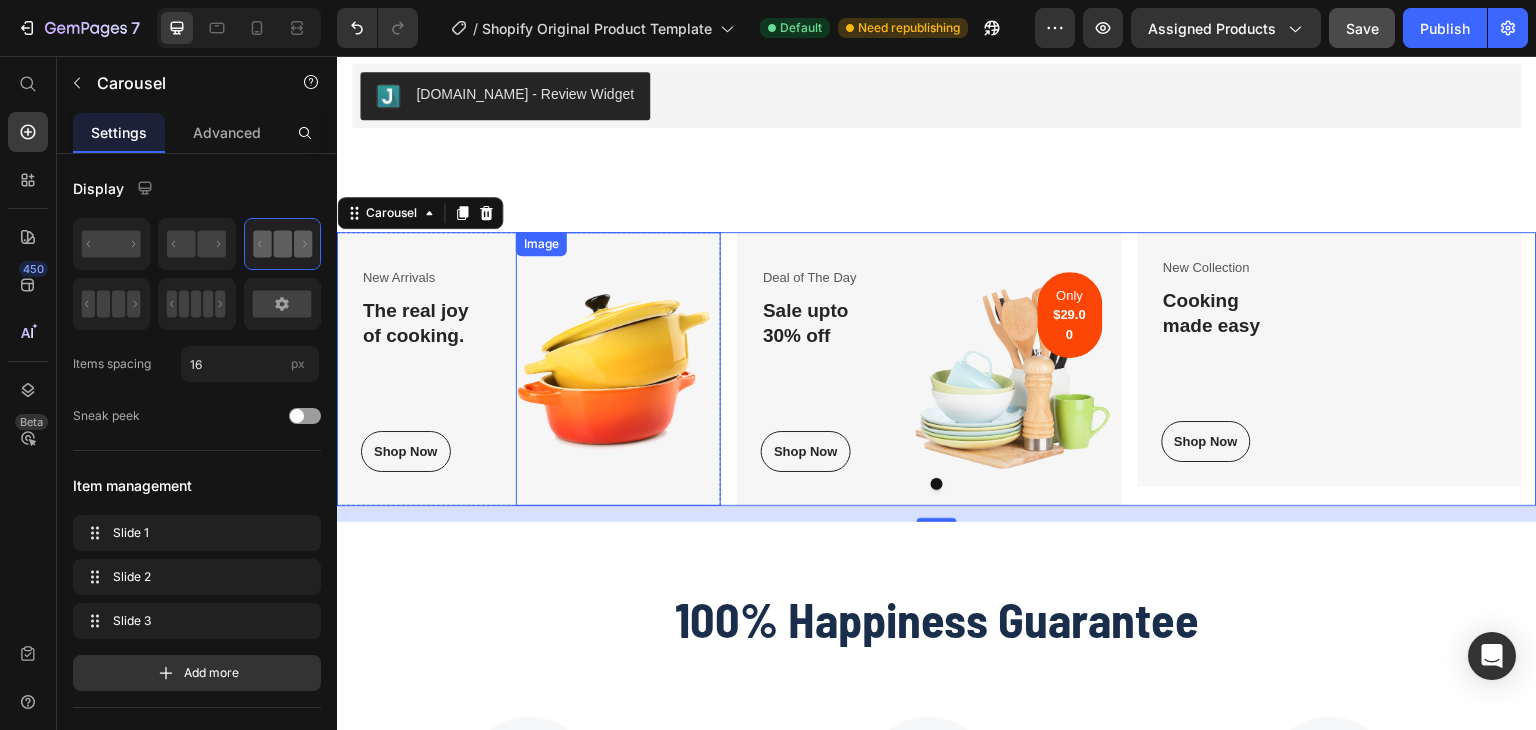 scroll, scrollTop: 8002, scrollLeft: 0, axis: vertical 